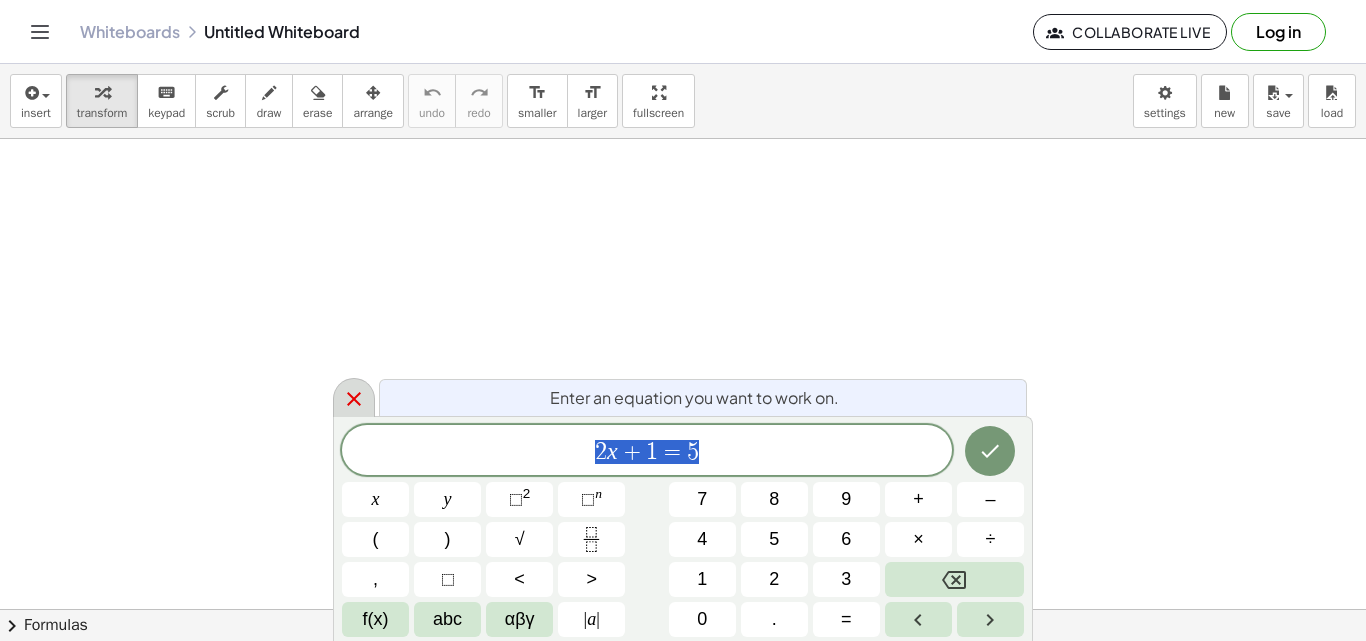 scroll, scrollTop: 0, scrollLeft: 0, axis: both 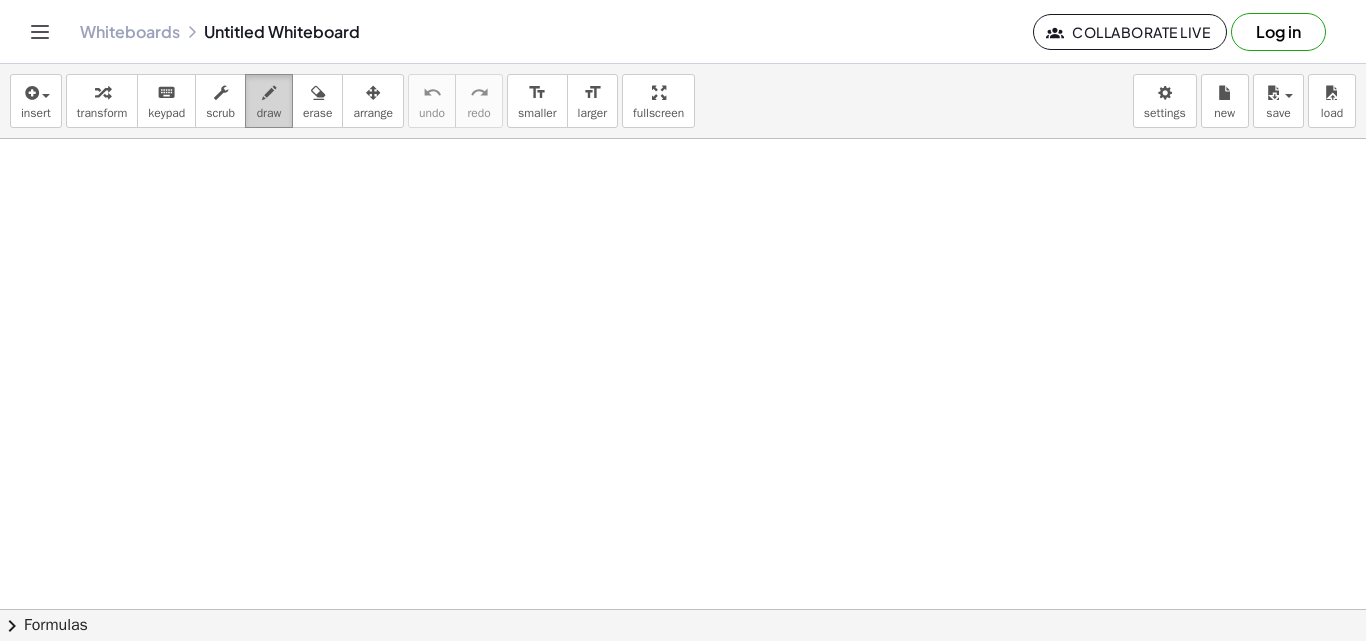 click on "draw" at bounding box center (269, 113) 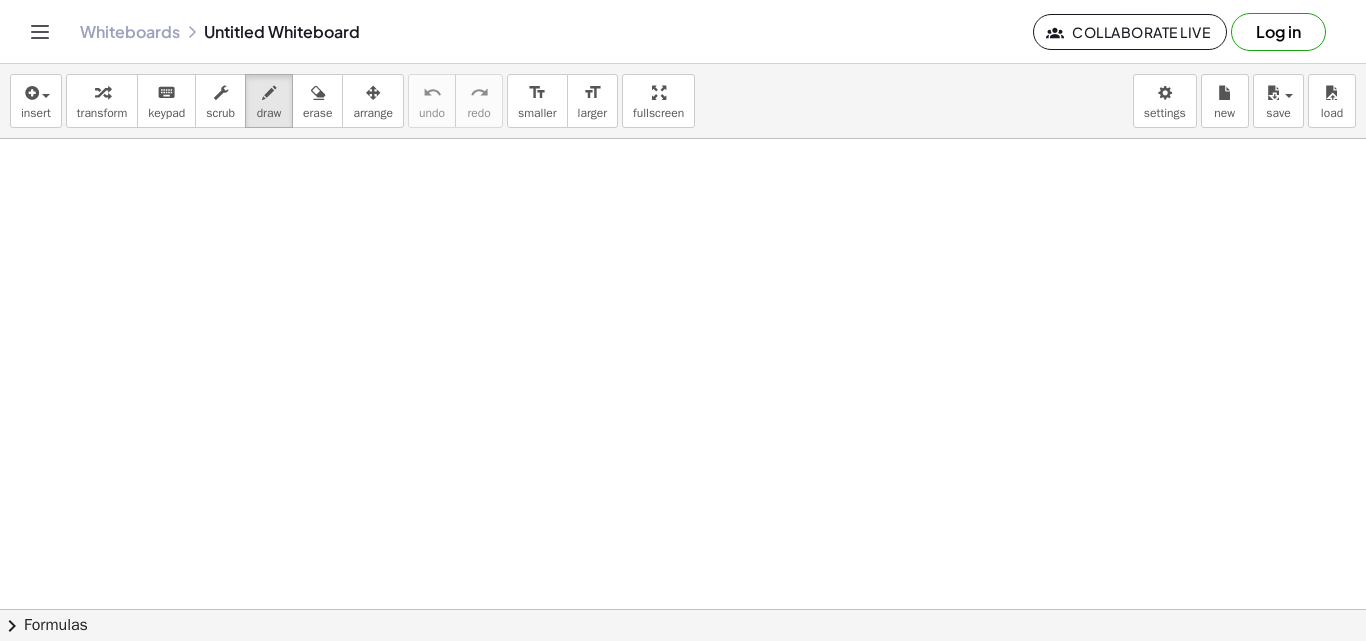 scroll, scrollTop: 0, scrollLeft: 0, axis: both 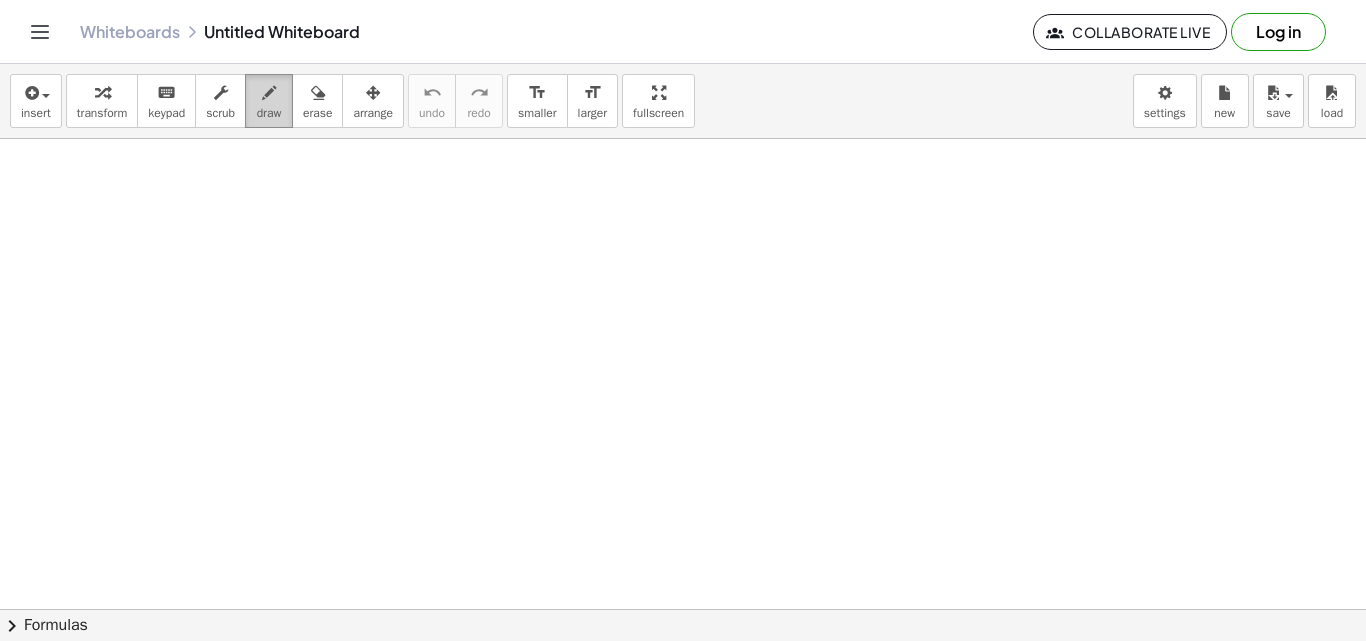 click on "draw" at bounding box center (269, 113) 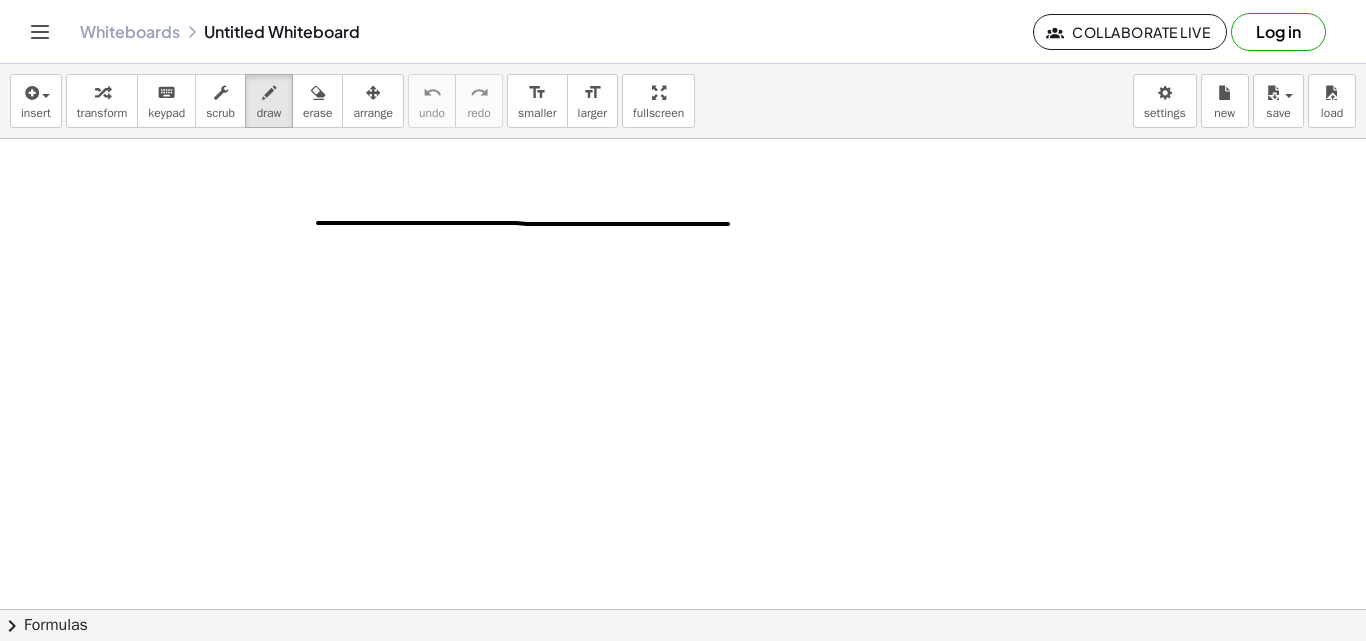 drag, startPoint x: 318, startPoint y: 223, endPoint x: 728, endPoint y: 224, distance: 410.00122 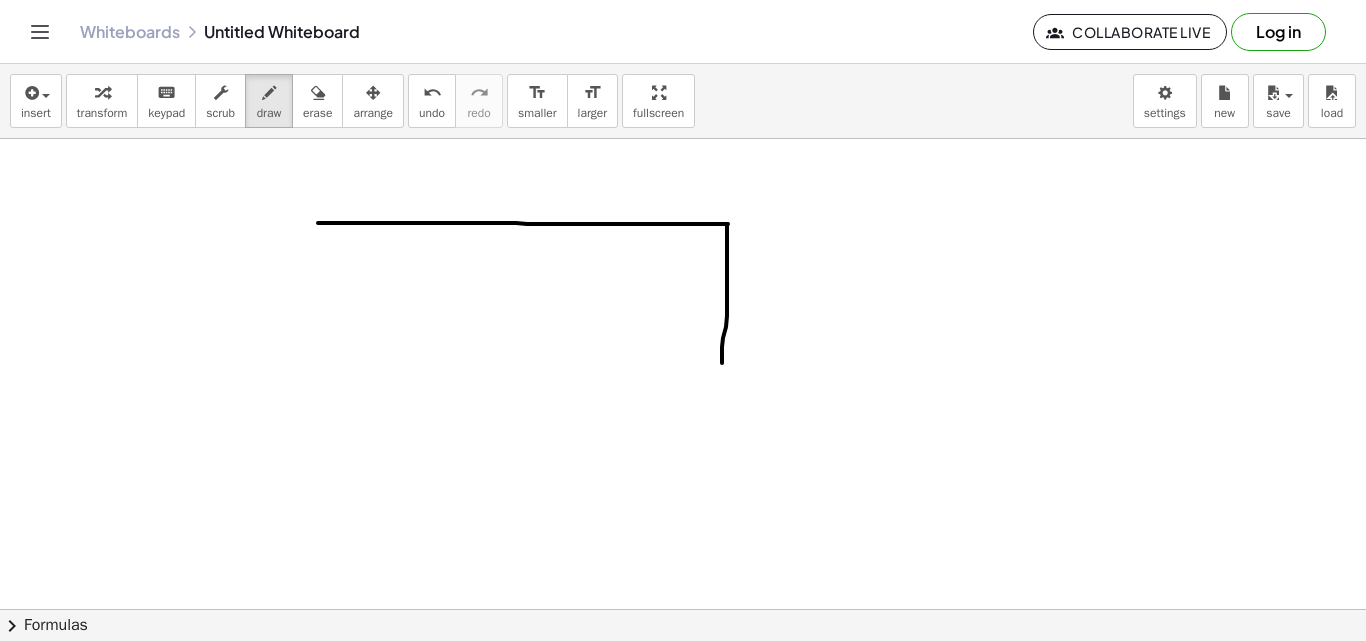 drag, startPoint x: 727, startPoint y: 224, endPoint x: 722, endPoint y: 361, distance: 137.09122 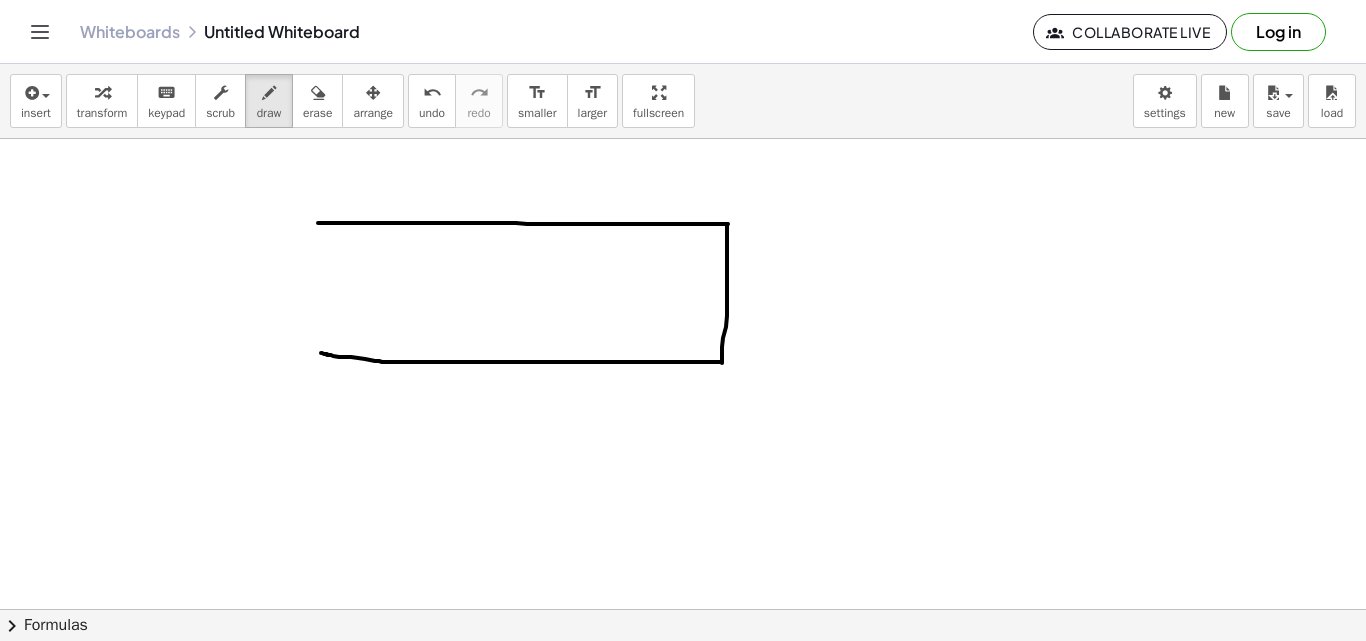drag, startPoint x: 722, startPoint y: 362, endPoint x: 321, endPoint y: 353, distance: 401.10098 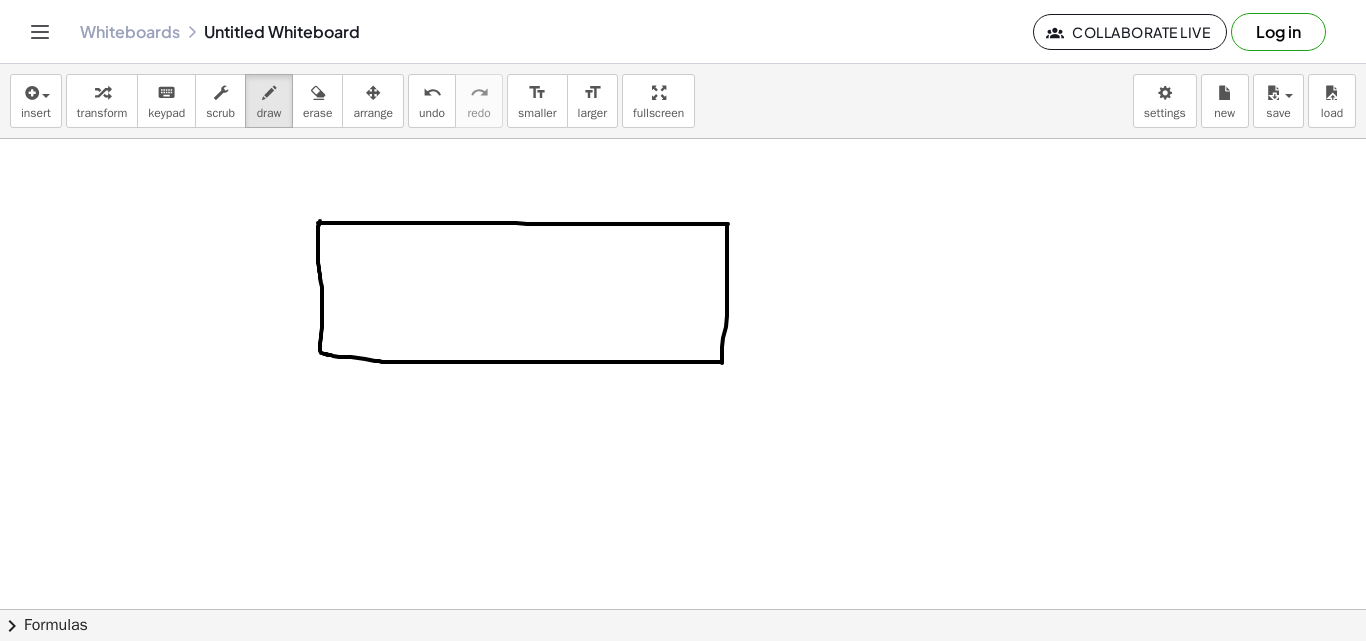 drag, startPoint x: 320, startPoint y: 351, endPoint x: 320, endPoint y: 221, distance: 130 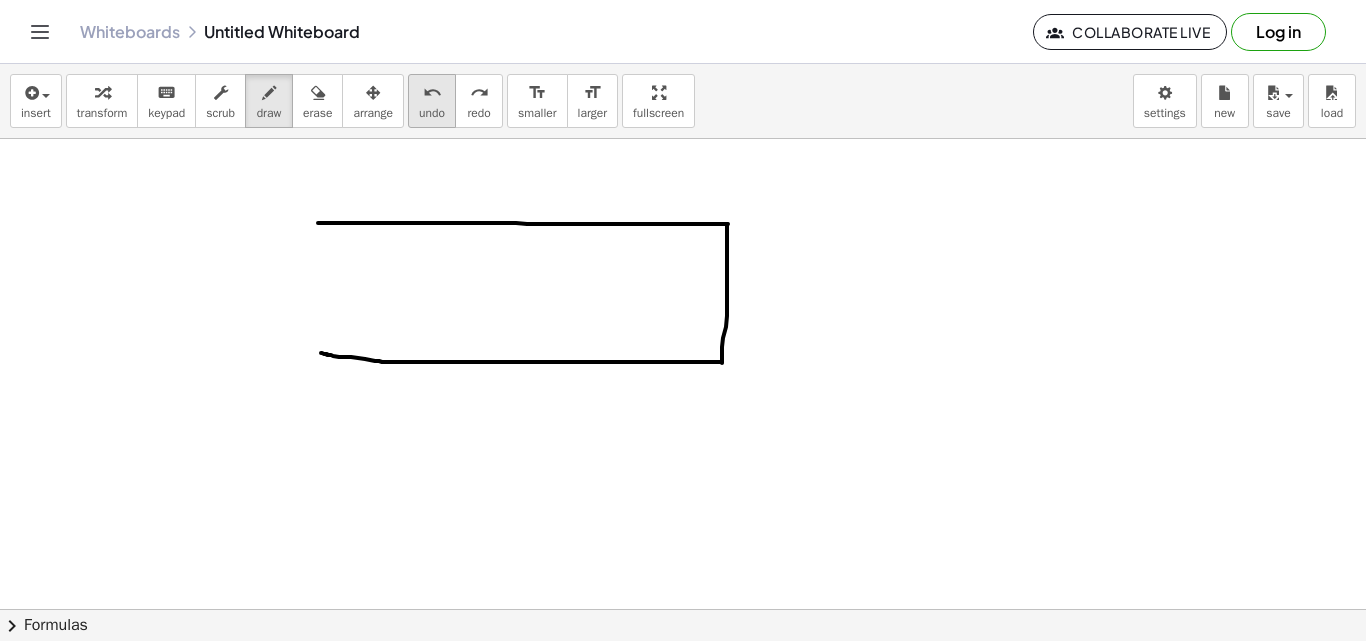click on "undo" at bounding box center [432, 113] 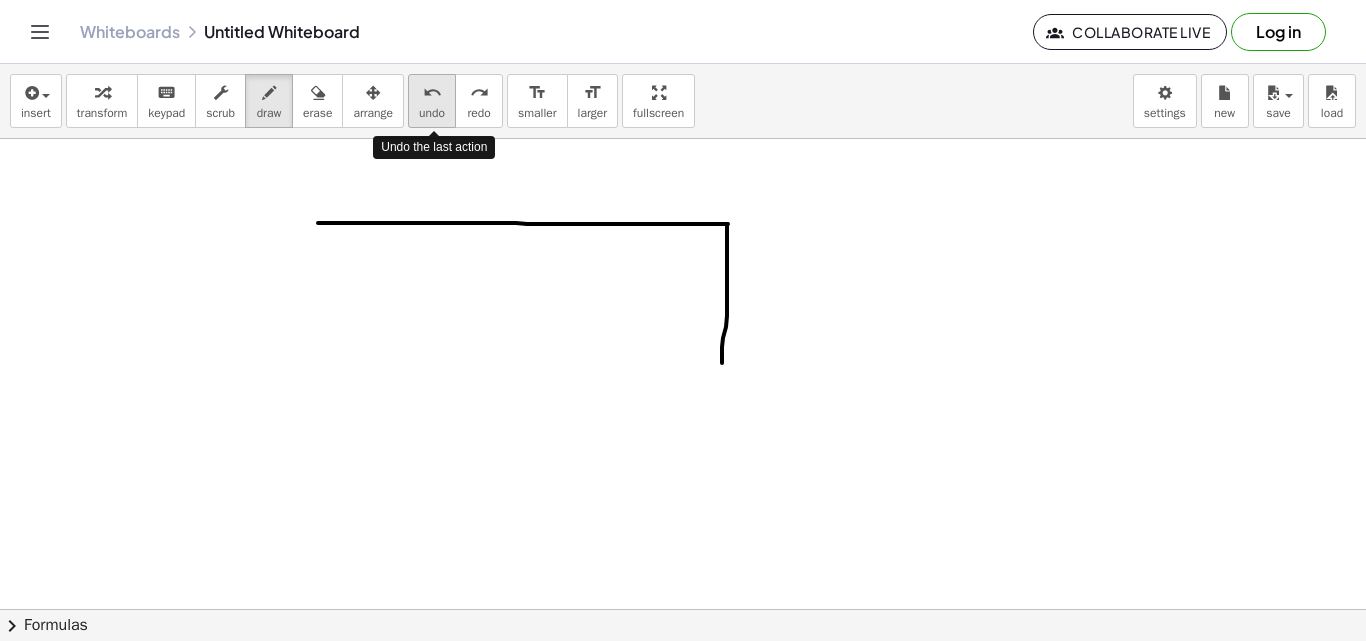 click on "undo" at bounding box center (432, 113) 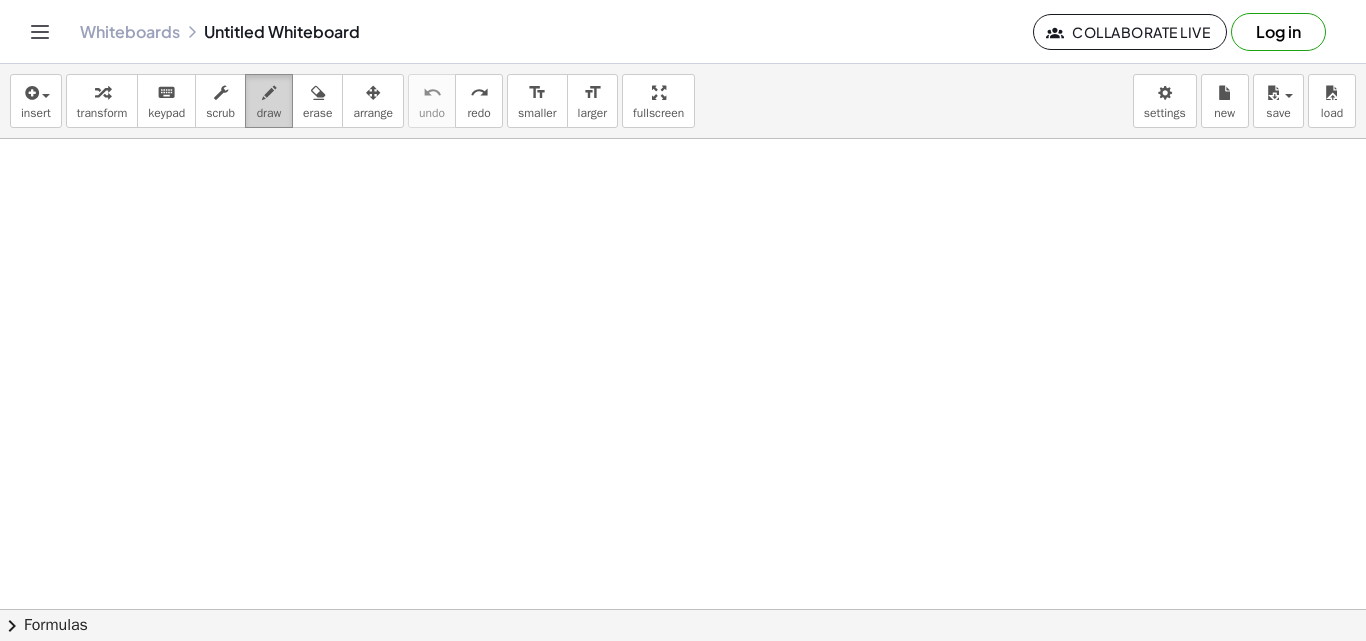 click on "draw" at bounding box center [269, 113] 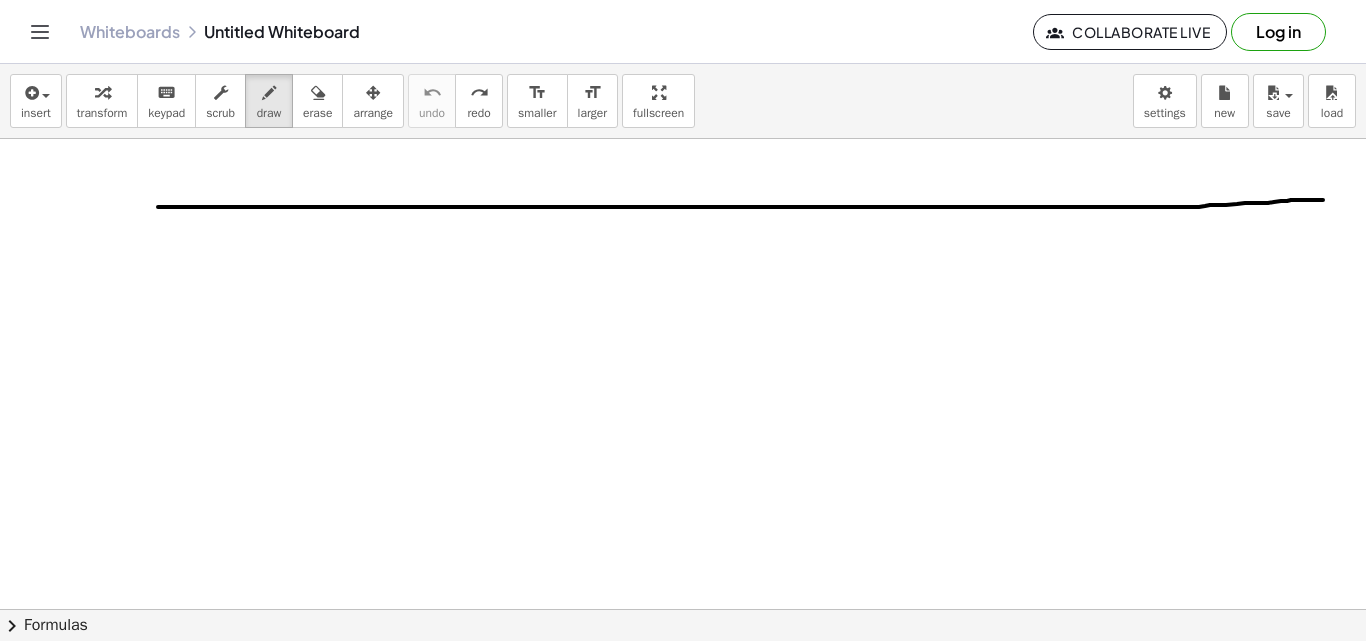 drag, startPoint x: 158, startPoint y: 207, endPoint x: 1323, endPoint y: 200, distance: 1165.021 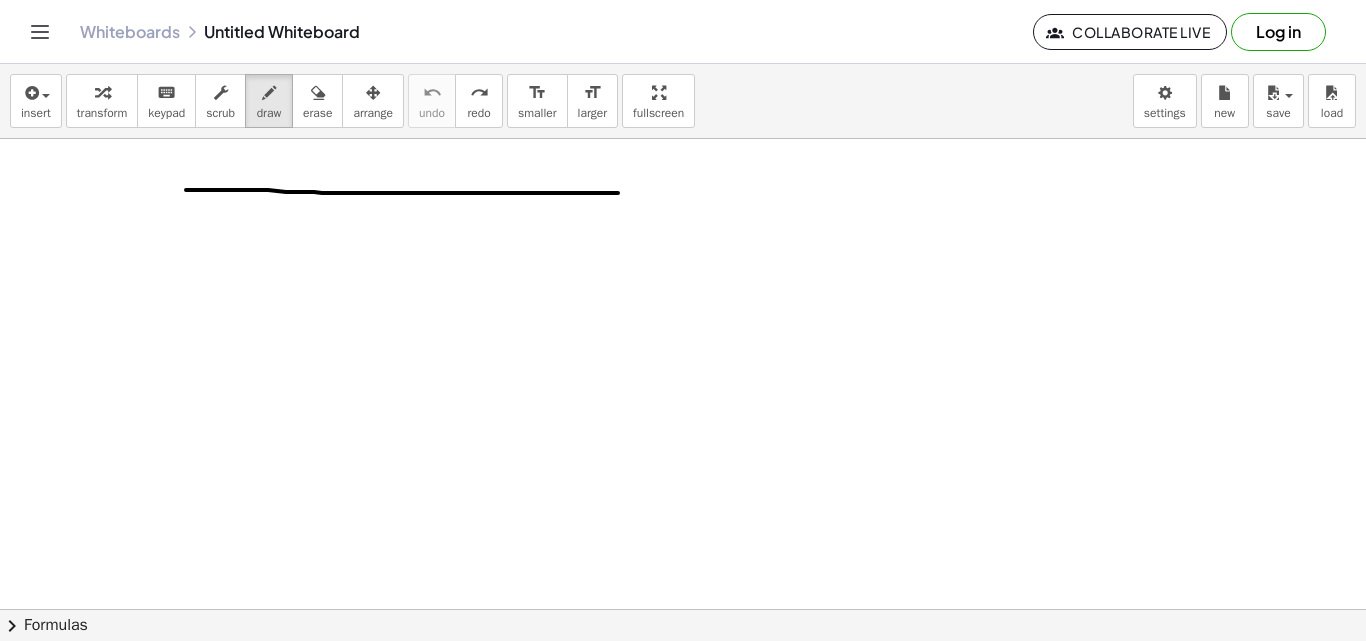 drag, startPoint x: 186, startPoint y: 190, endPoint x: 618, endPoint y: 193, distance: 432.0104 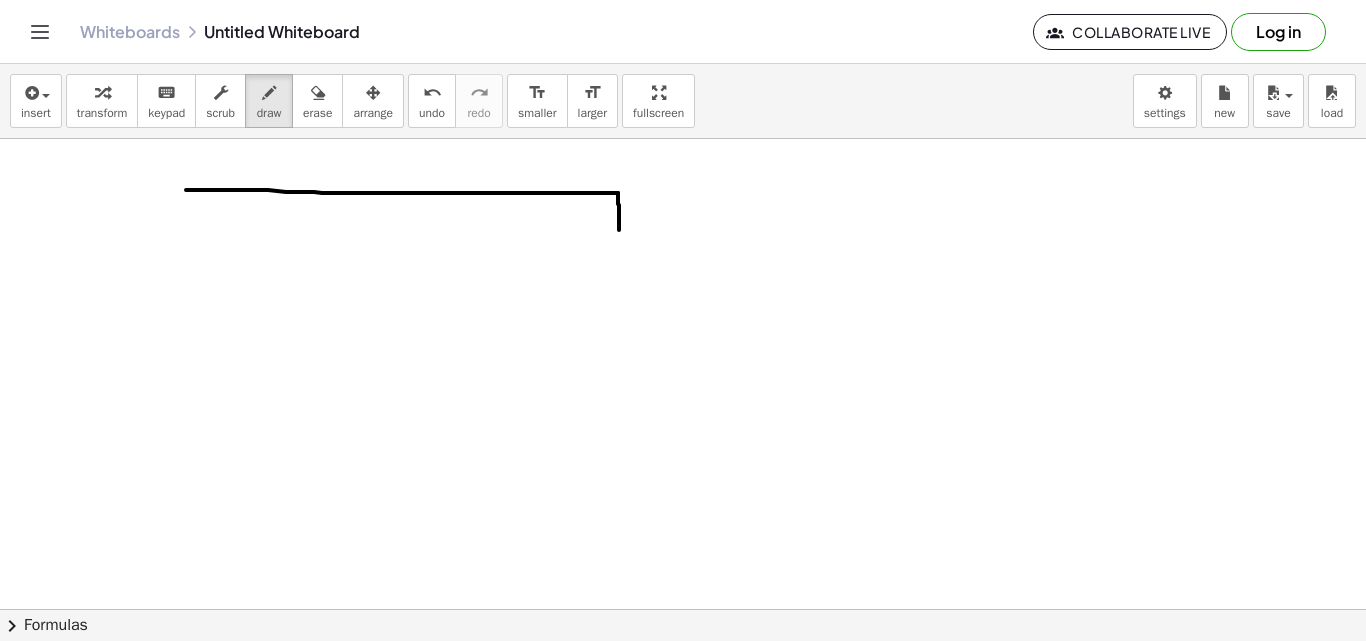 drag, startPoint x: 618, startPoint y: 193, endPoint x: 619, endPoint y: 230, distance: 37.01351 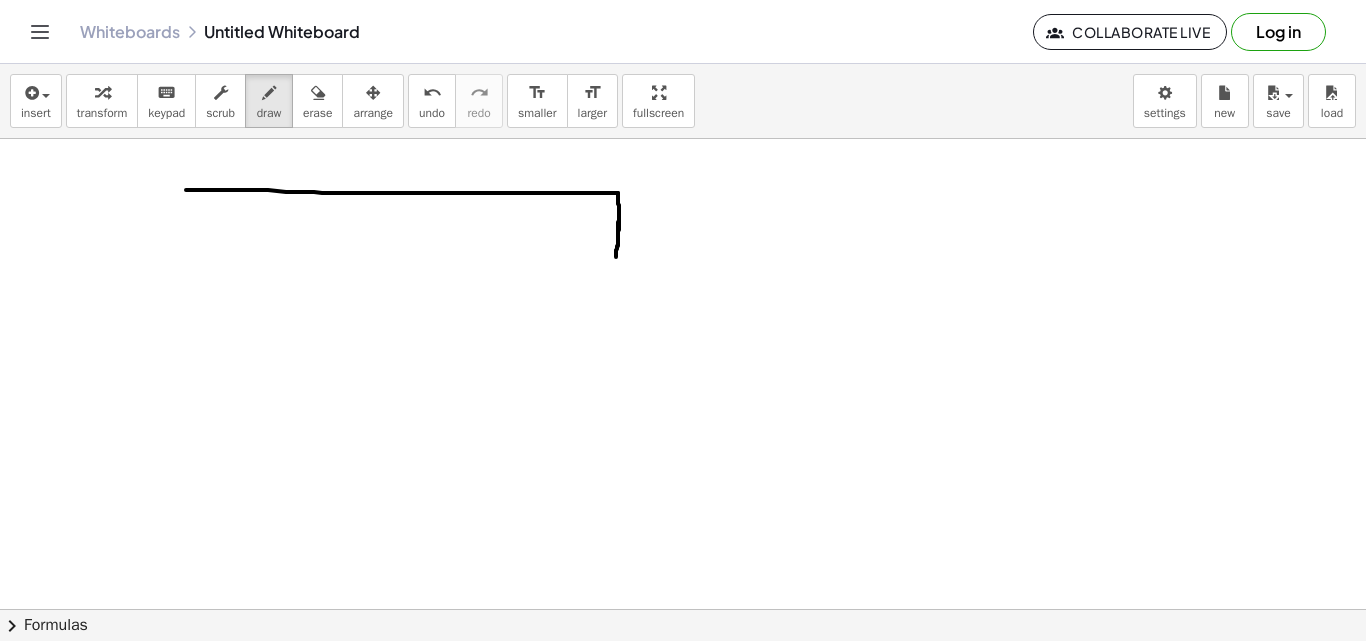drag, startPoint x: 618, startPoint y: 222, endPoint x: 611, endPoint y: 254, distance: 32.75668 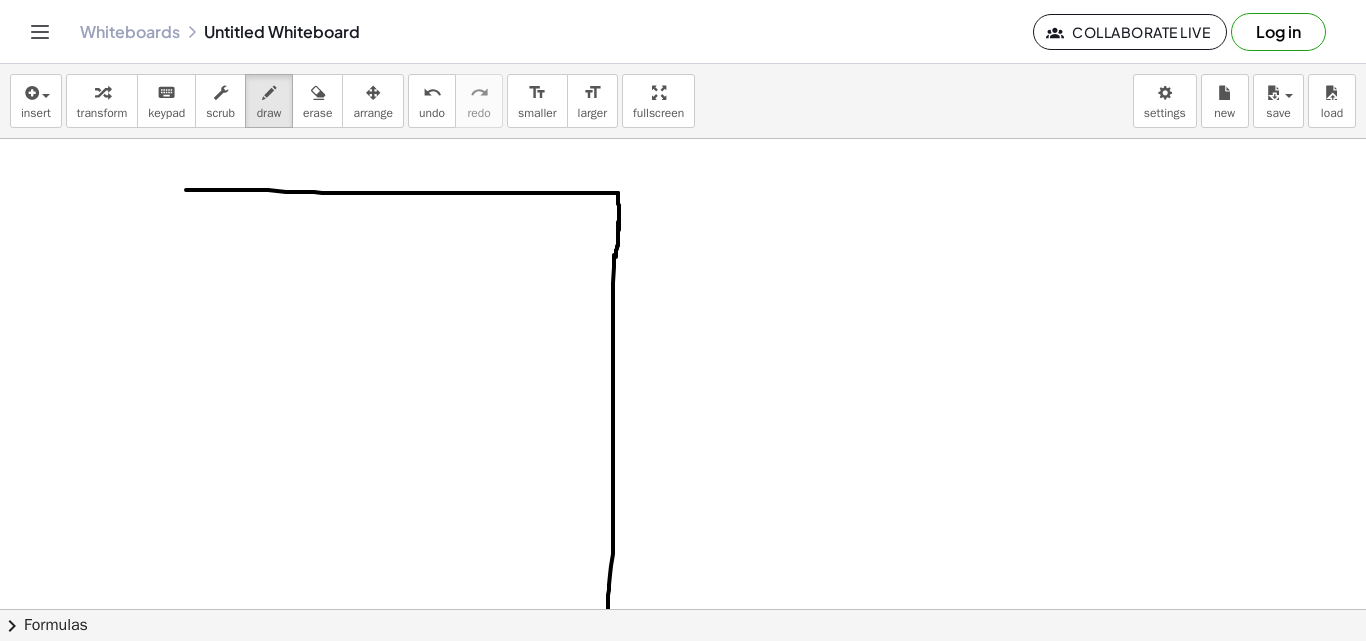 drag, startPoint x: 614, startPoint y: 255, endPoint x: 620, endPoint y: 596, distance: 341.0528 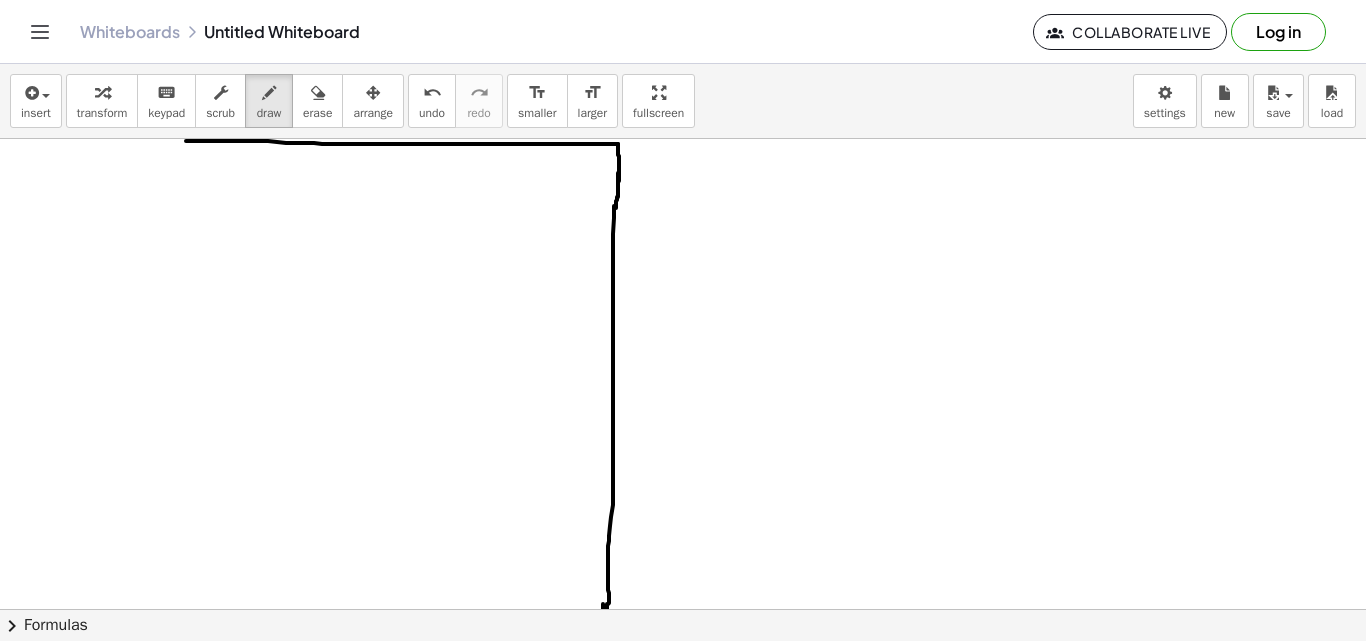 scroll, scrollTop: 0, scrollLeft: 0, axis: both 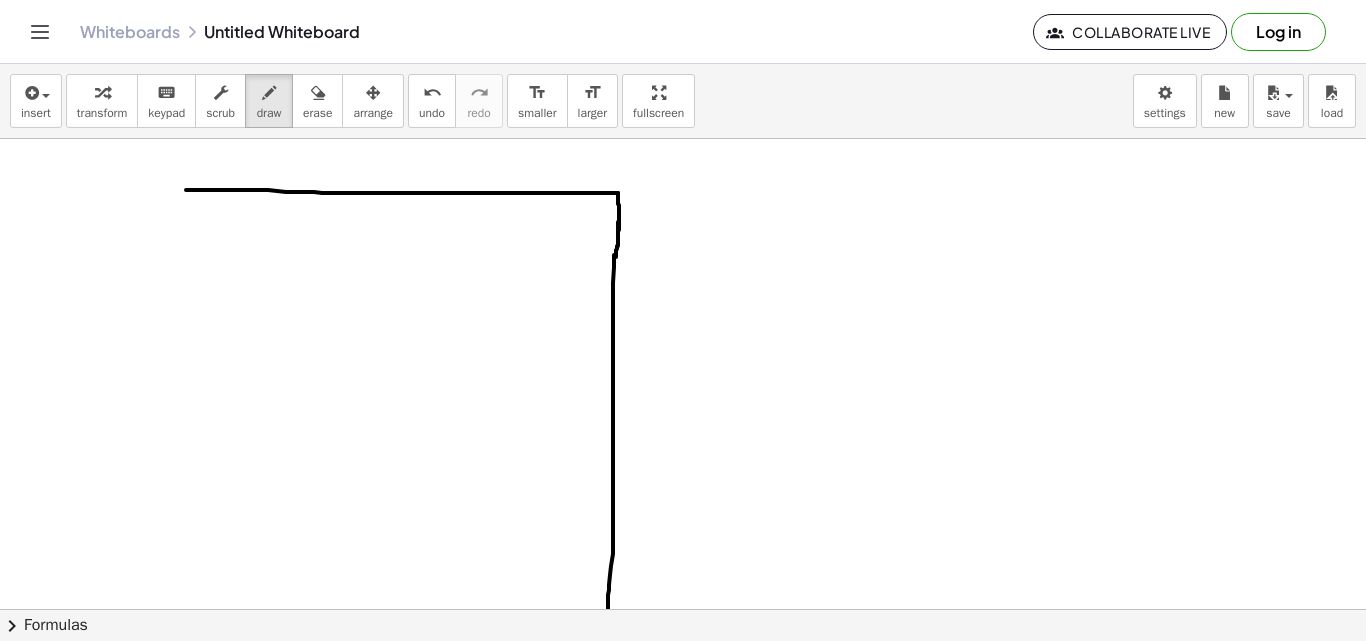 drag, startPoint x: 681, startPoint y: 97, endPoint x: 681, endPoint y: 184, distance: 87 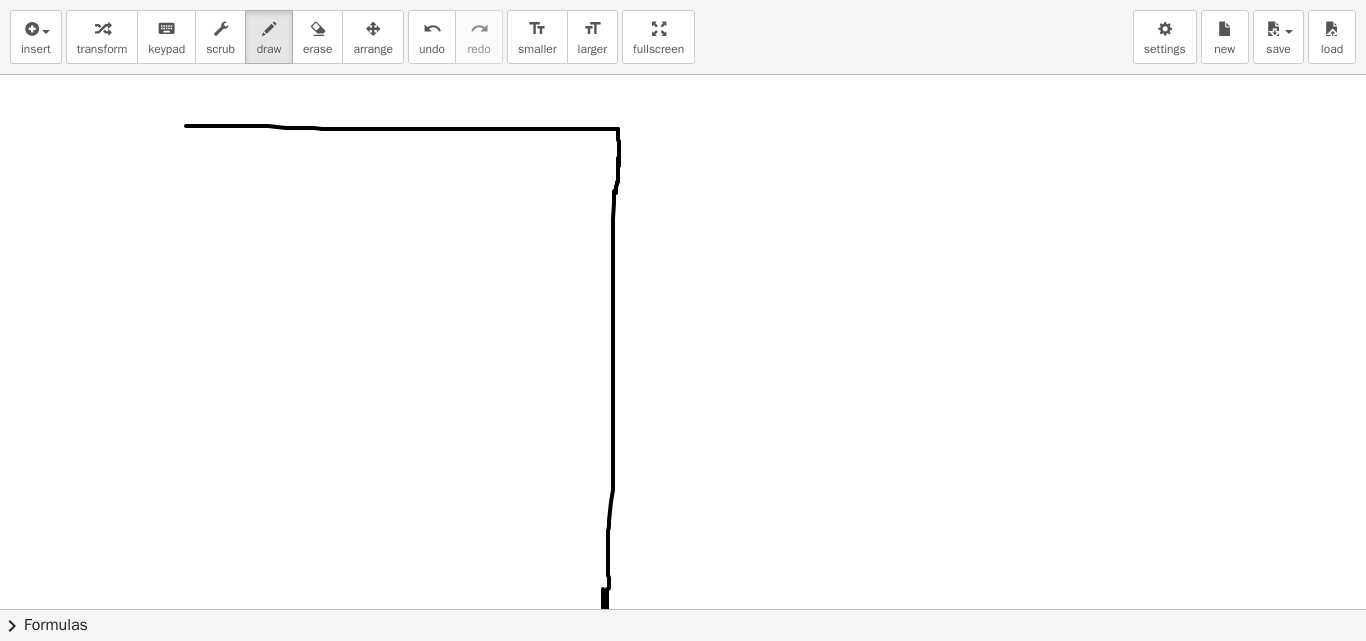 click on "insert select one: Math Expression Function Text Youtube Video Graphing Geometry Geometry 3D transform keyboard keypad scrub draw erase arrange undo undo redo redo format_size smaller format_size larger fullscreen load   save new settings × chevron_right  Formulas
Drag one side of a formula onto a highlighted expression on the canvas to apply it.
Quadratic Formula
+ · a · x 2 + · b · x + c = 0
⇔
x = · ( − b ± 2 √ ( + b 2 − · 4 · a · c ) ) · 2 · a
+ x 2 + · p · x + q = 0
⇔
x = − · p · 2 ± 2 √ ( + ( · p · 2 ) 2 − q )
Manually Factoring a Quadratic
+ x 2 + · b · x + c
⇒" at bounding box center (683, 320) 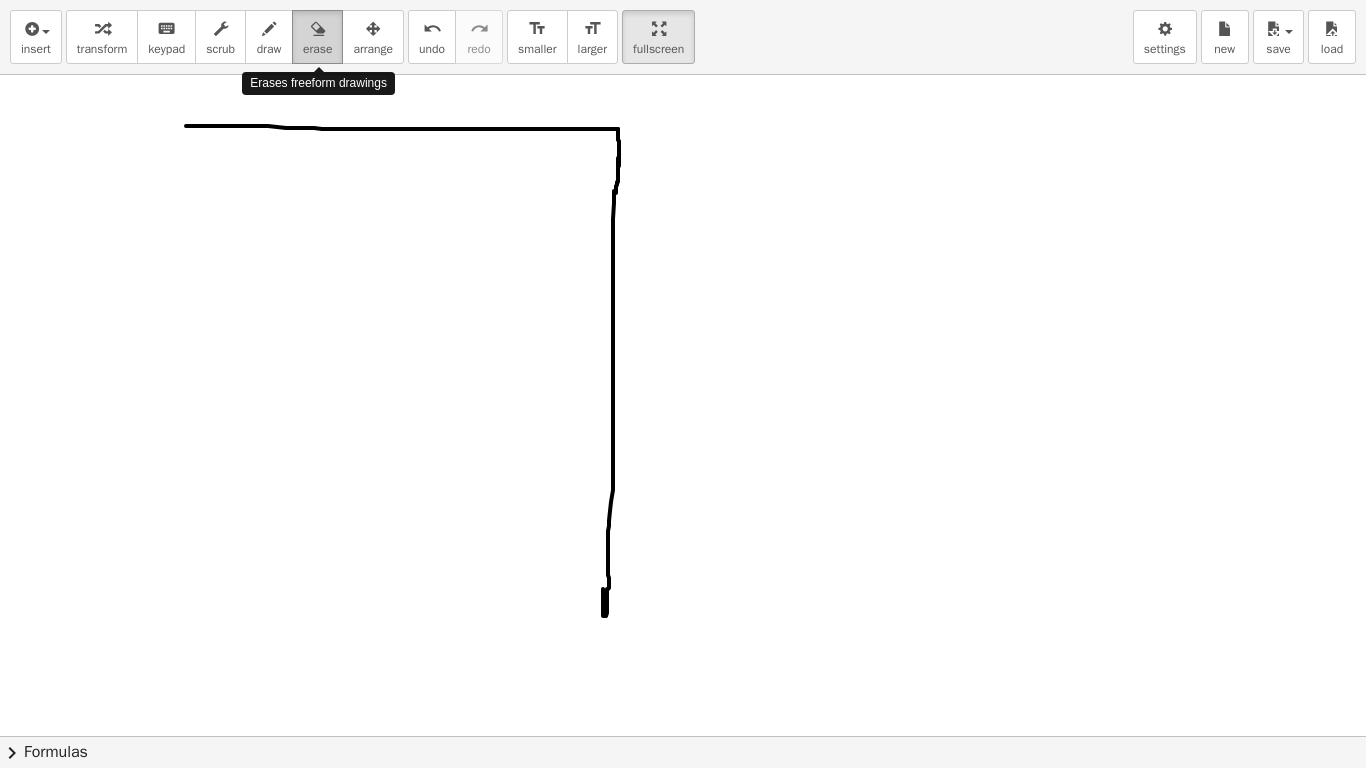 click on "erase" at bounding box center [317, 49] 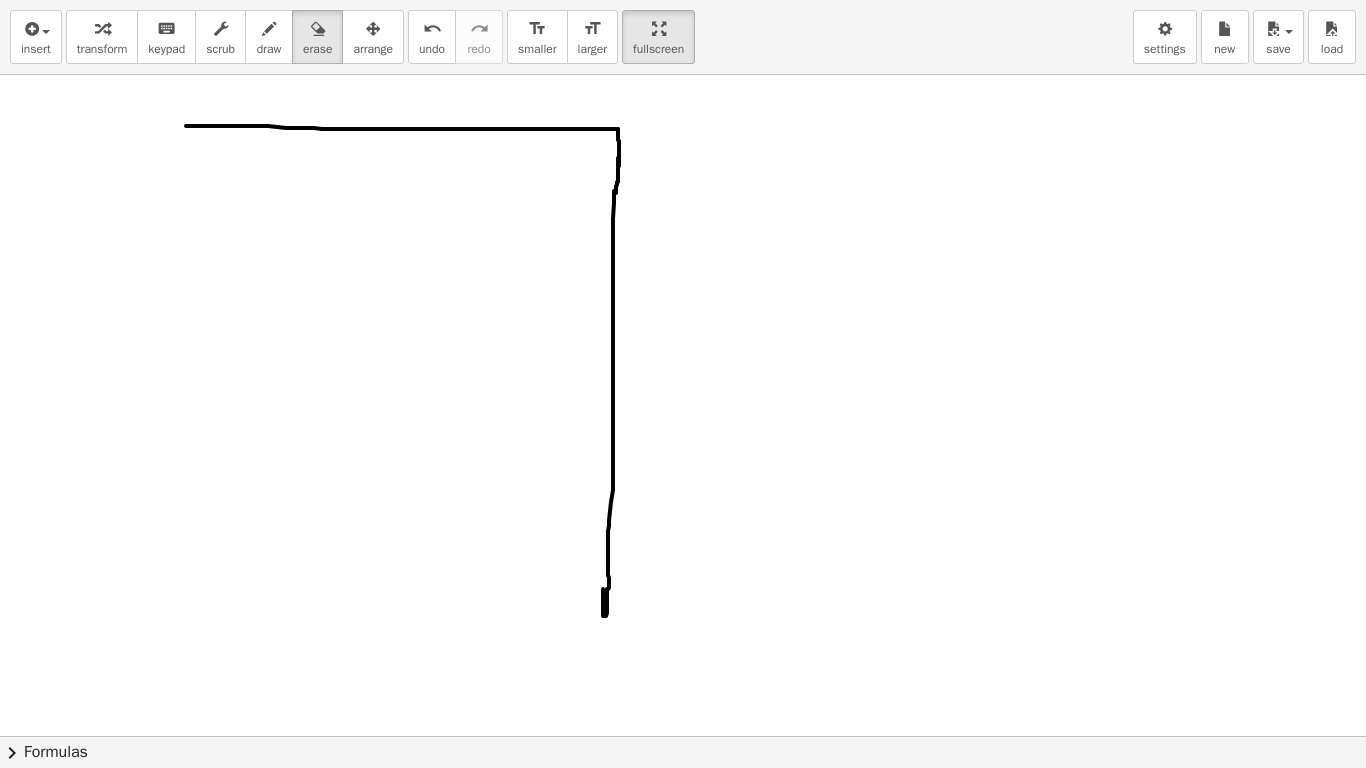 click at bounding box center (683, 736) 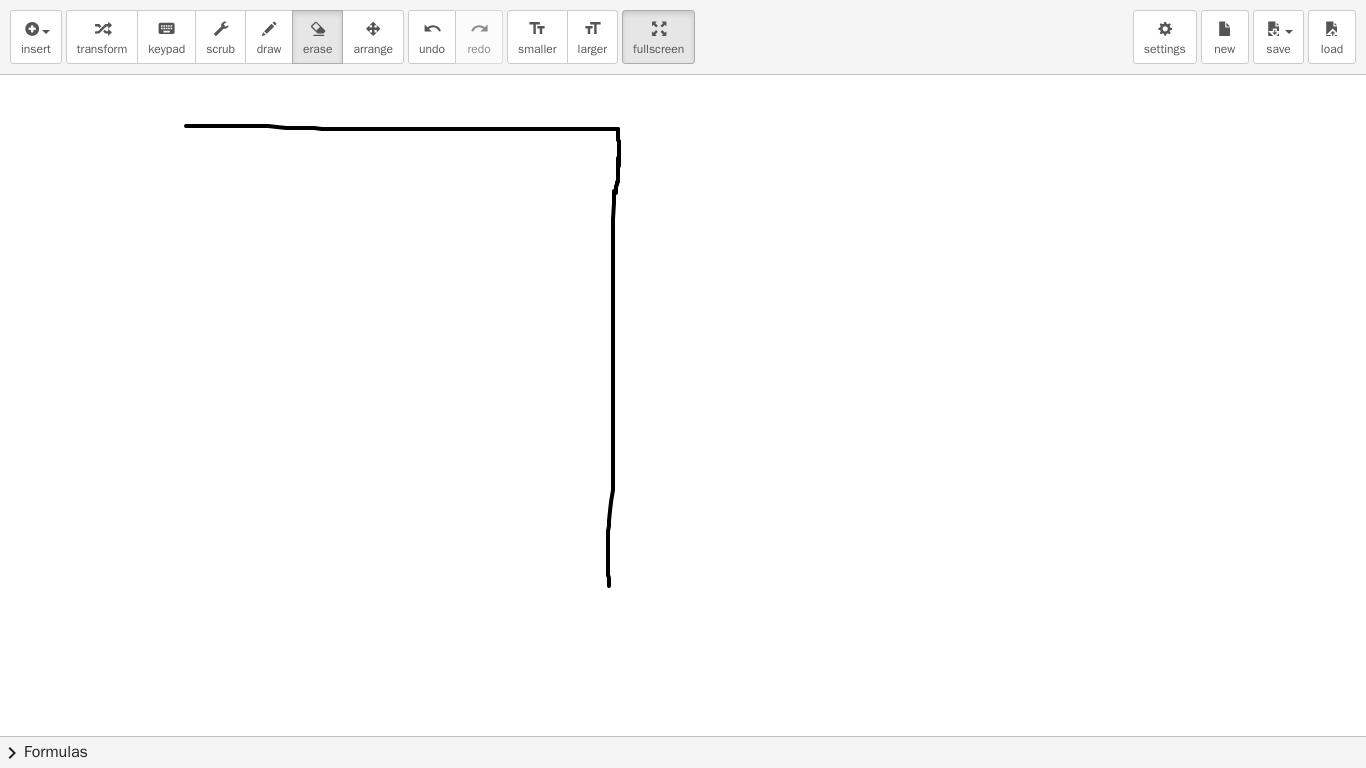 click at bounding box center (683, 736) 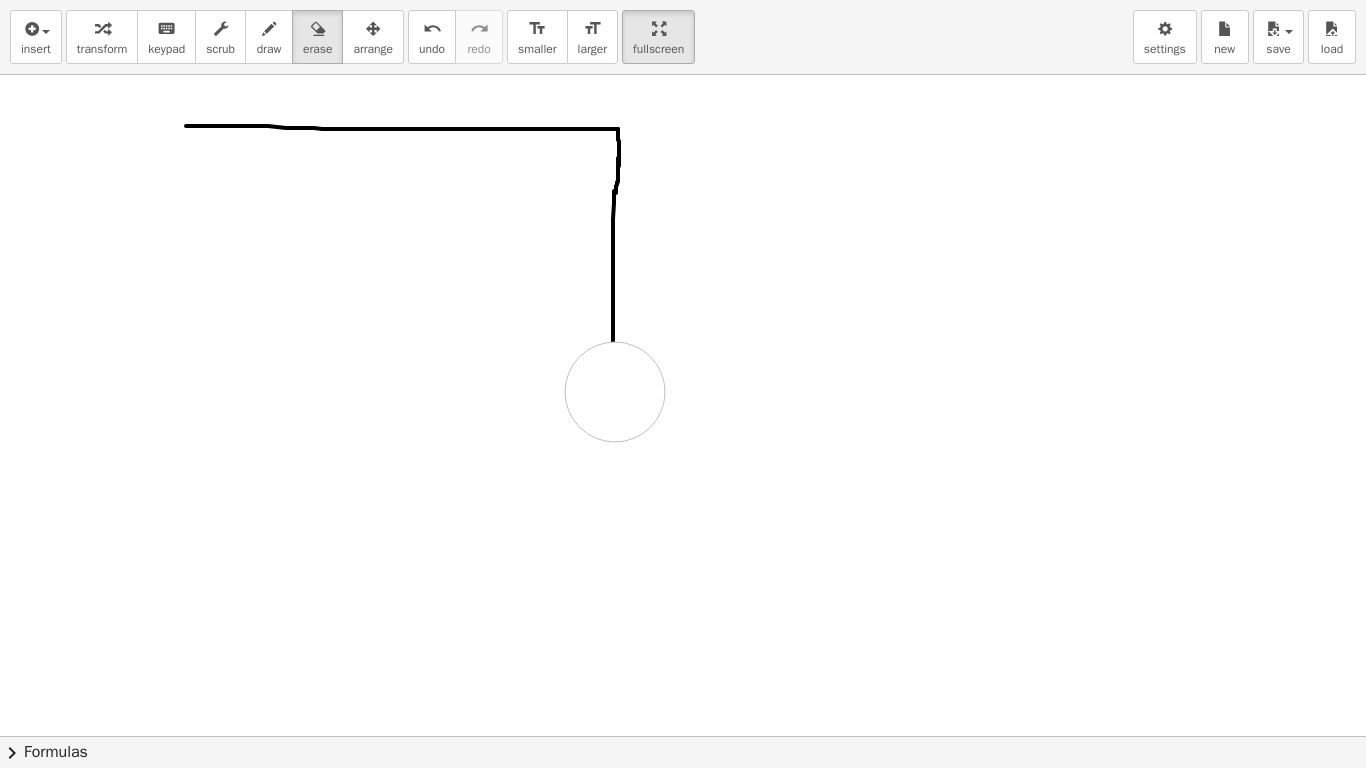 drag, startPoint x: 609, startPoint y: 646, endPoint x: 793, endPoint y: 530, distance: 217.51321 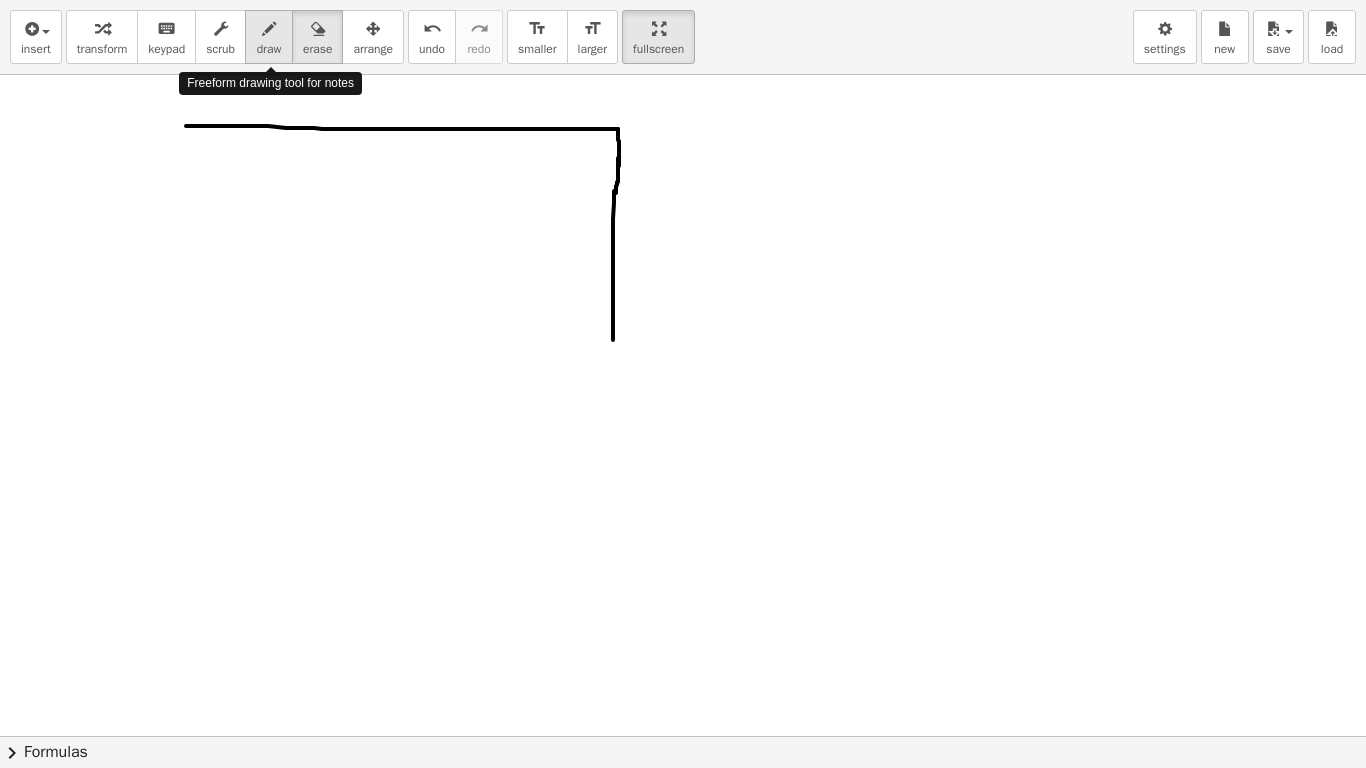 click on "draw" at bounding box center [269, 49] 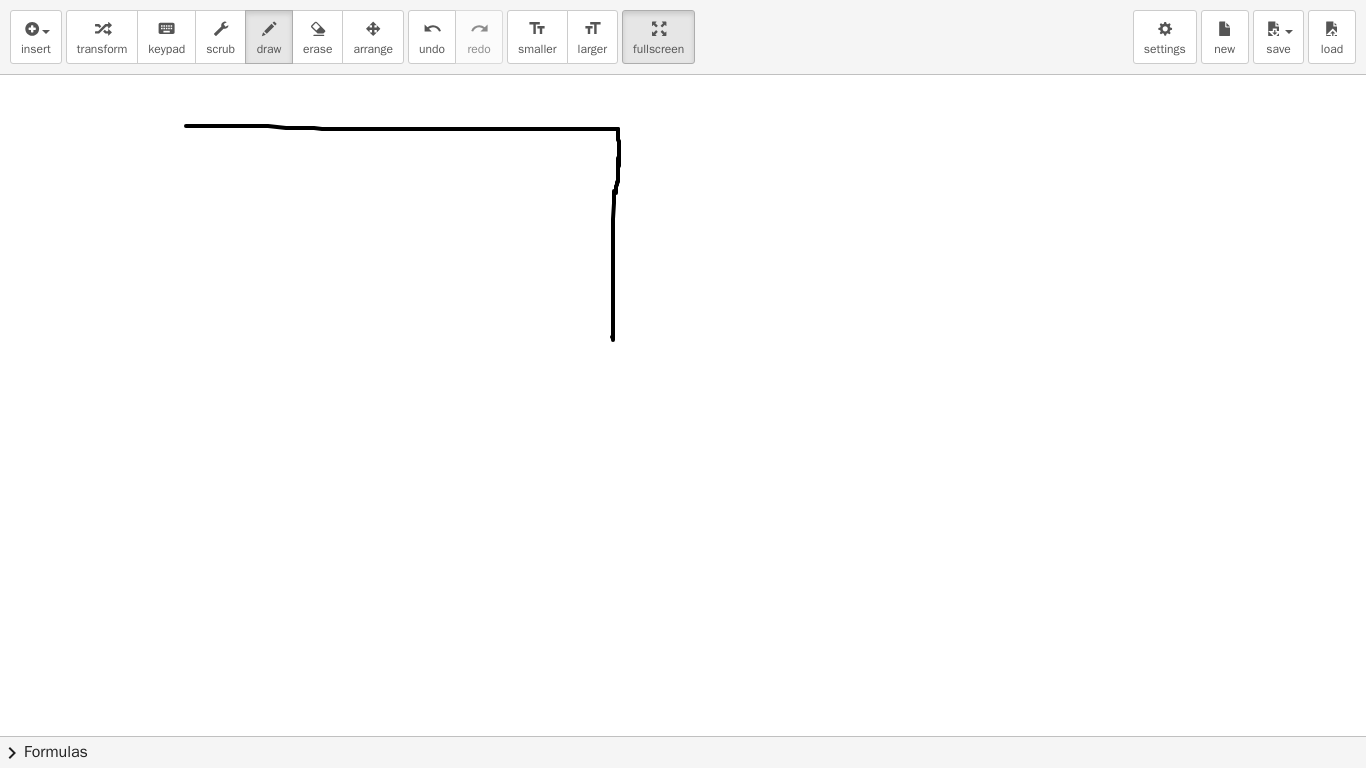 click at bounding box center [683, 736] 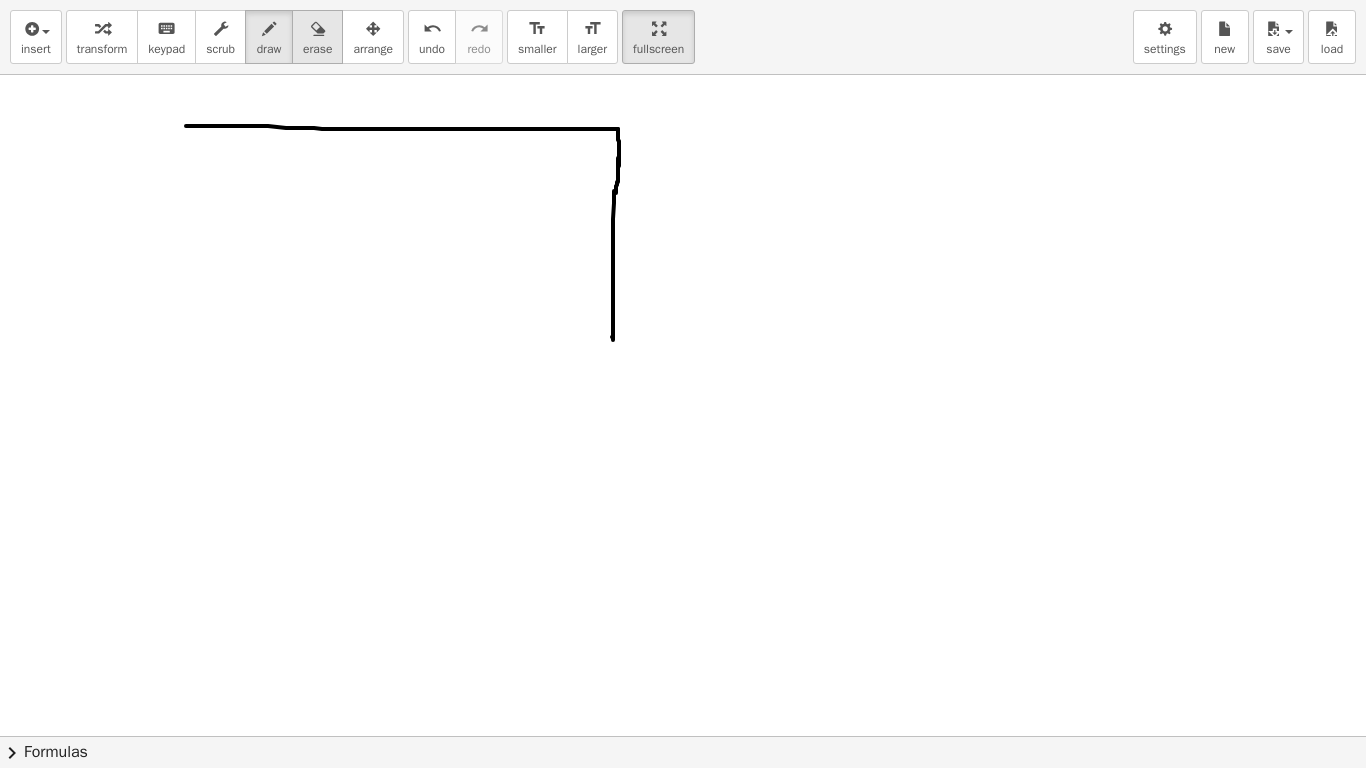 click on "erase" at bounding box center [317, 49] 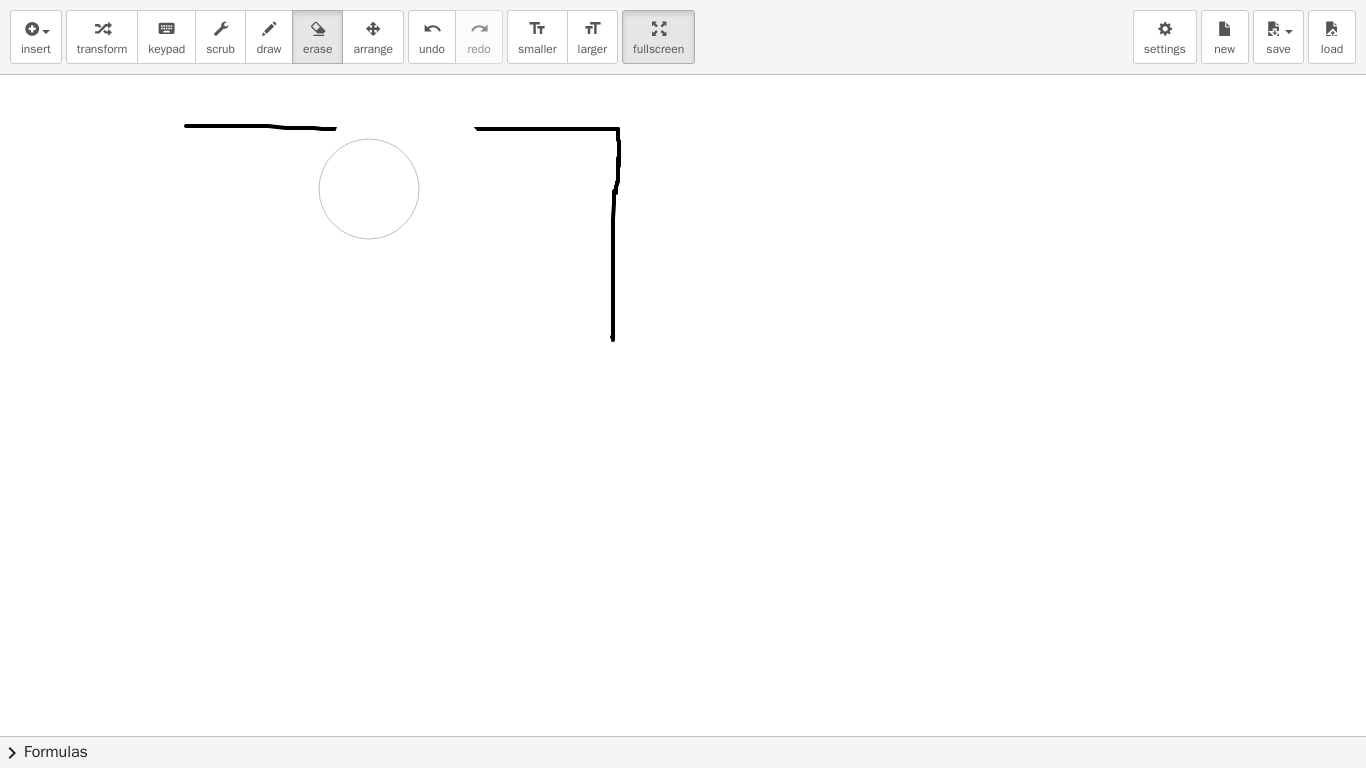 drag, startPoint x: 439, startPoint y: 163, endPoint x: 367, endPoint y: 187, distance: 75.89466 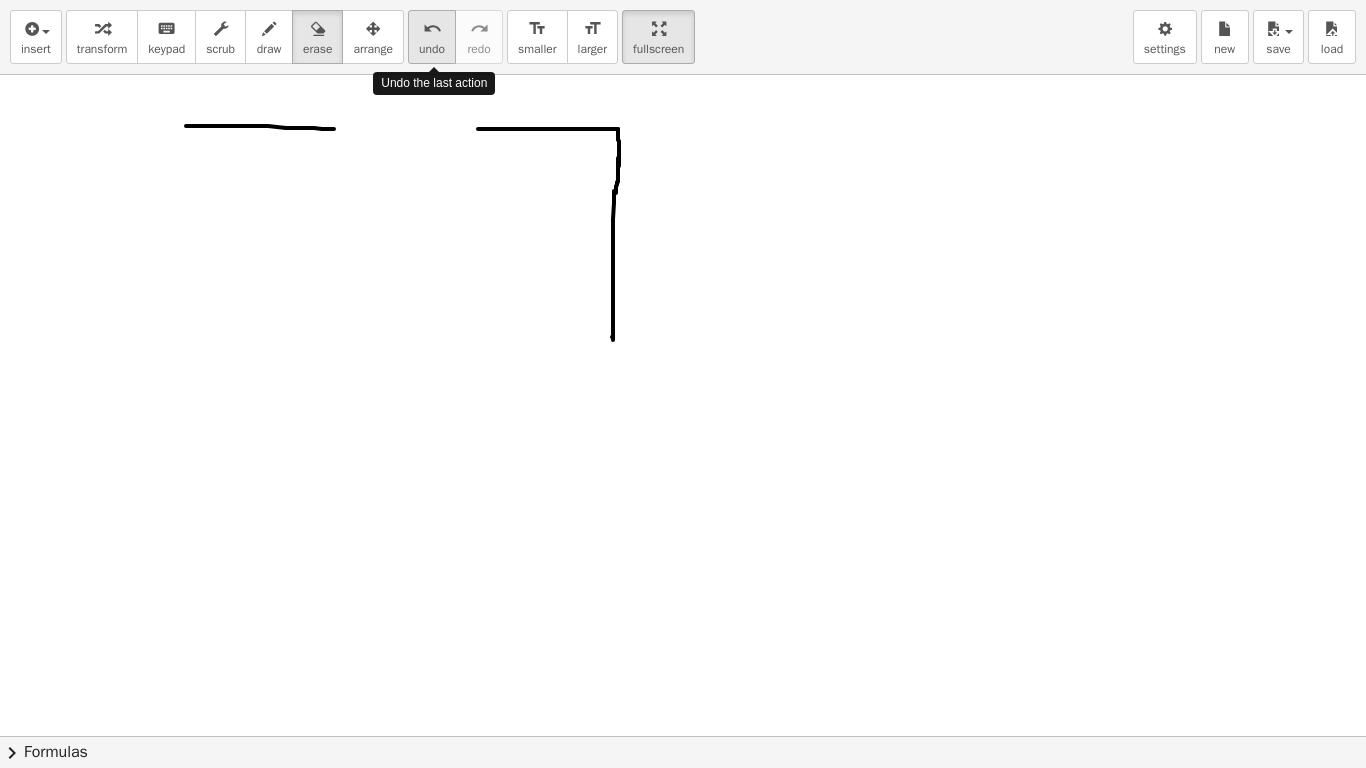 click on "undo undo" at bounding box center (432, 37) 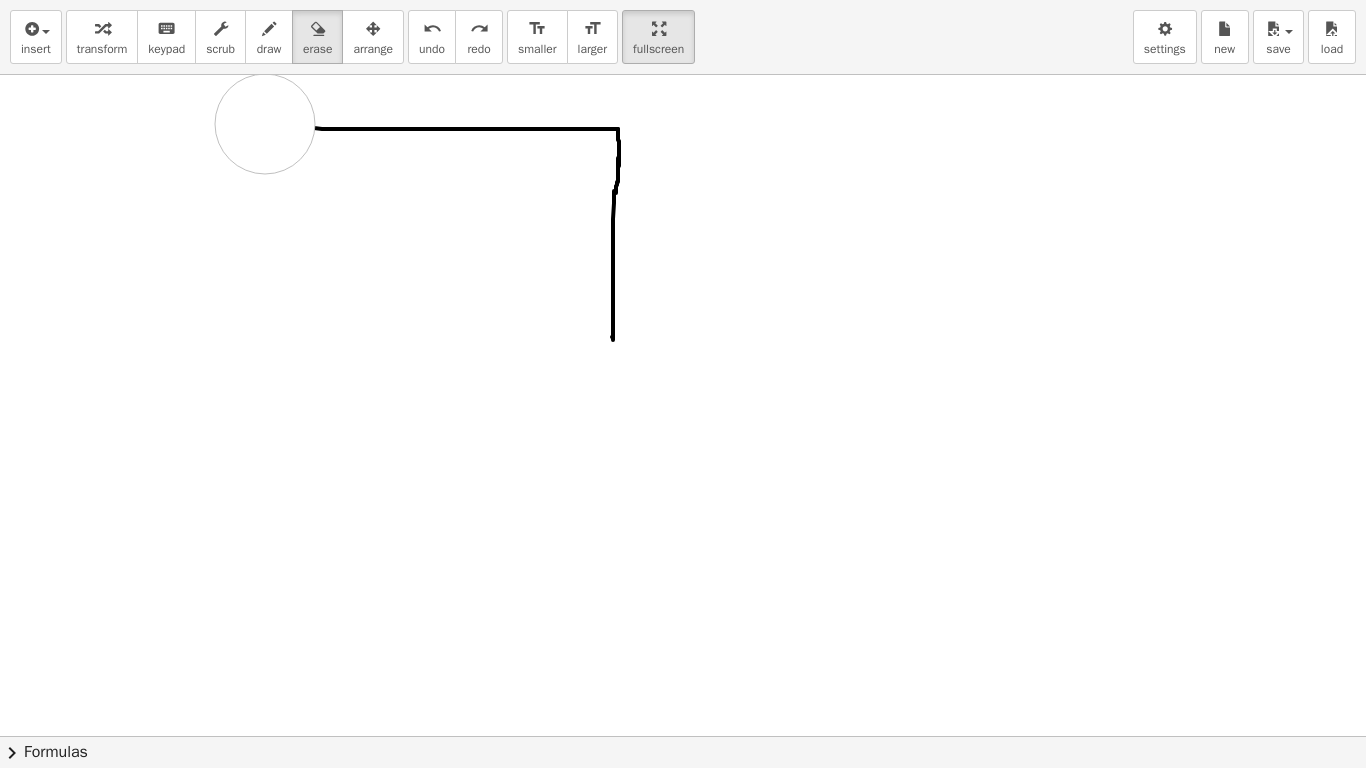 drag, startPoint x: 170, startPoint y: 124, endPoint x: 265, endPoint y: 124, distance: 95 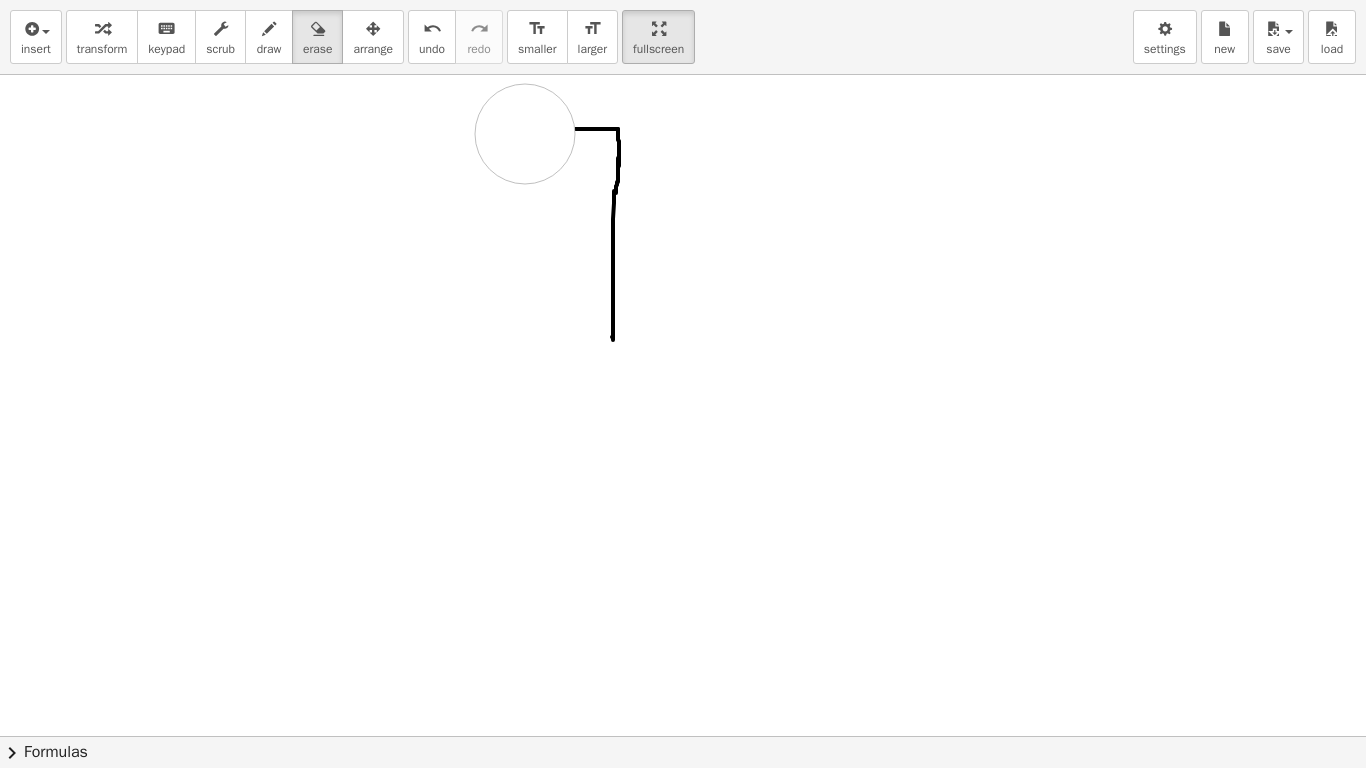 drag, startPoint x: 315, startPoint y: 134, endPoint x: 515, endPoint y: 136, distance: 200.01 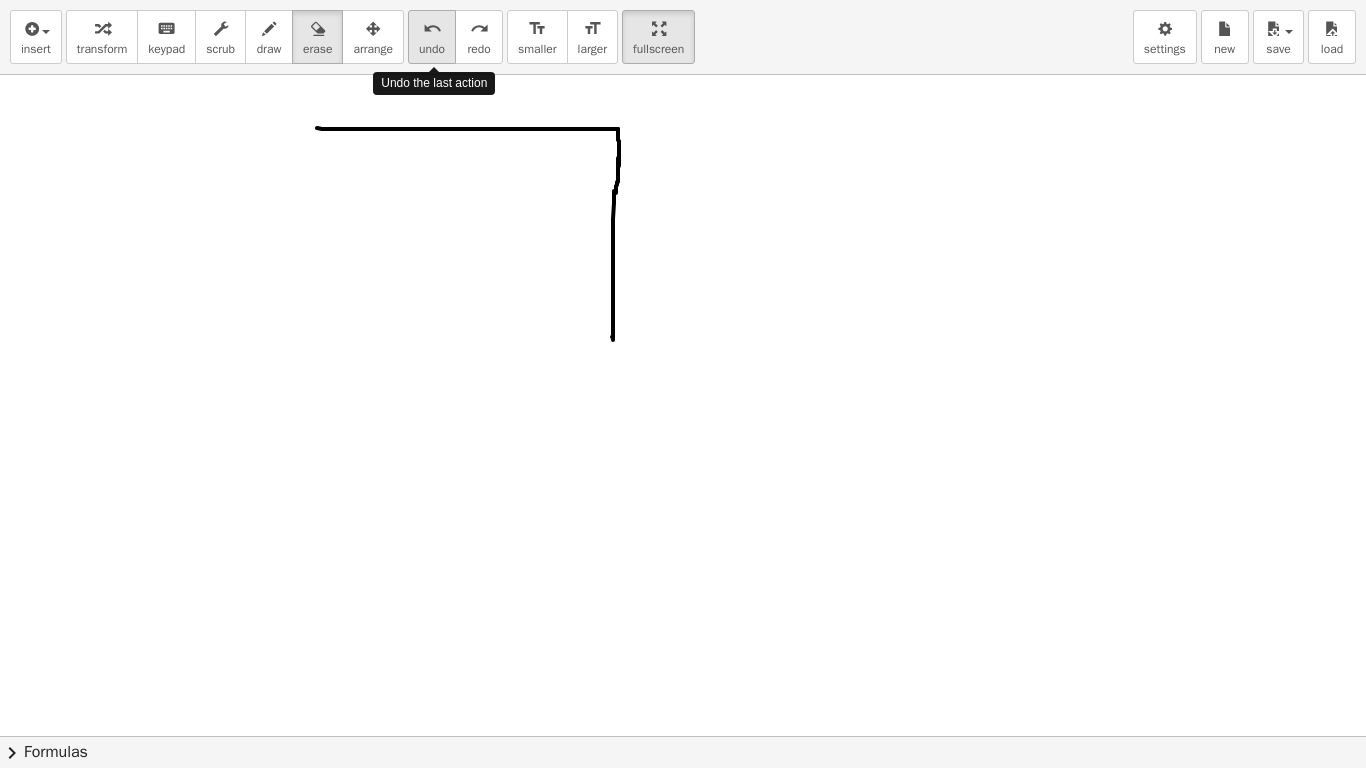 click on "undo" at bounding box center (432, 49) 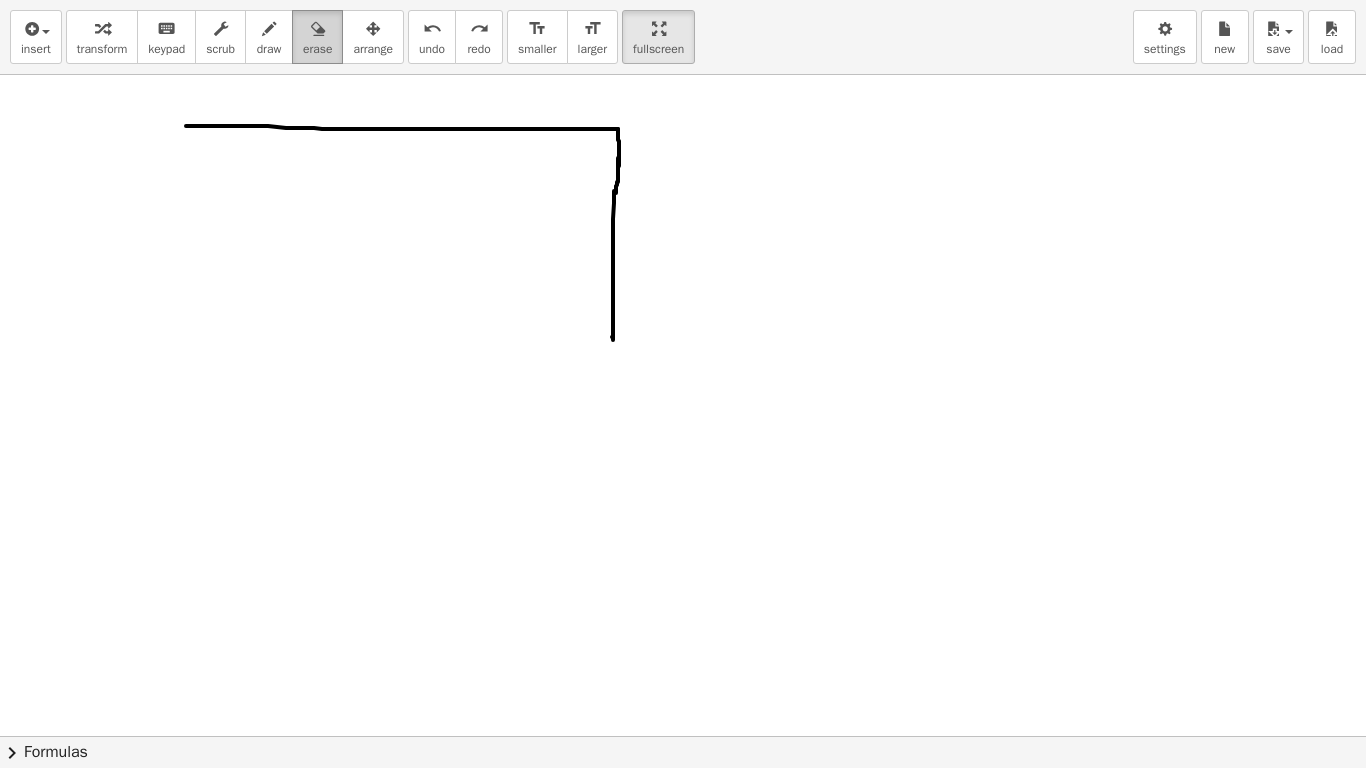 click on "erase" at bounding box center [317, 49] 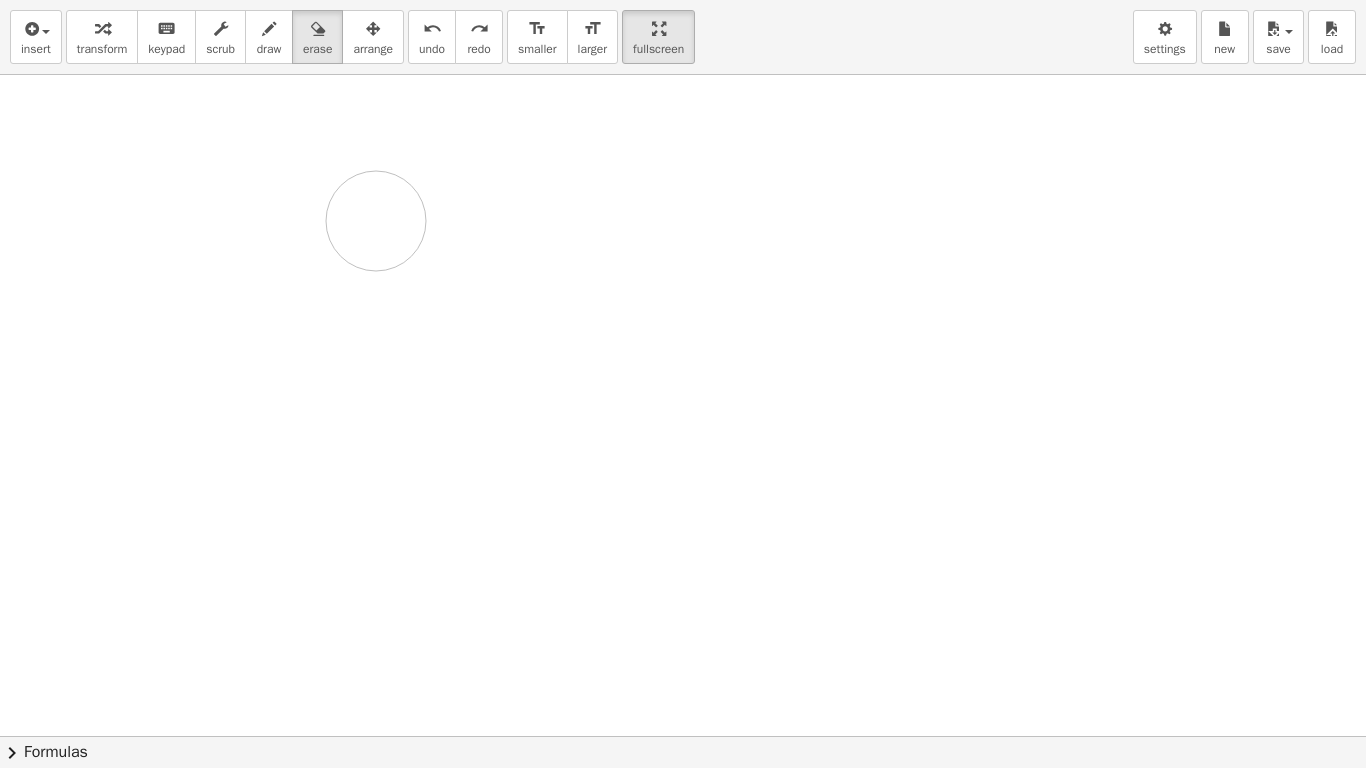 drag, startPoint x: 166, startPoint y: 126, endPoint x: 418, endPoint y: 219, distance: 268.6131 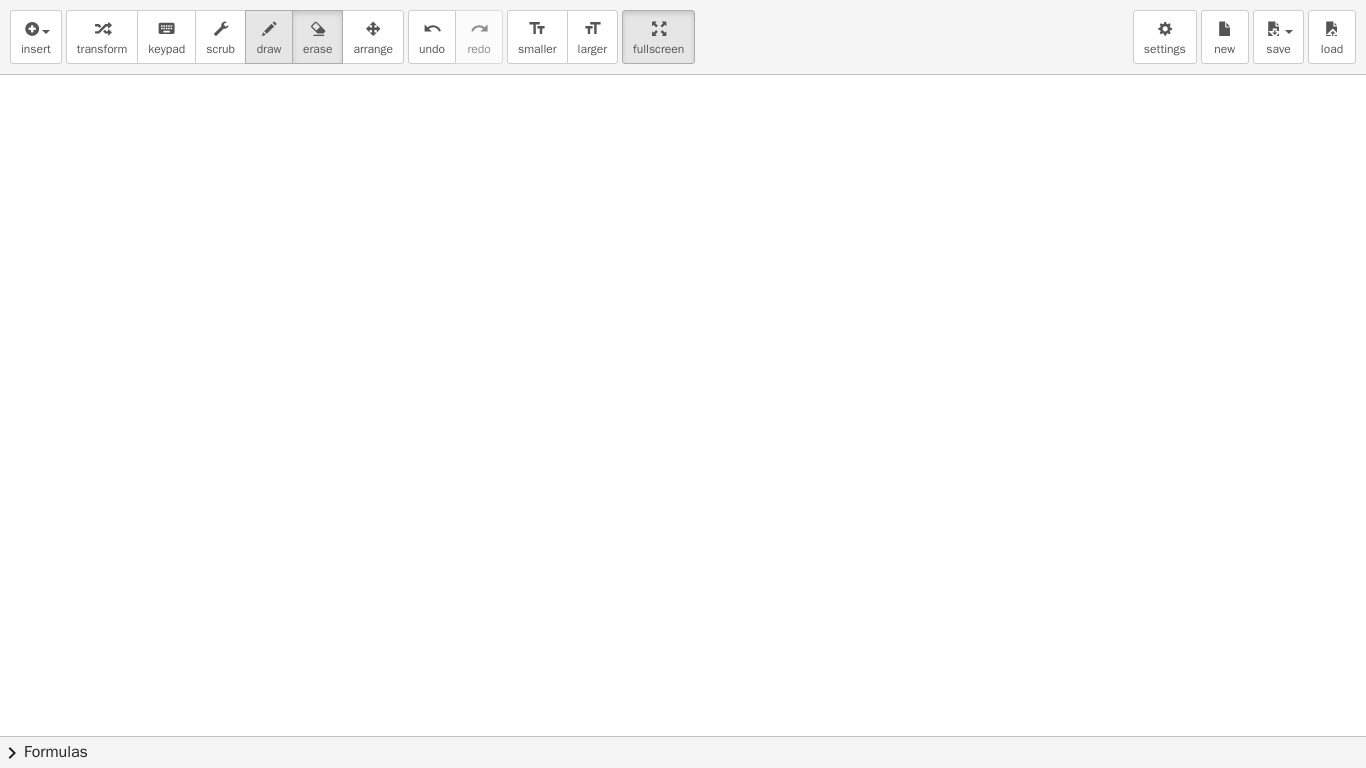 click on "draw" at bounding box center (269, 49) 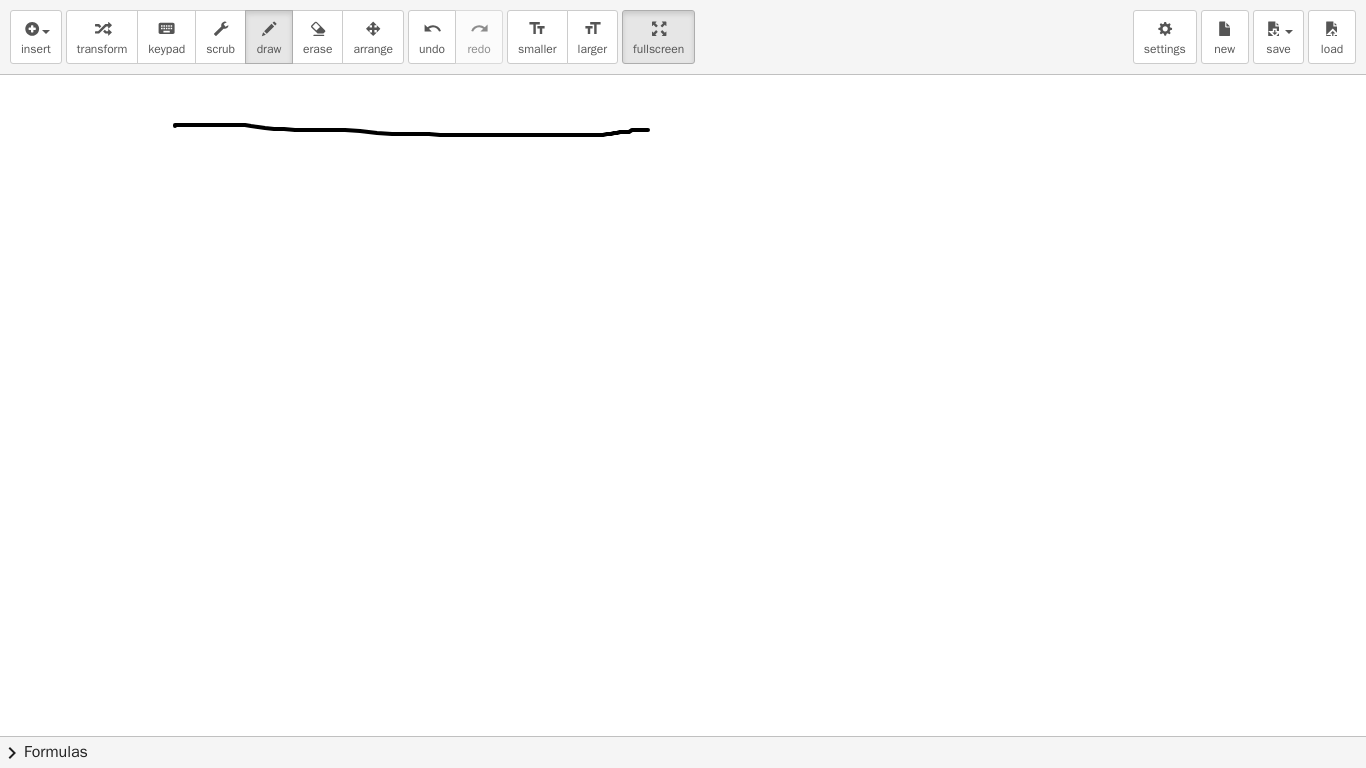 drag, startPoint x: 175, startPoint y: 126, endPoint x: 648, endPoint y: 130, distance: 473.0169 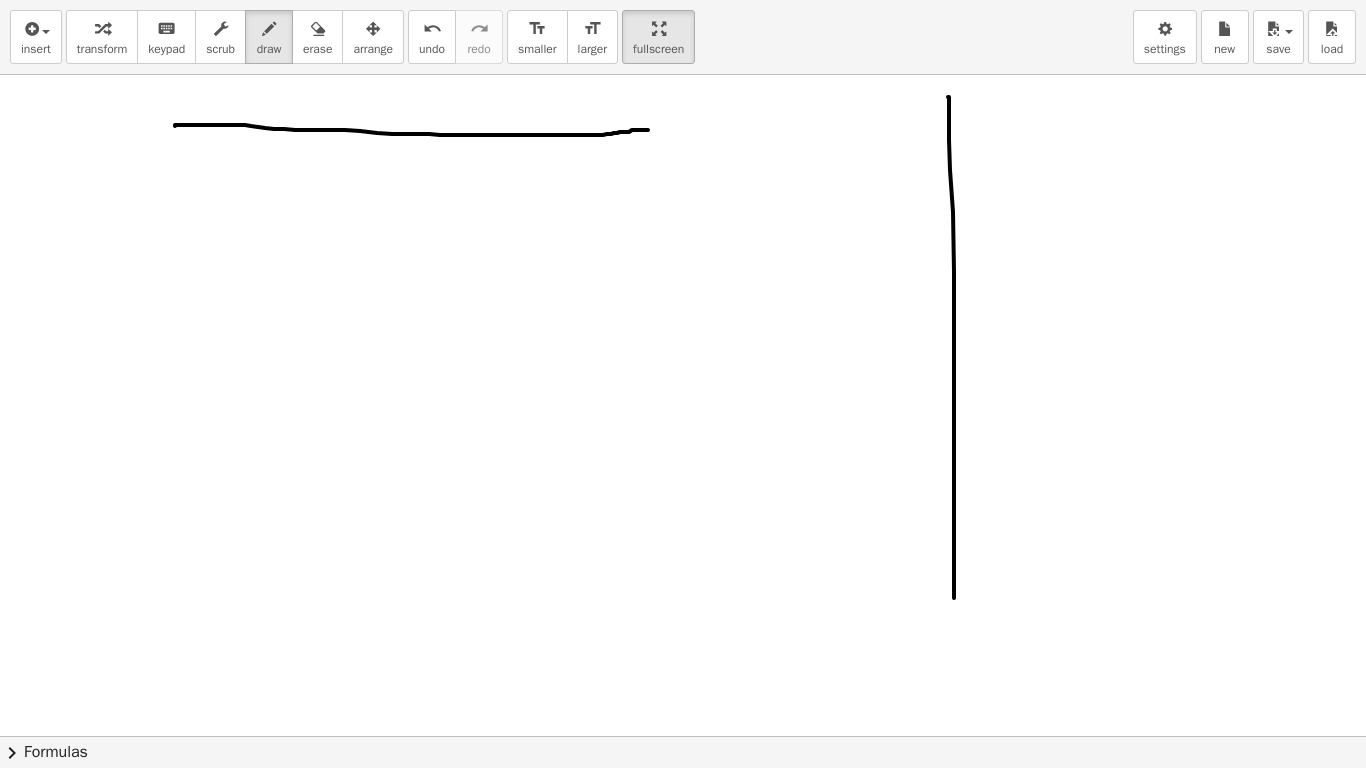 drag, startPoint x: 948, startPoint y: 97, endPoint x: 954, endPoint y: 590, distance: 493.0365 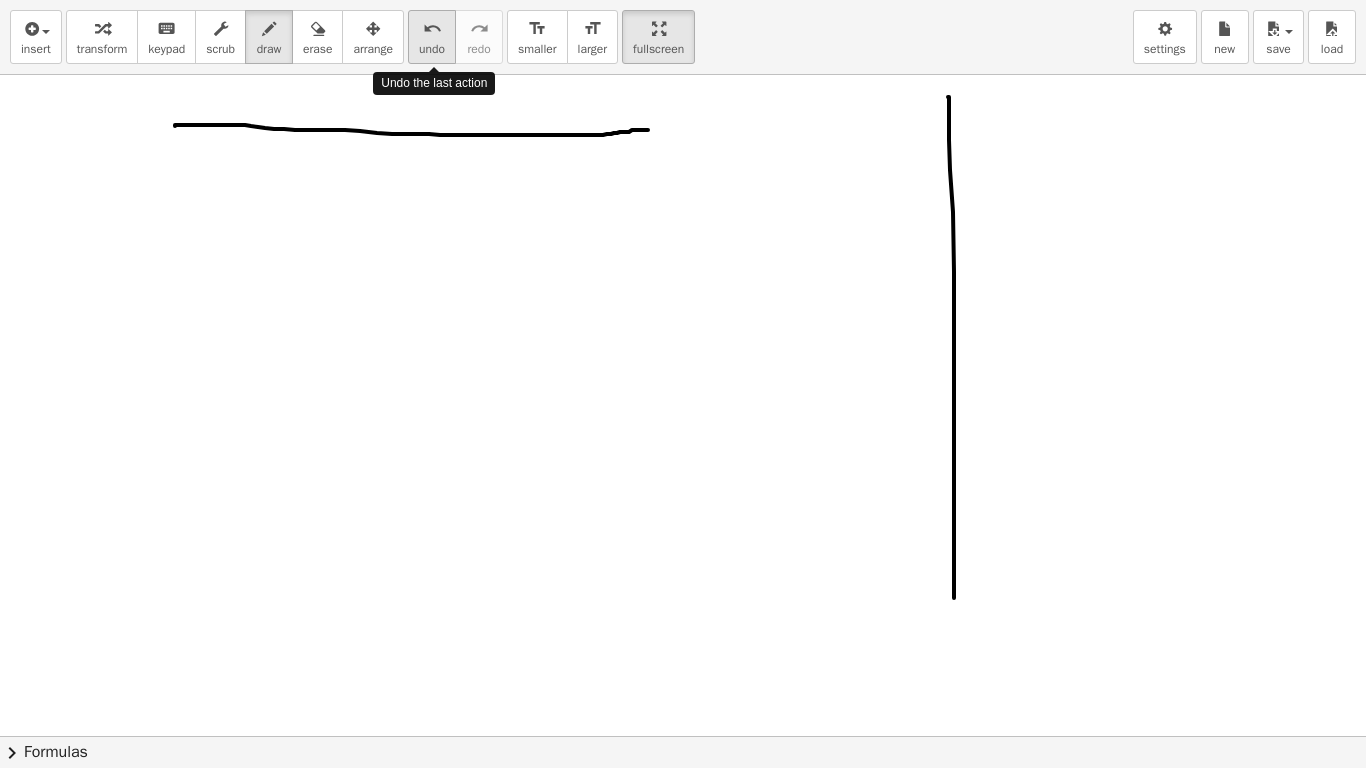 click on "undo undo" at bounding box center [432, 37] 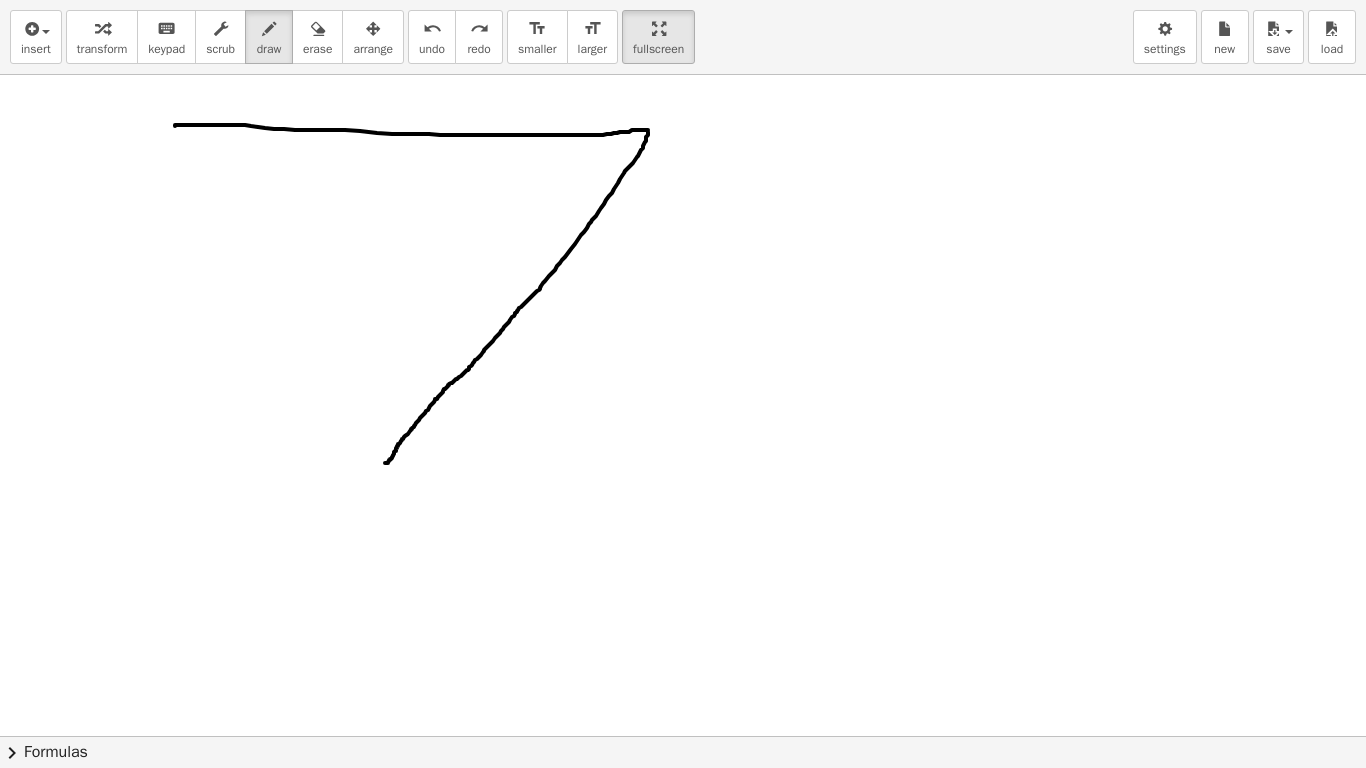 drag, startPoint x: 648, startPoint y: 132, endPoint x: 388, endPoint y: 454, distance: 413.86472 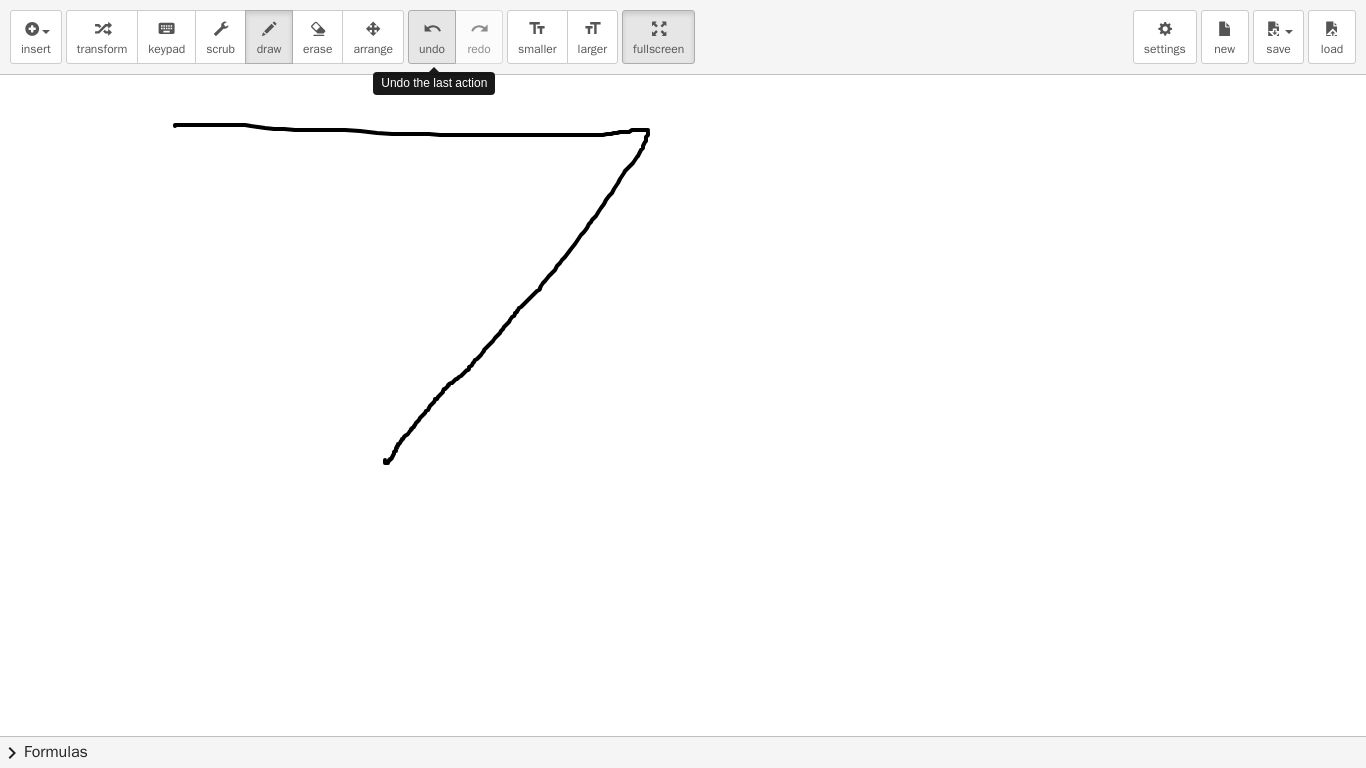 click on "undo" at bounding box center [432, 49] 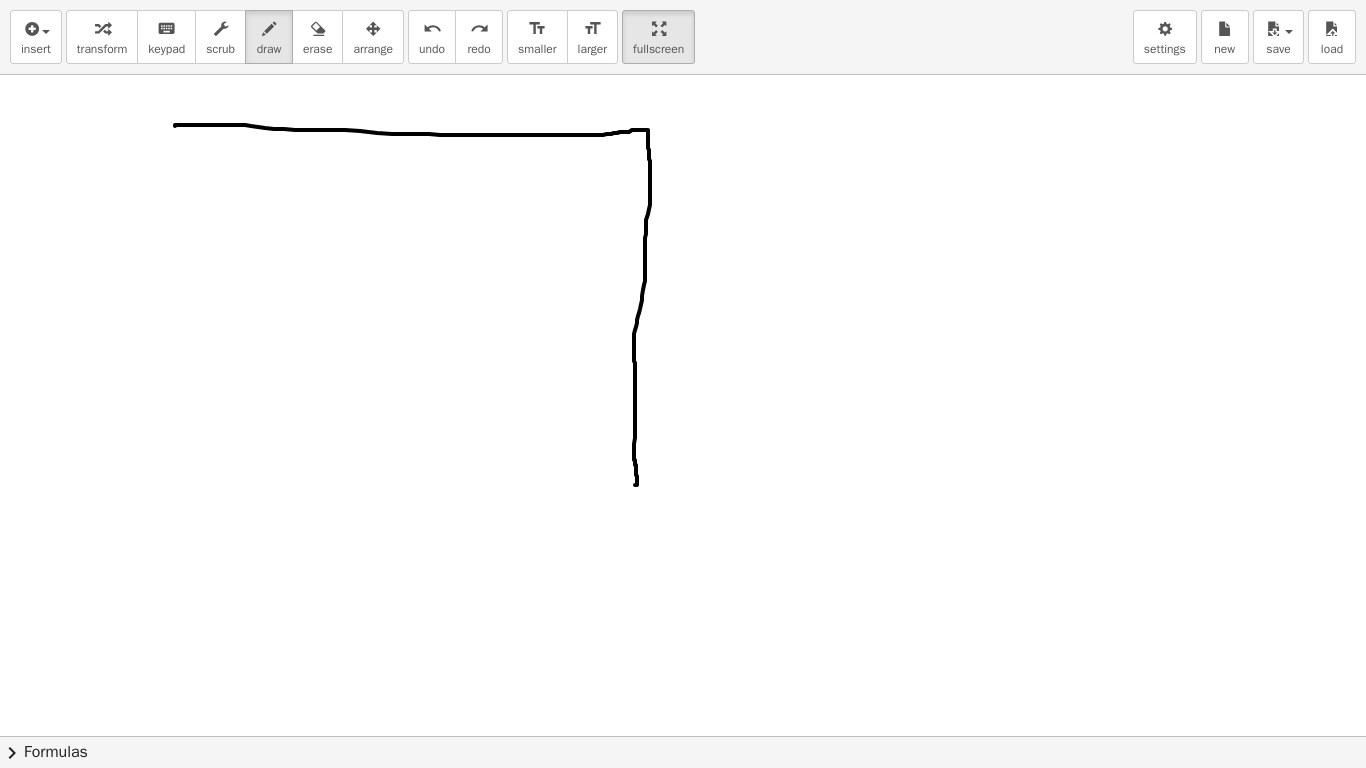 drag, startPoint x: 648, startPoint y: 131, endPoint x: 635, endPoint y: 485, distance: 354.23862 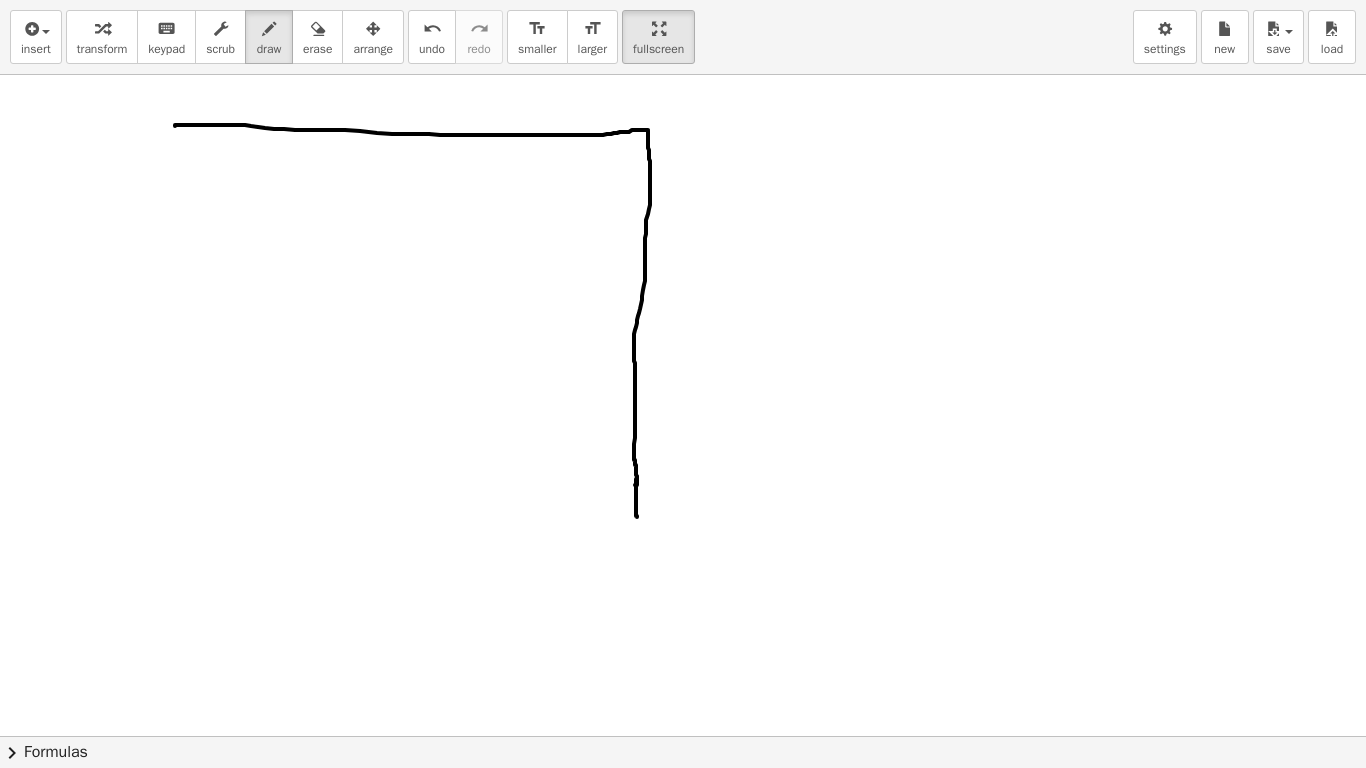 drag, startPoint x: 636, startPoint y: 479, endPoint x: 637, endPoint y: 515, distance: 36.013885 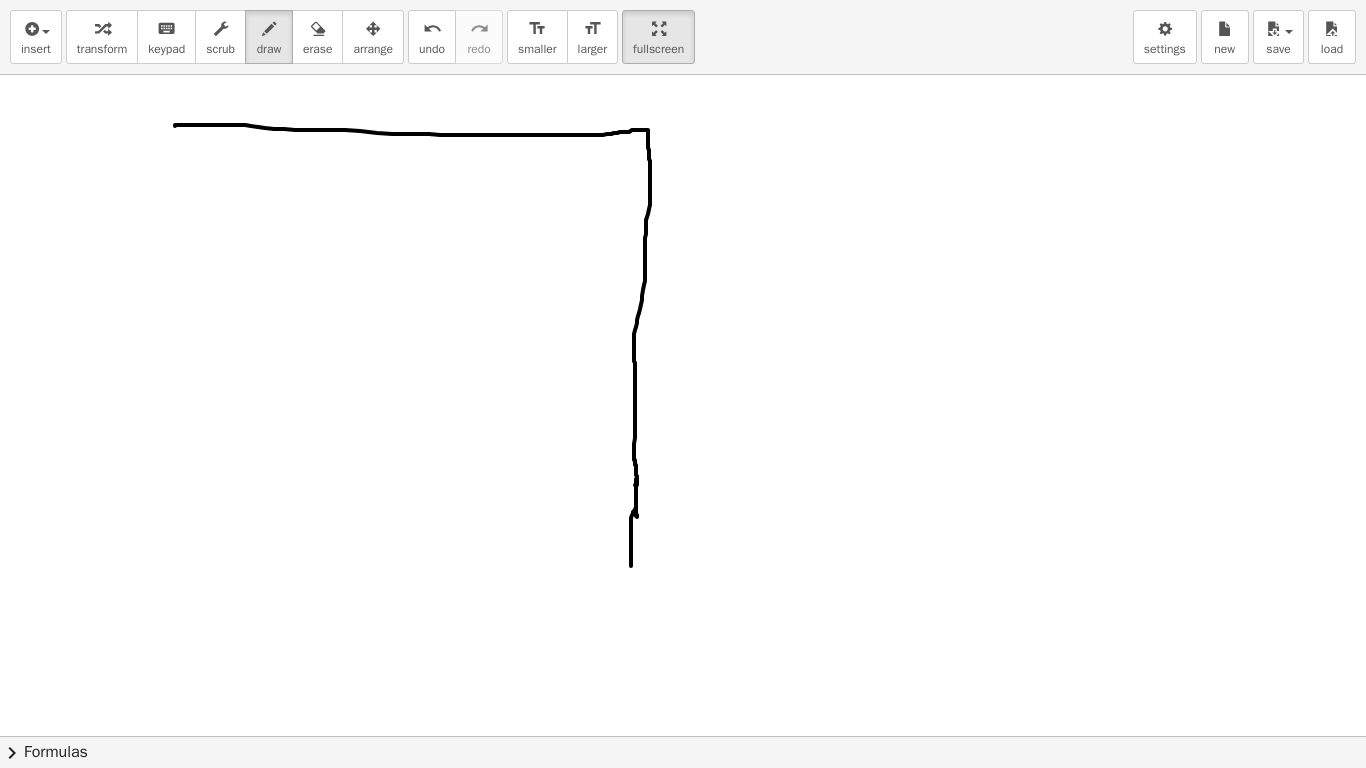 drag, startPoint x: 636, startPoint y: 509, endPoint x: 631, endPoint y: 566, distance: 57.21888 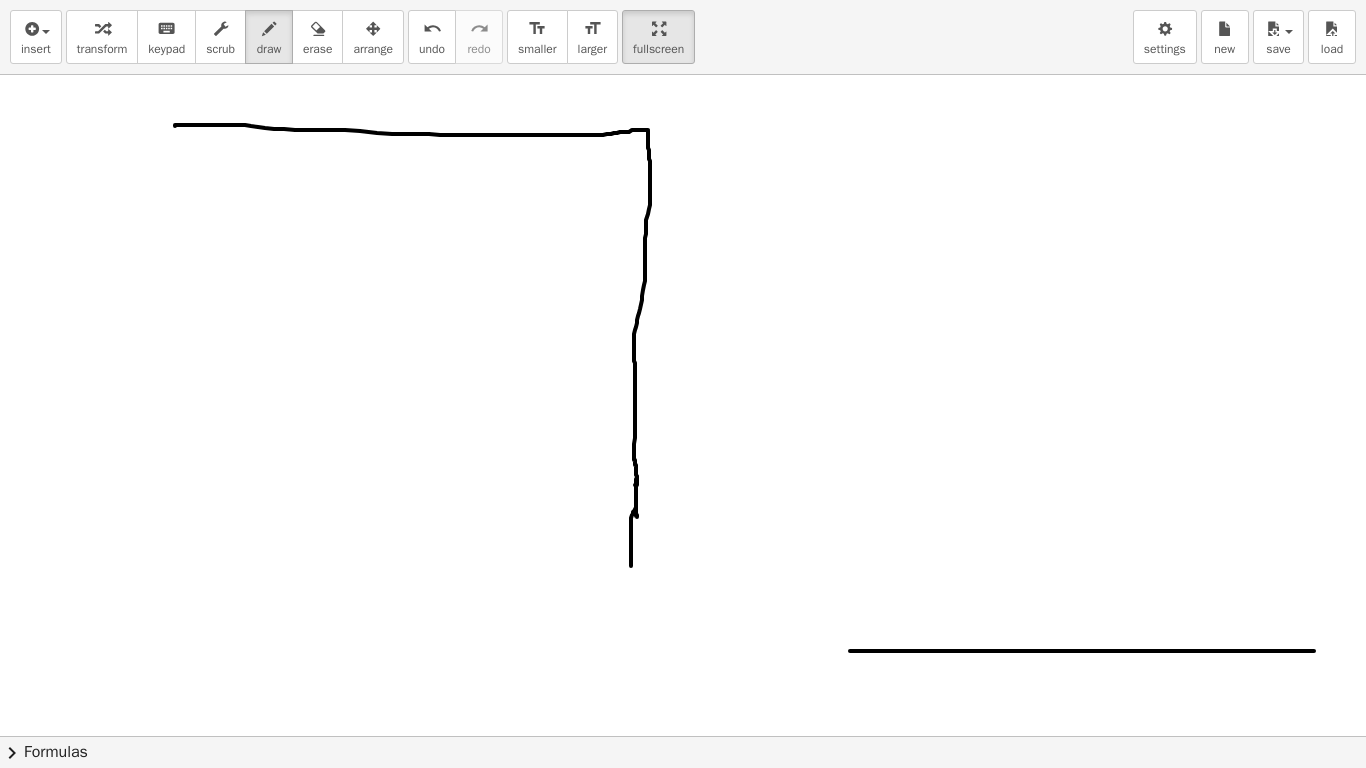 drag, startPoint x: 1314, startPoint y: 651, endPoint x: 850, endPoint y: 651, distance: 464 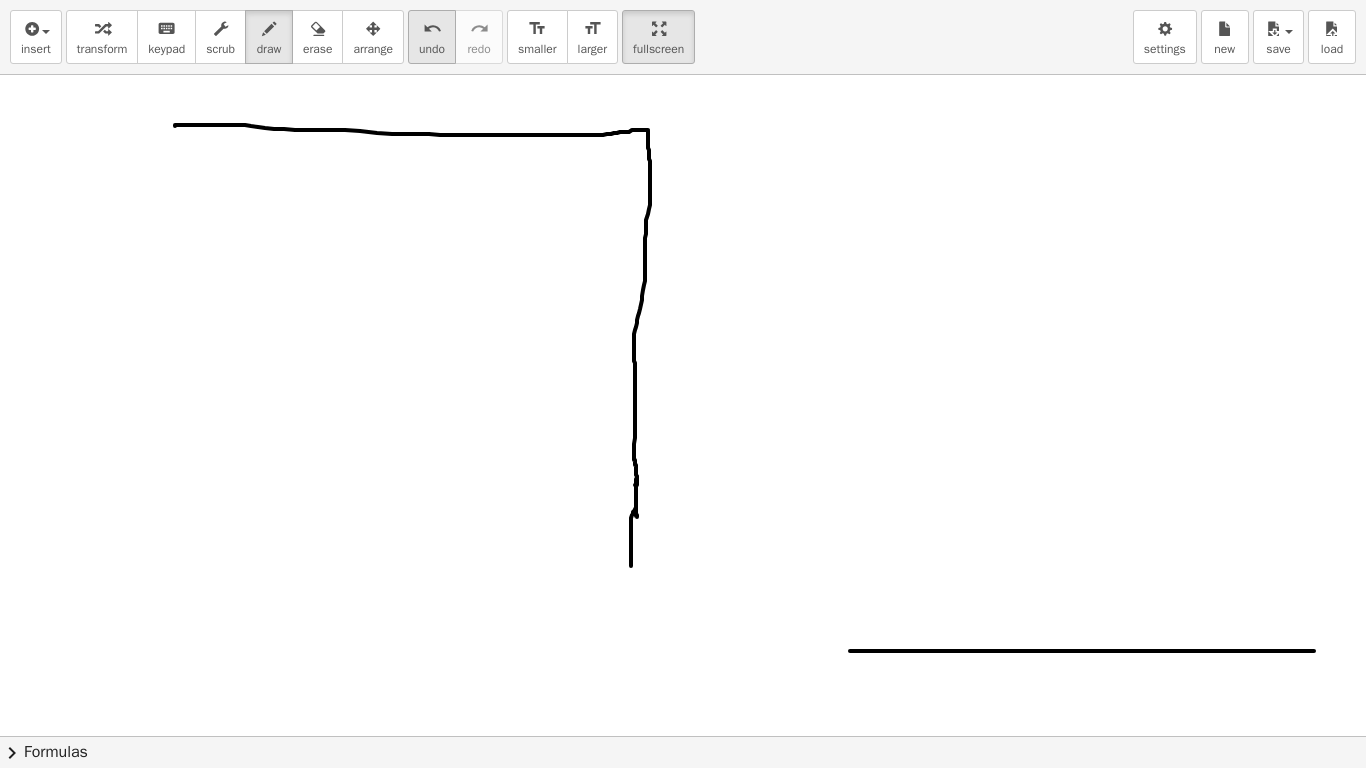 click on "undo" at bounding box center [432, 29] 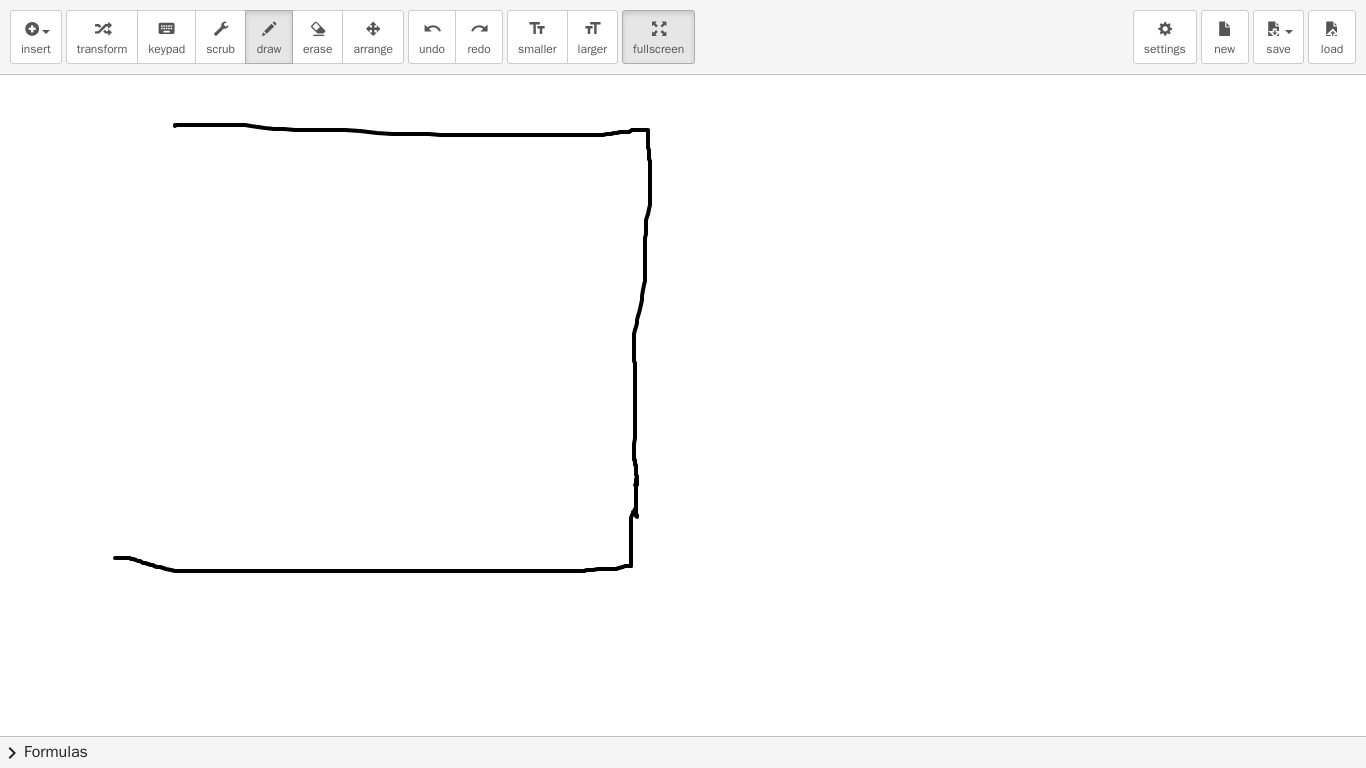 drag, startPoint x: 631, startPoint y: 566, endPoint x: 115, endPoint y: 558, distance: 516.062 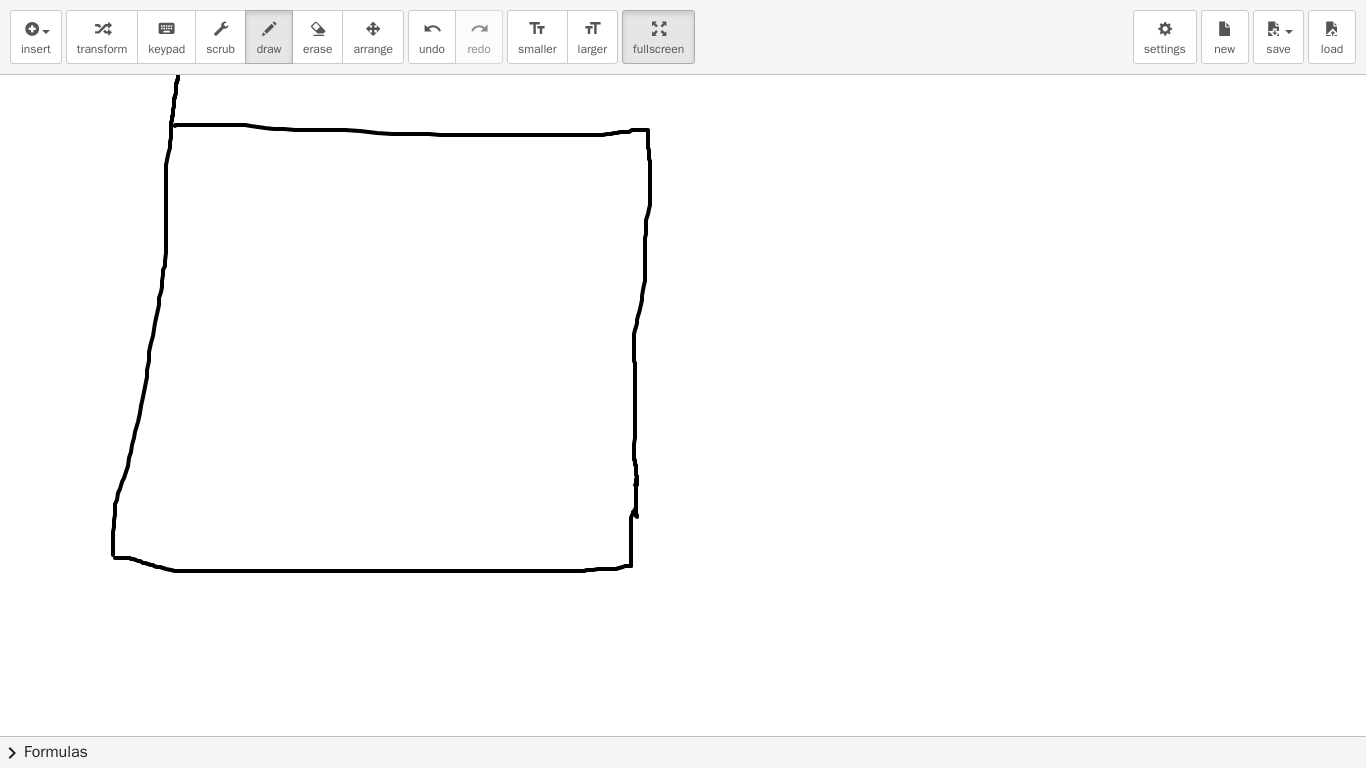 drag, startPoint x: 113, startPoint y: 555, endPoint x: 178, endPoint y: 75, distance: 484.38104 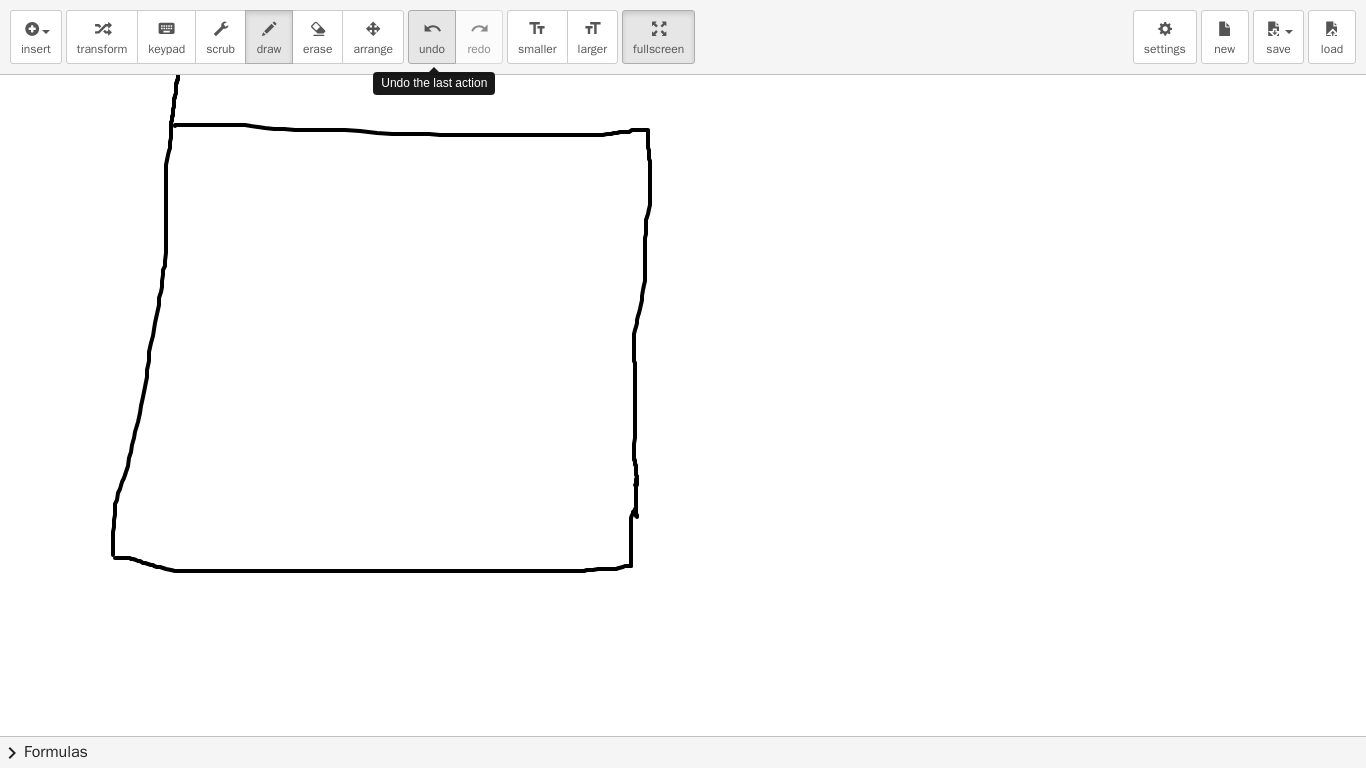 click on "undo" at bounding box center [432, 49] 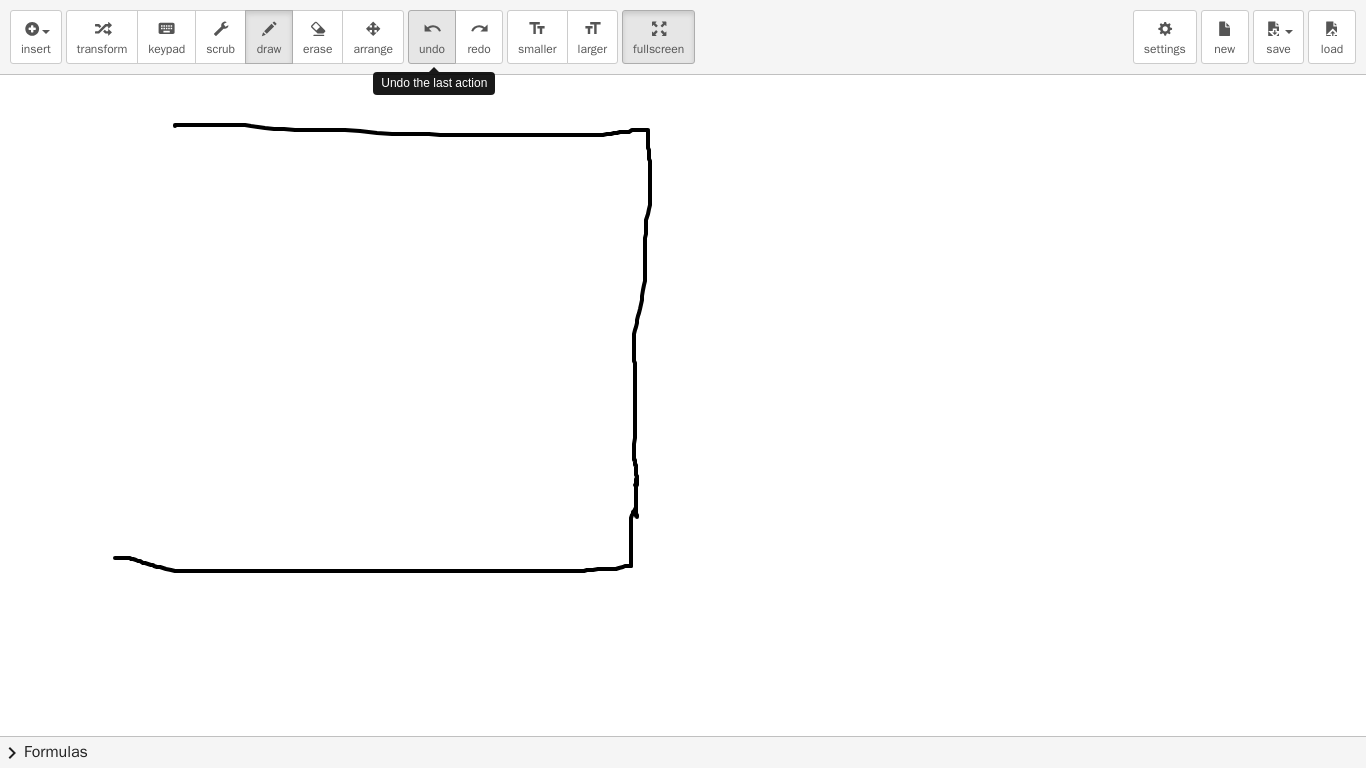 click on "undo" at bounding box center (432, 49) 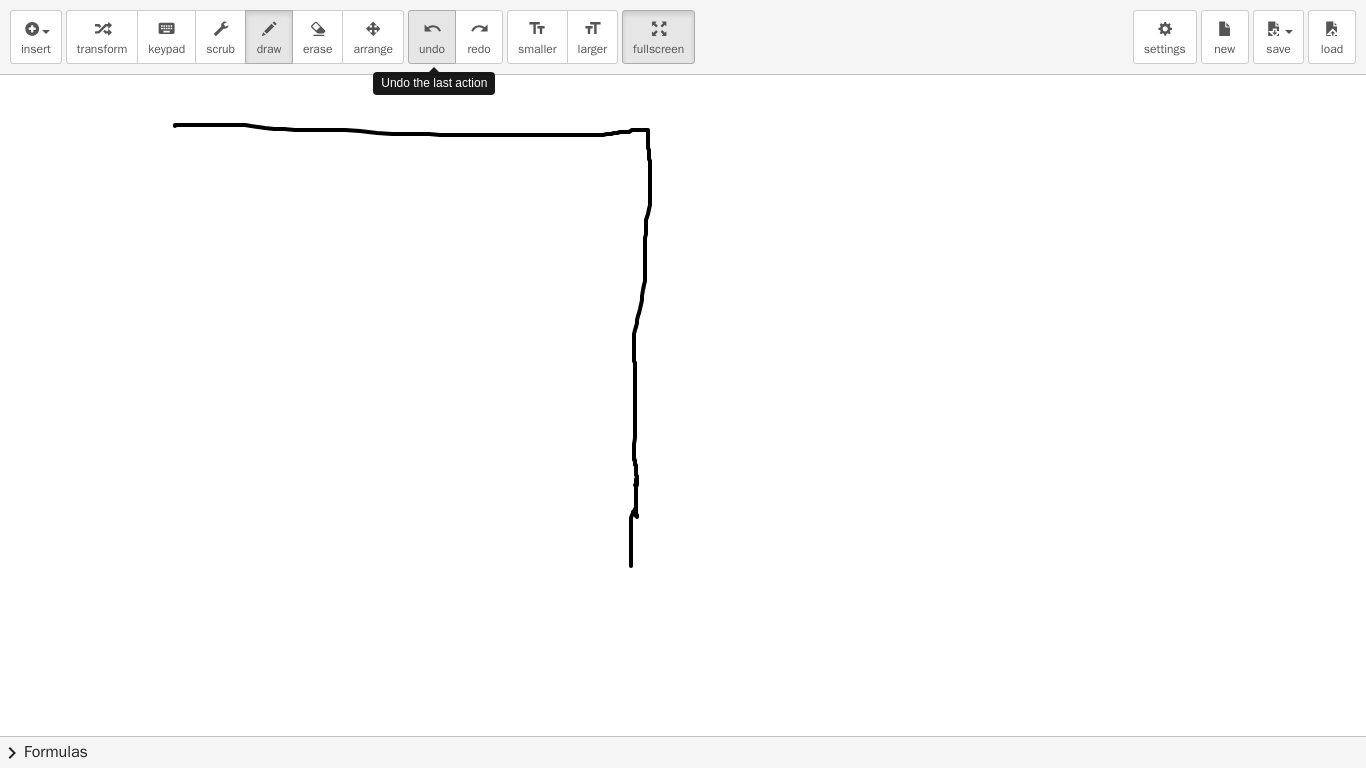 click on "undo" at bounding box center (432, 49) 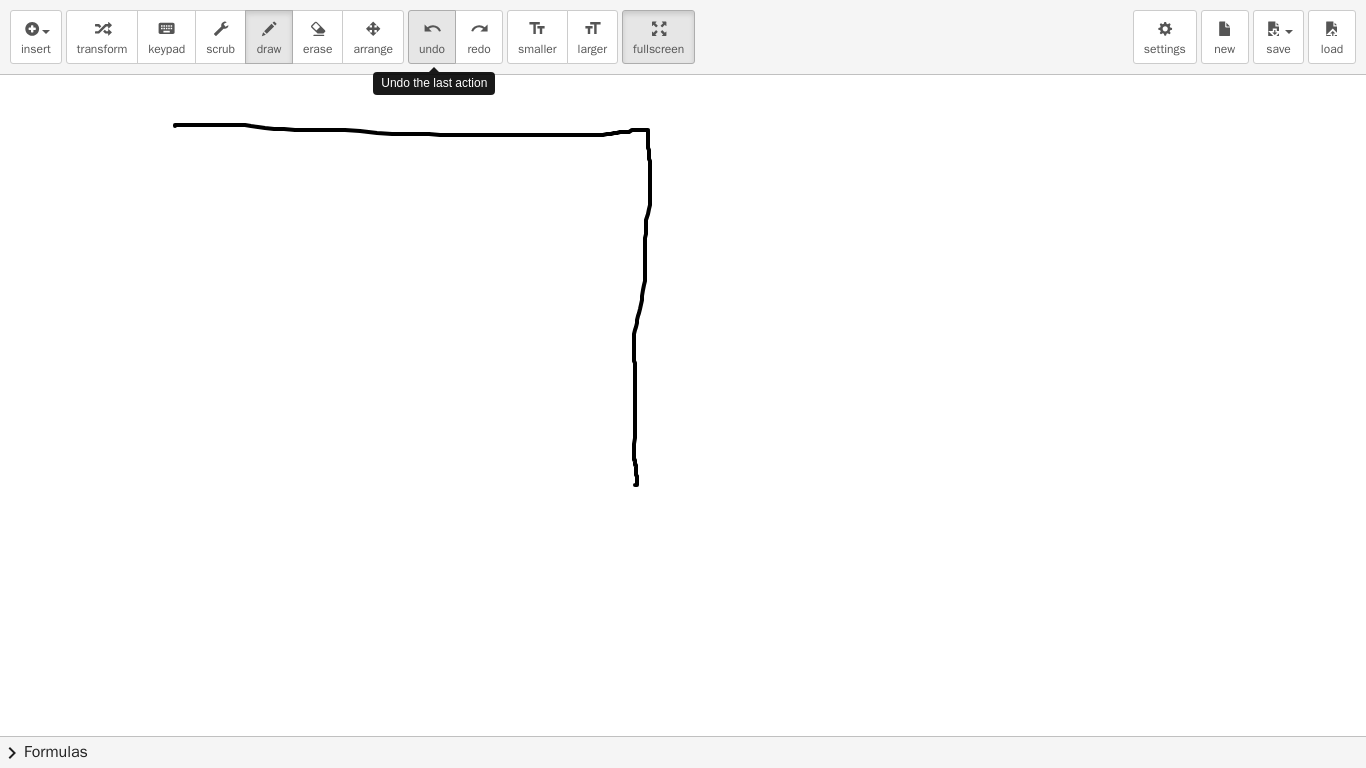 click on "undo" at bounding box center [432, 49] 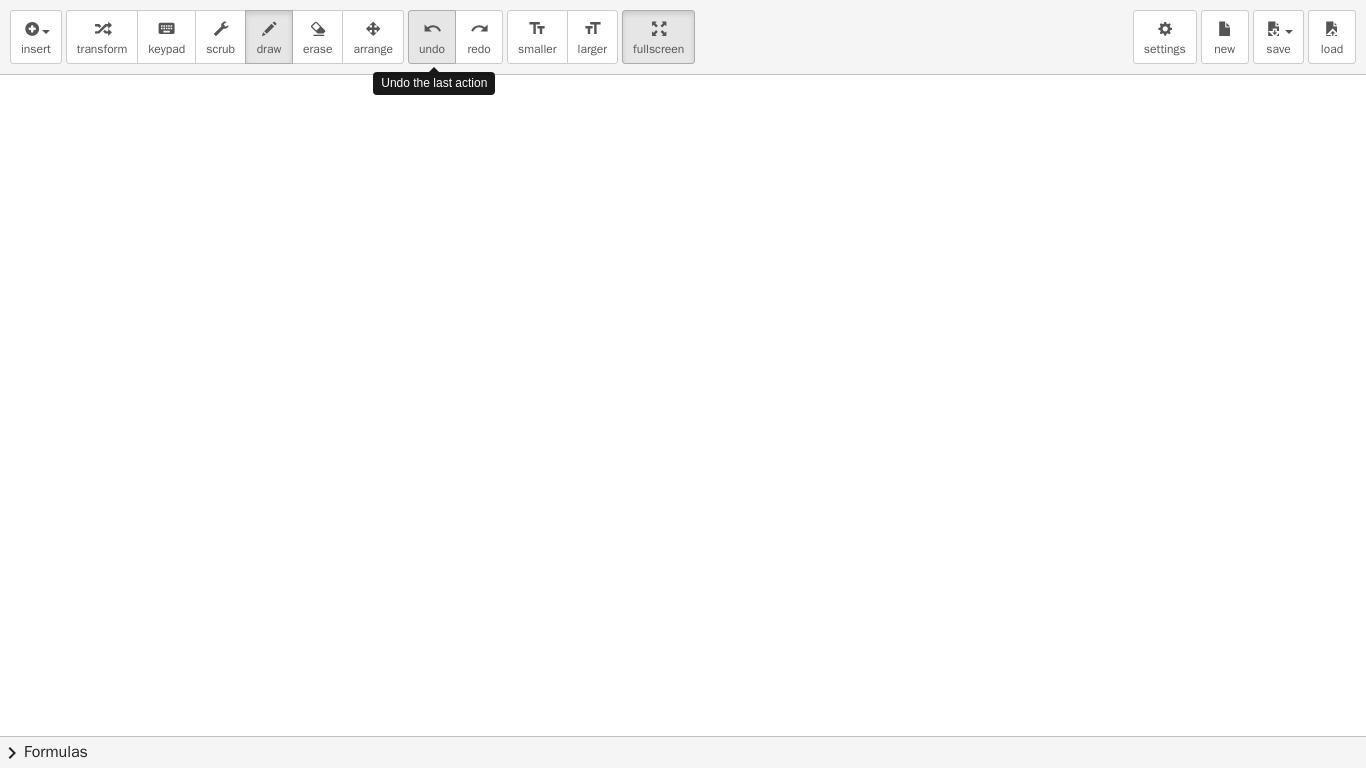 click on "undo" at bounding box center [432, 49] 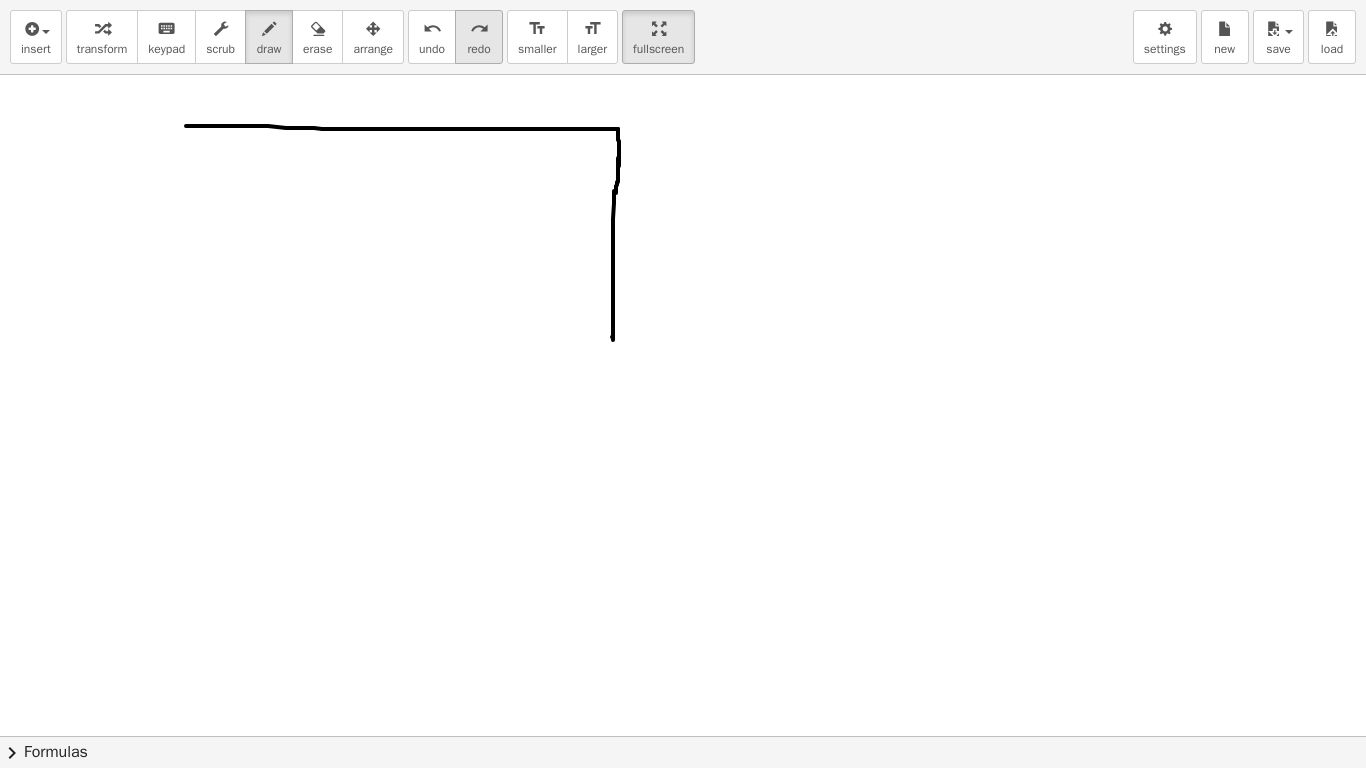 click on "redo" at bounding box center (479, 29) 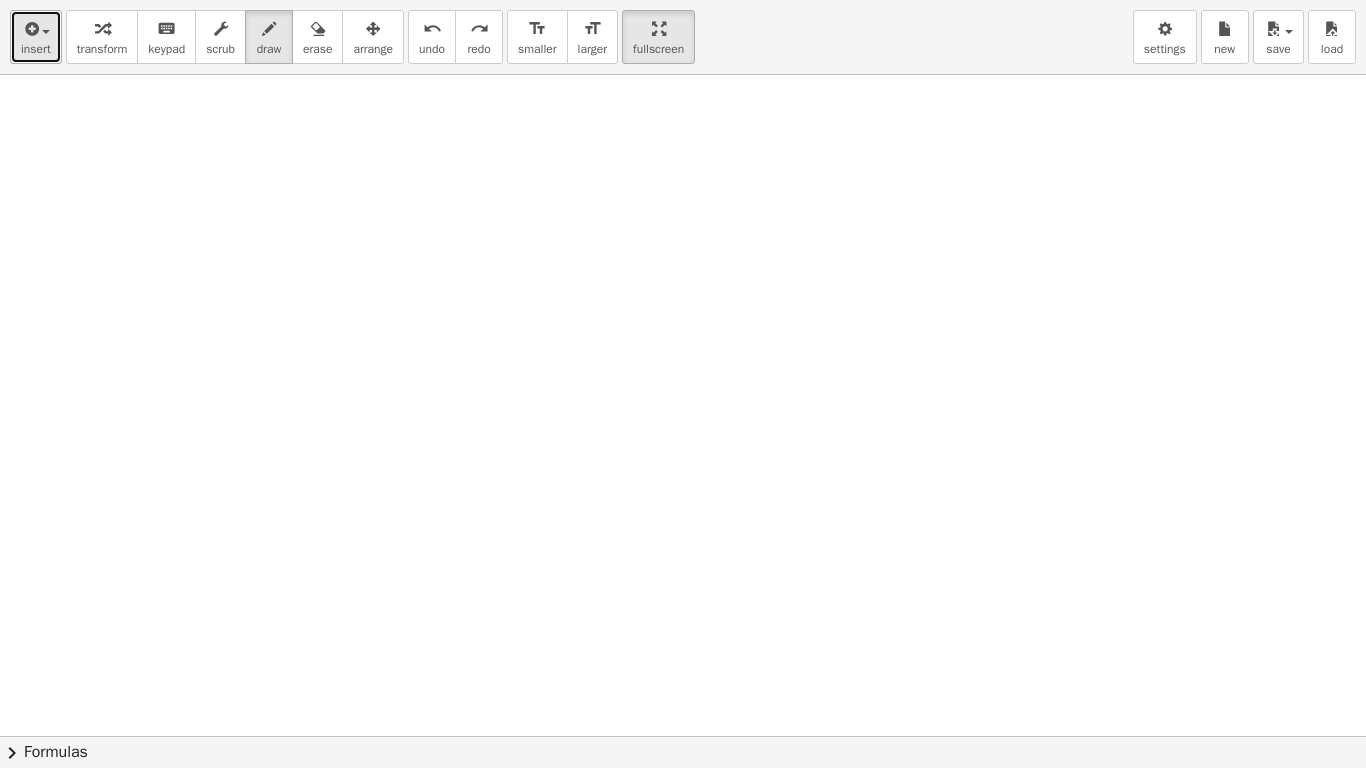 click on "insert" at bounding box center [36, 49] 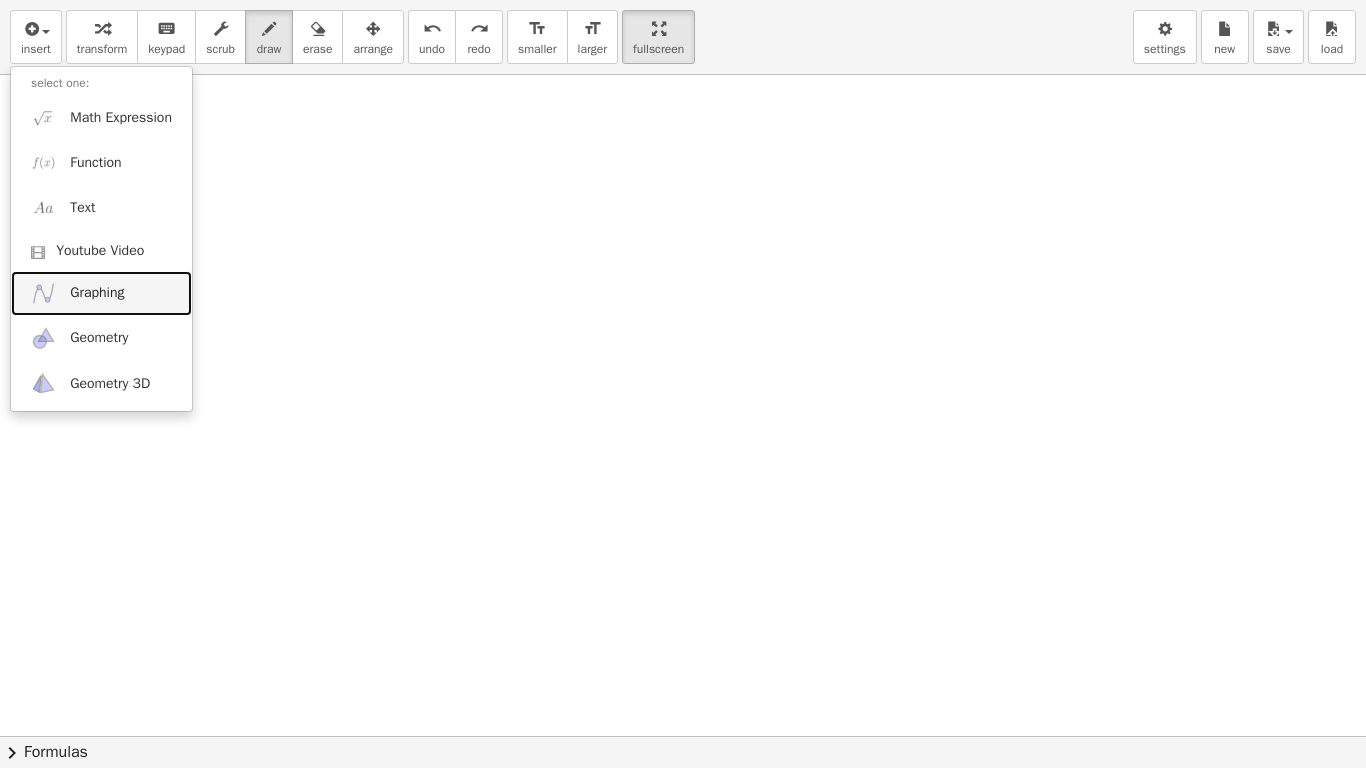 click on "Graphing" at bounding box center [97, 293] 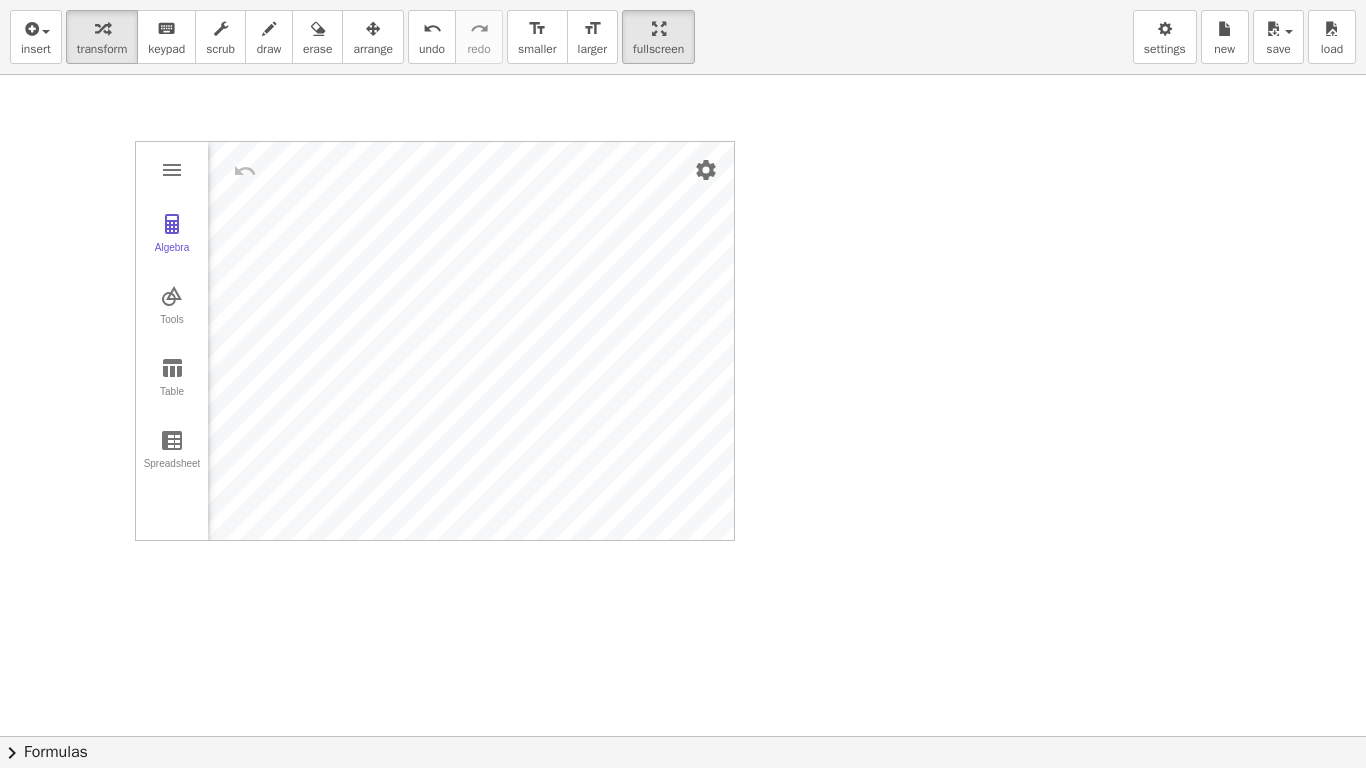 click at bounding box center (683, 736) 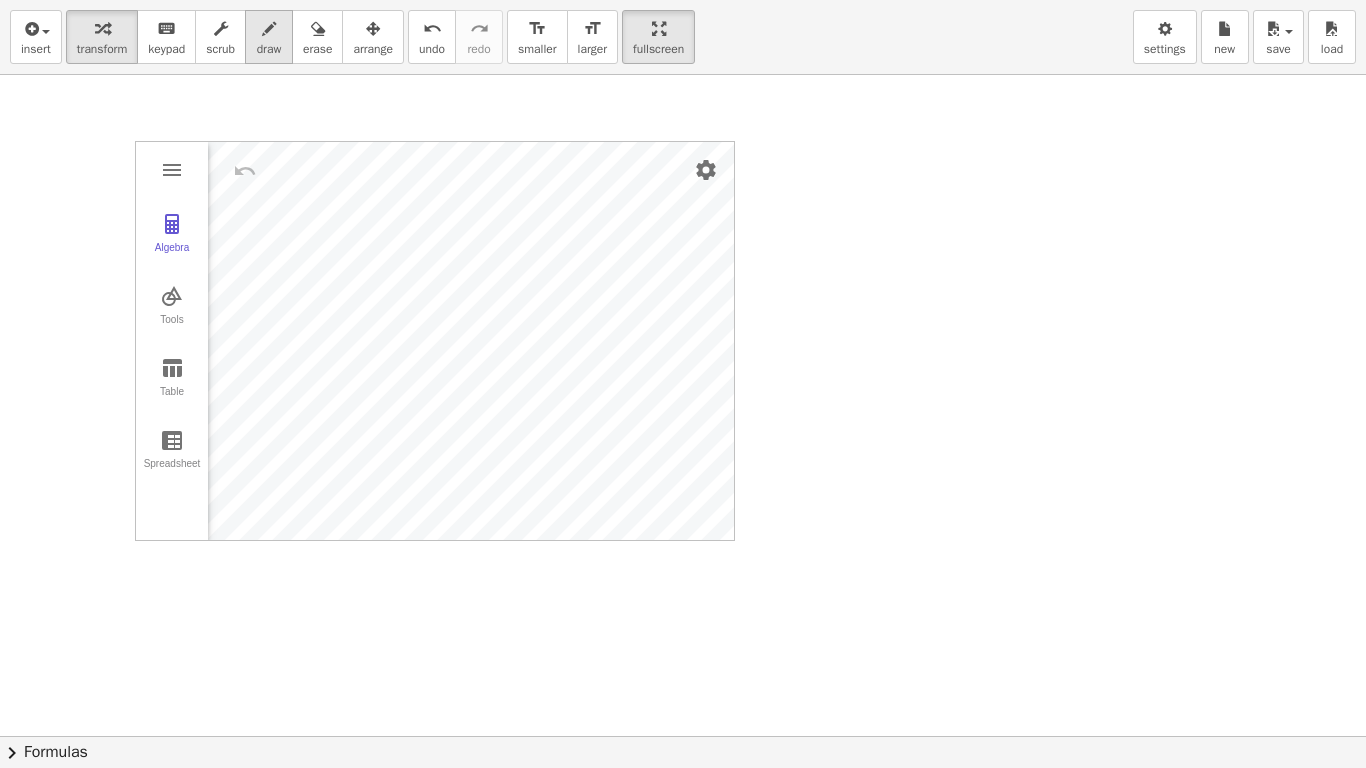 drag, startPoint x: 273, startPoint y: 40, endPoint x: 280, endPoint y: 51, distance: 13.038404 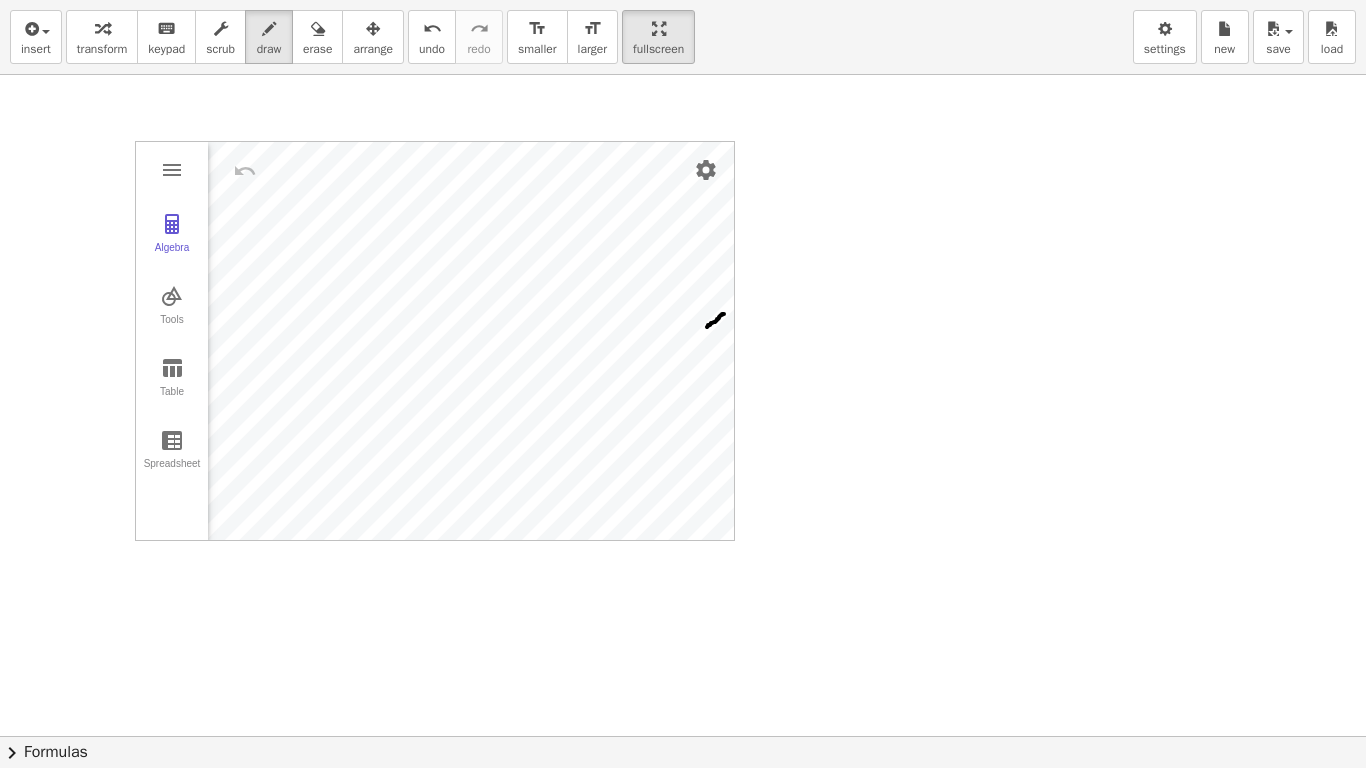 drag, startPoint x: 724, startPoint y: 314, endPoint x: 704, endPoint y: 330, distance: 25.612497 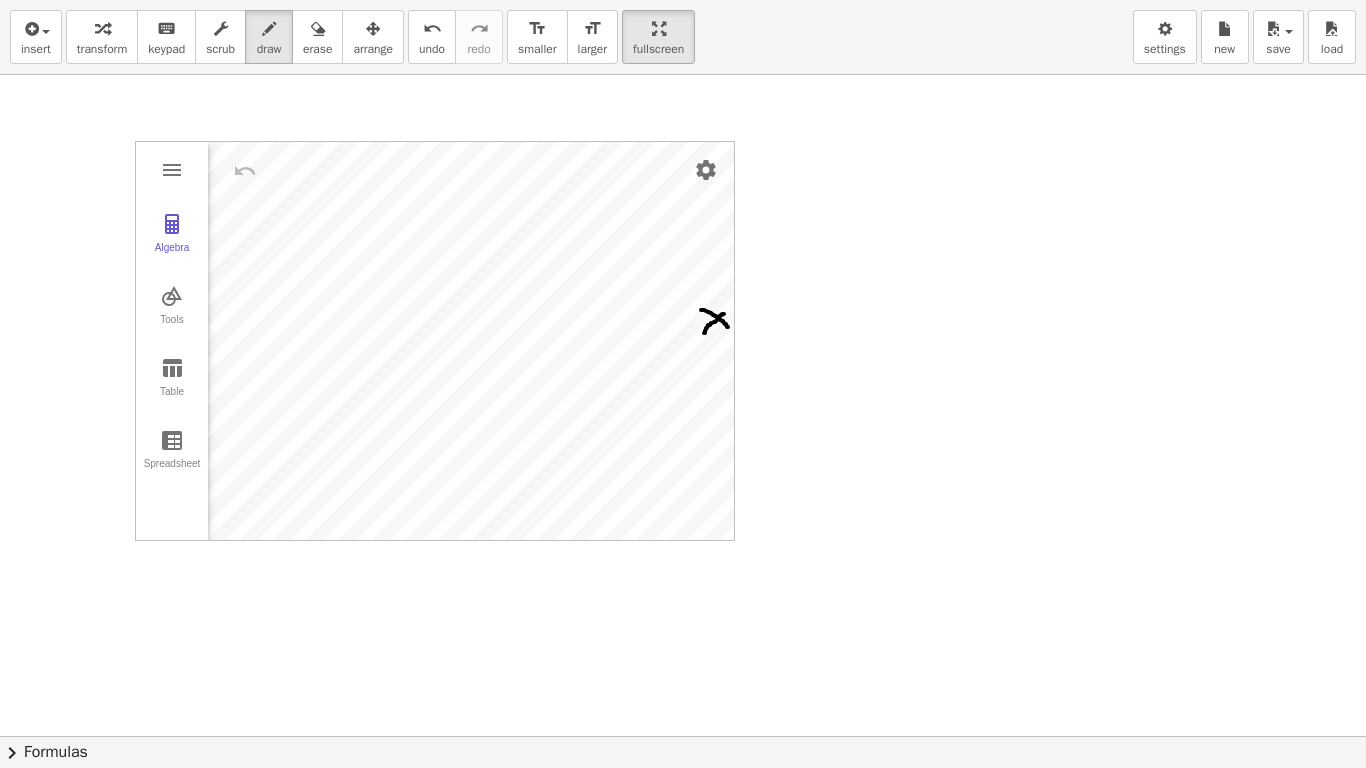 drag, startPoint x: 701, startPoint y: 310, endPoint x: 728, endPoint y: 327, distance: 31.906113 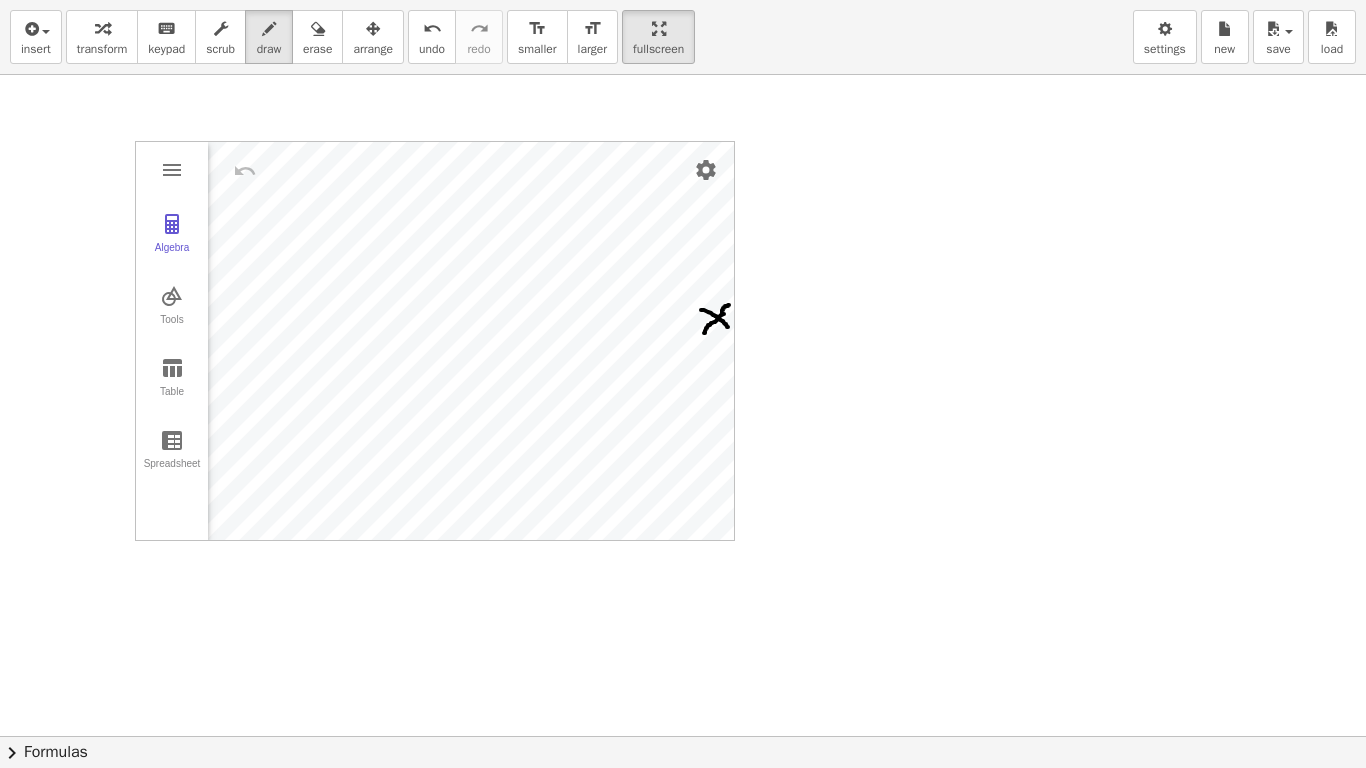 drag, startPoint x: 722, startPoint y: 313, endPoint x: 729, endPoint y: 305, distance: 10.630146 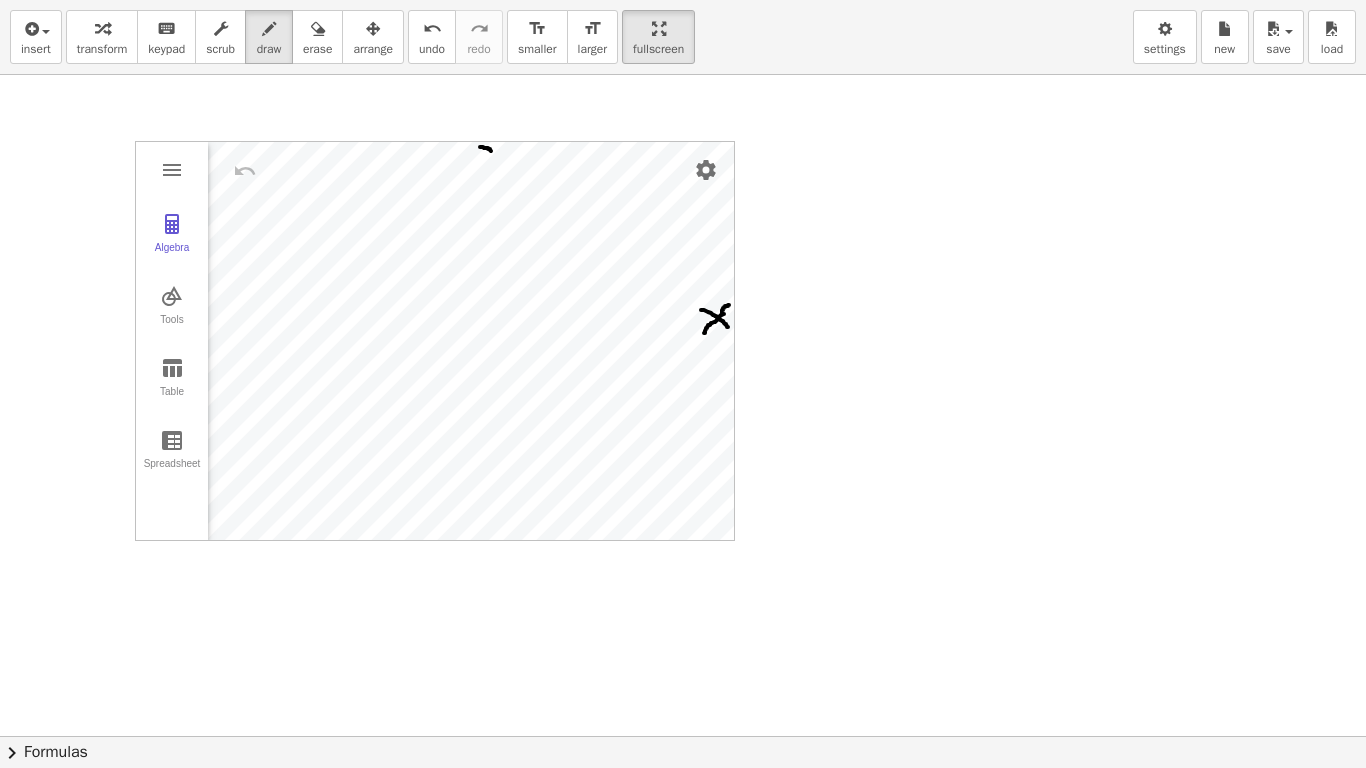 drag, startPoint x: 480, startPoint y: 147, endPoint x: 494, endPoint y: 153, distance: 15.231546 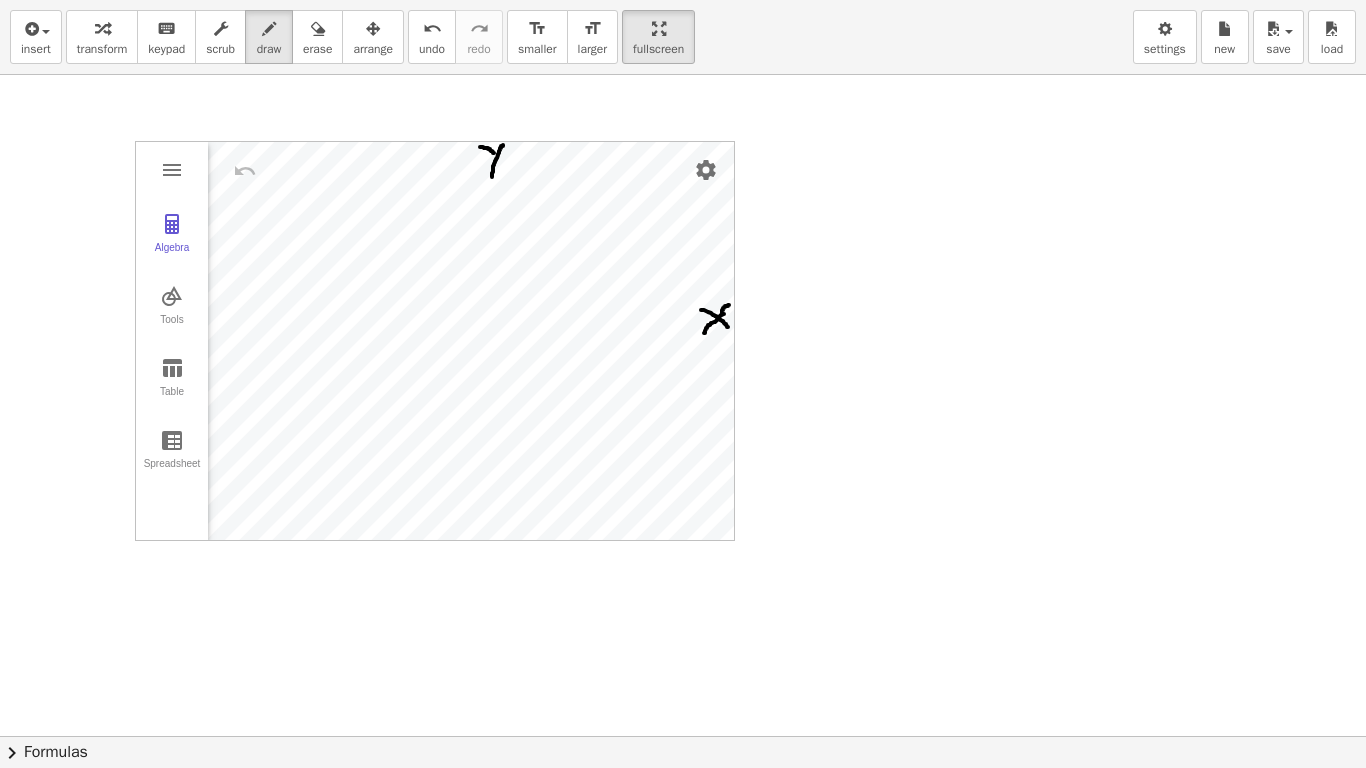 drag, startPoint x: 501, startPoint y: 148, endPoint x: 485, endPoint y: 177, distance: 33.12099 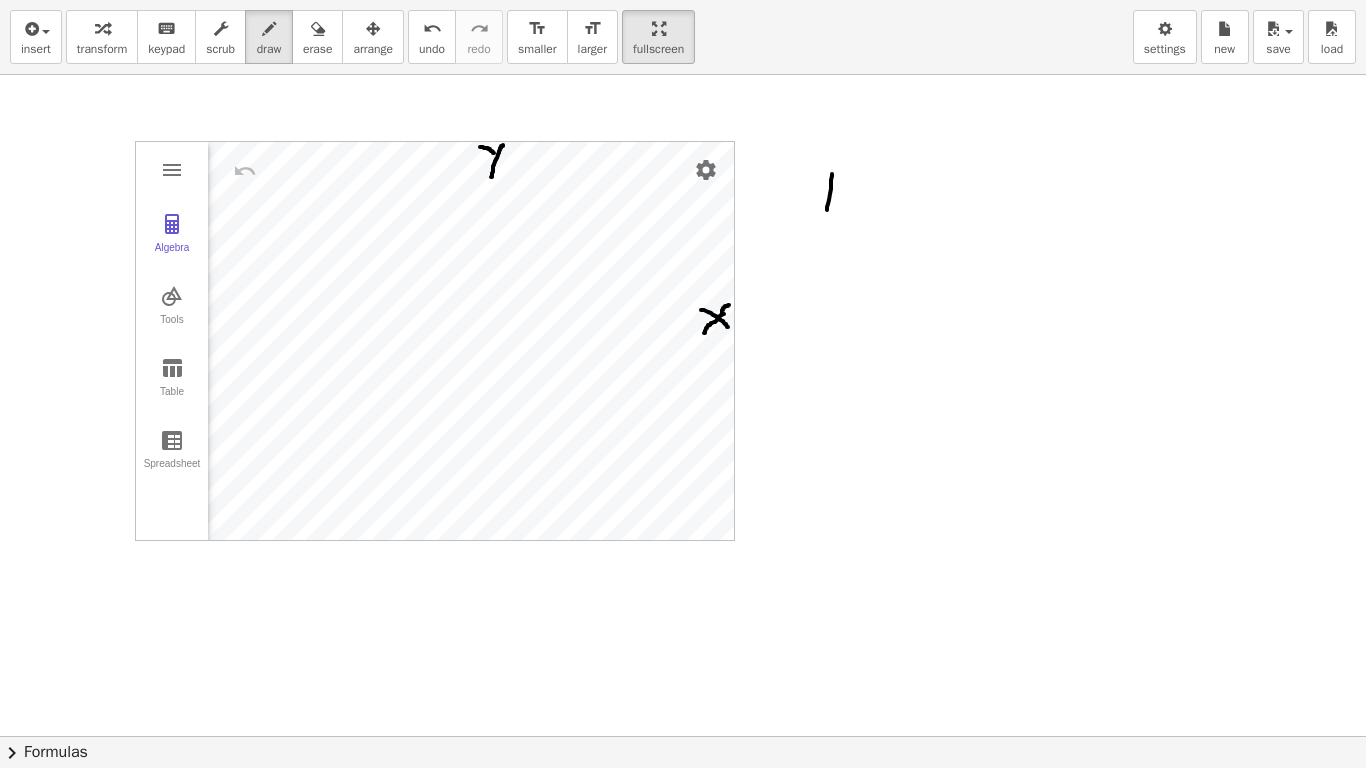 drag, startPoint x: 832, startPoint y: 174, endPoint x: 827, endPoint y: 210, distance: 36.345562 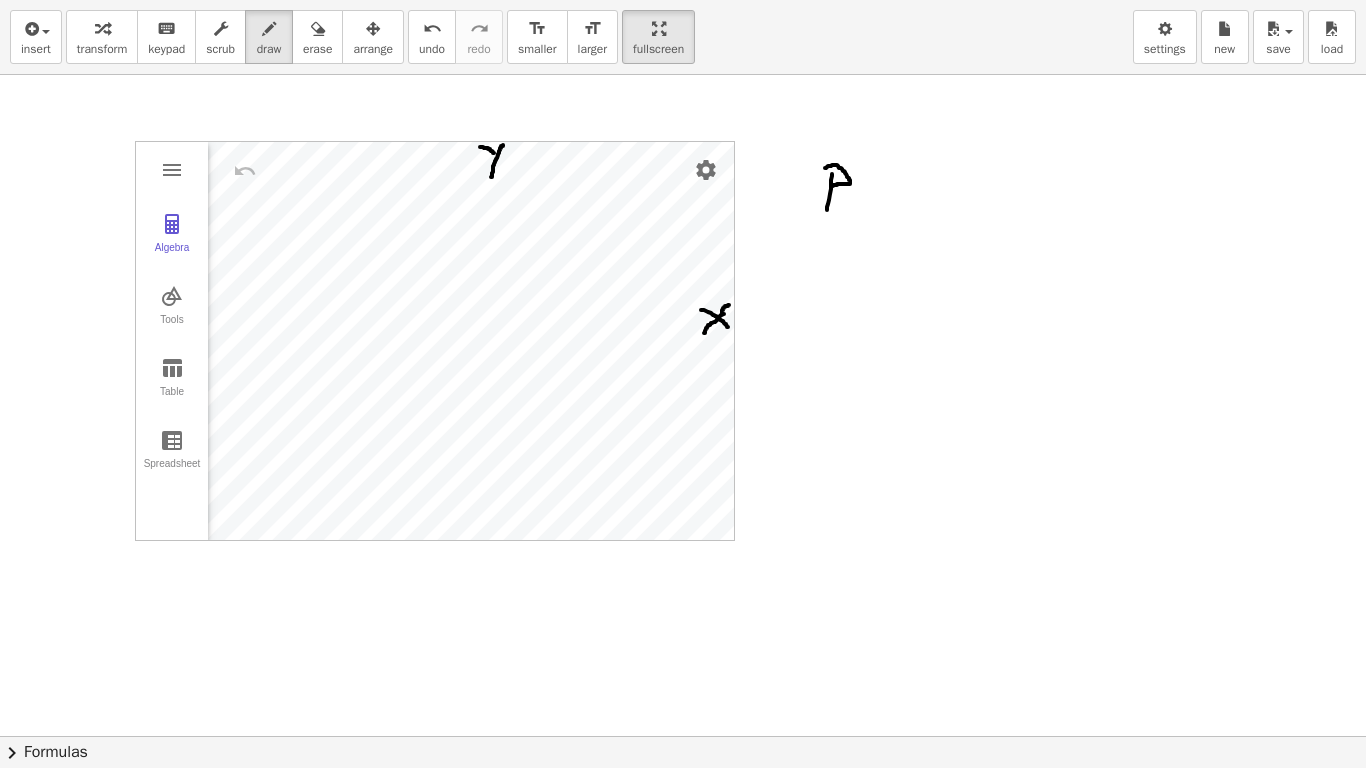 drag, startPoint x: 825, startPoint y: 168, endPoint x: 836, endPoint y: 188, distance: 22.825424 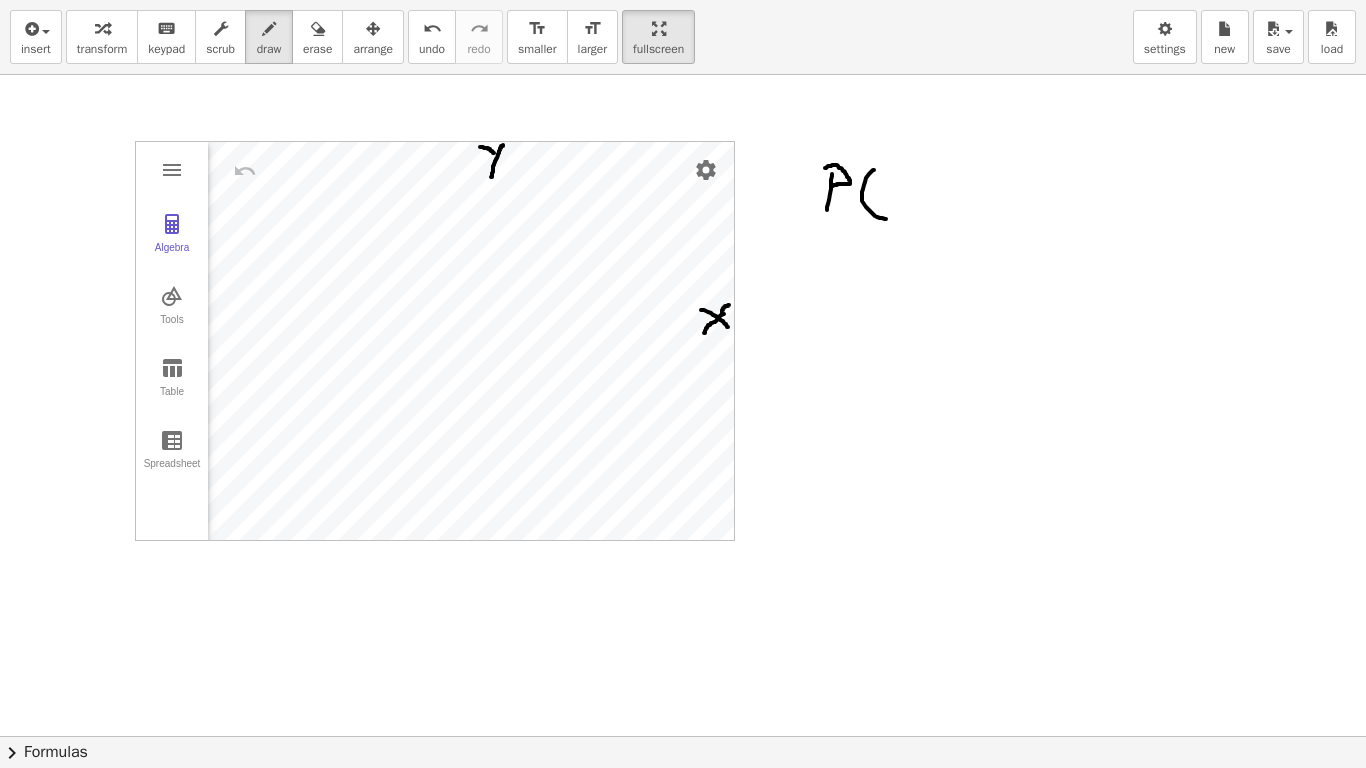 drag, startPoint x: 869, startPoint y: 174, endPoint x: 886, endPoint y: 213, distance: 42.544094 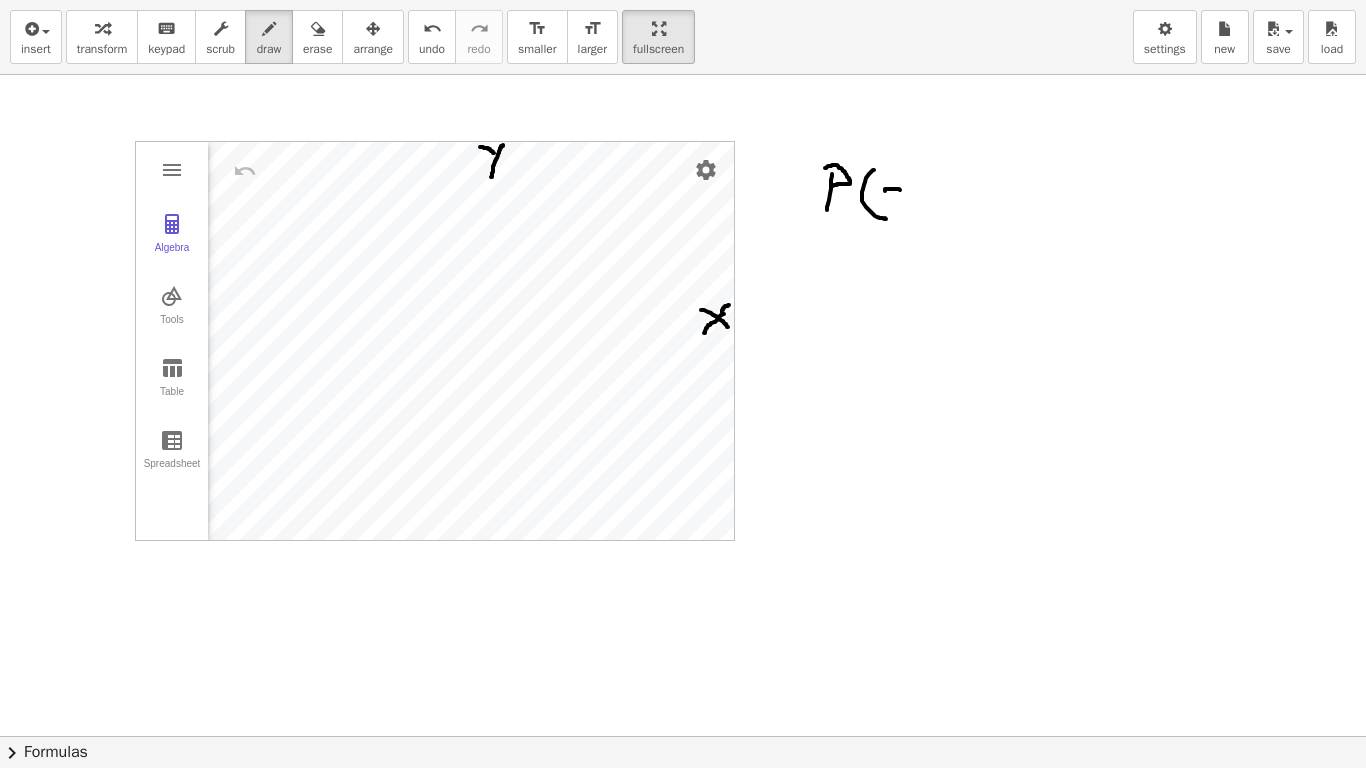 drag, startPoint x: 885, startPoint y: 191, endPoint x: 900, endPoint y: 190, distance: 15.033297 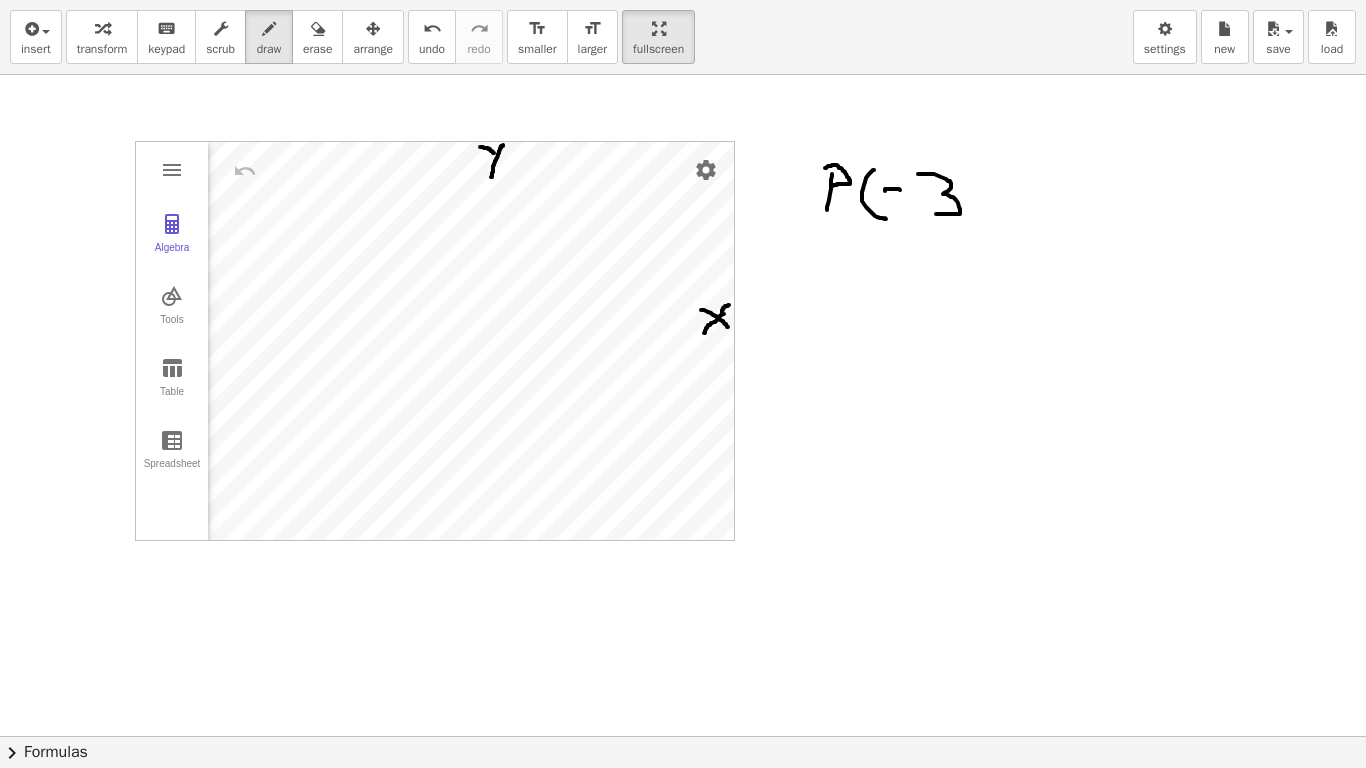 drag, startPoint x: 918, startPoint y: 174, endPoint x: 966, endPoint y: 217, distance: 64.44377 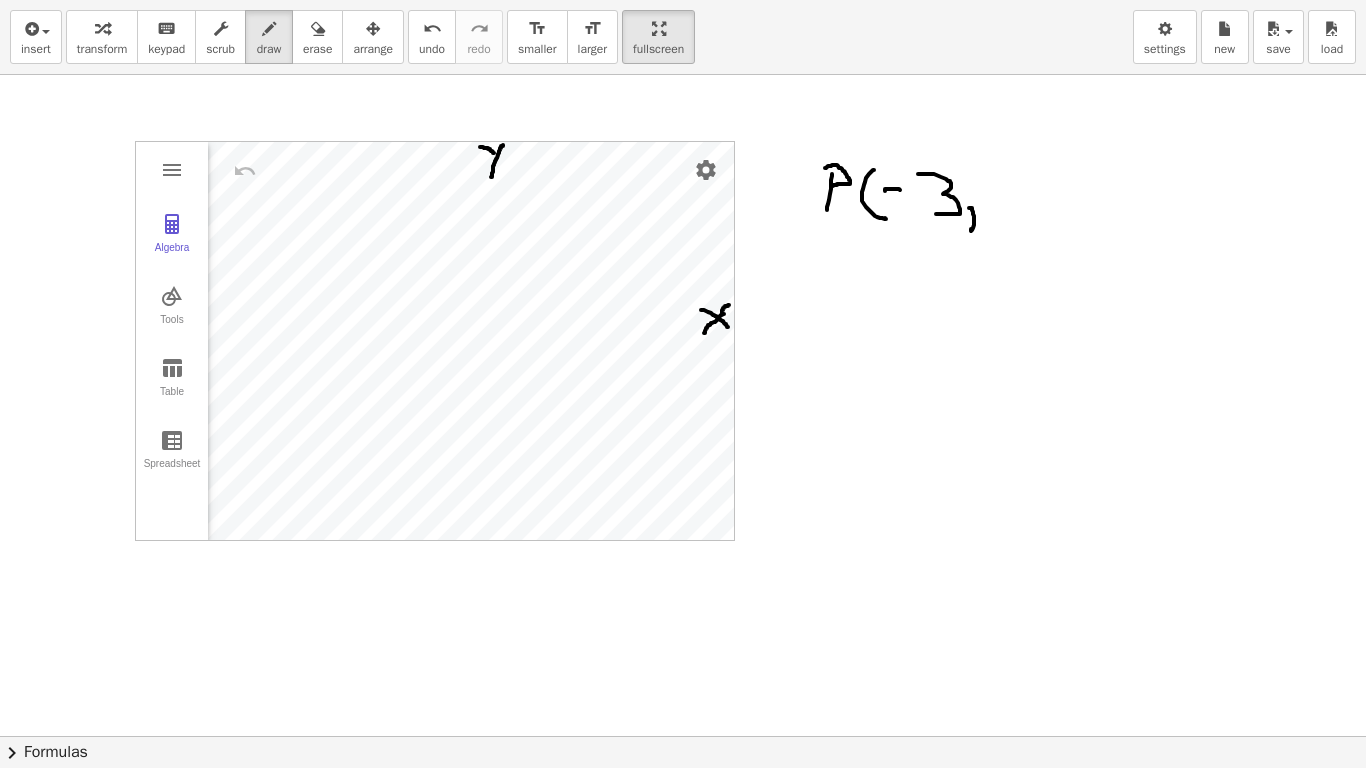 drag, startPoint x: 969, startPoint y: 208, endPoint x: 971, endPoint y: 229, distance: 21.095022 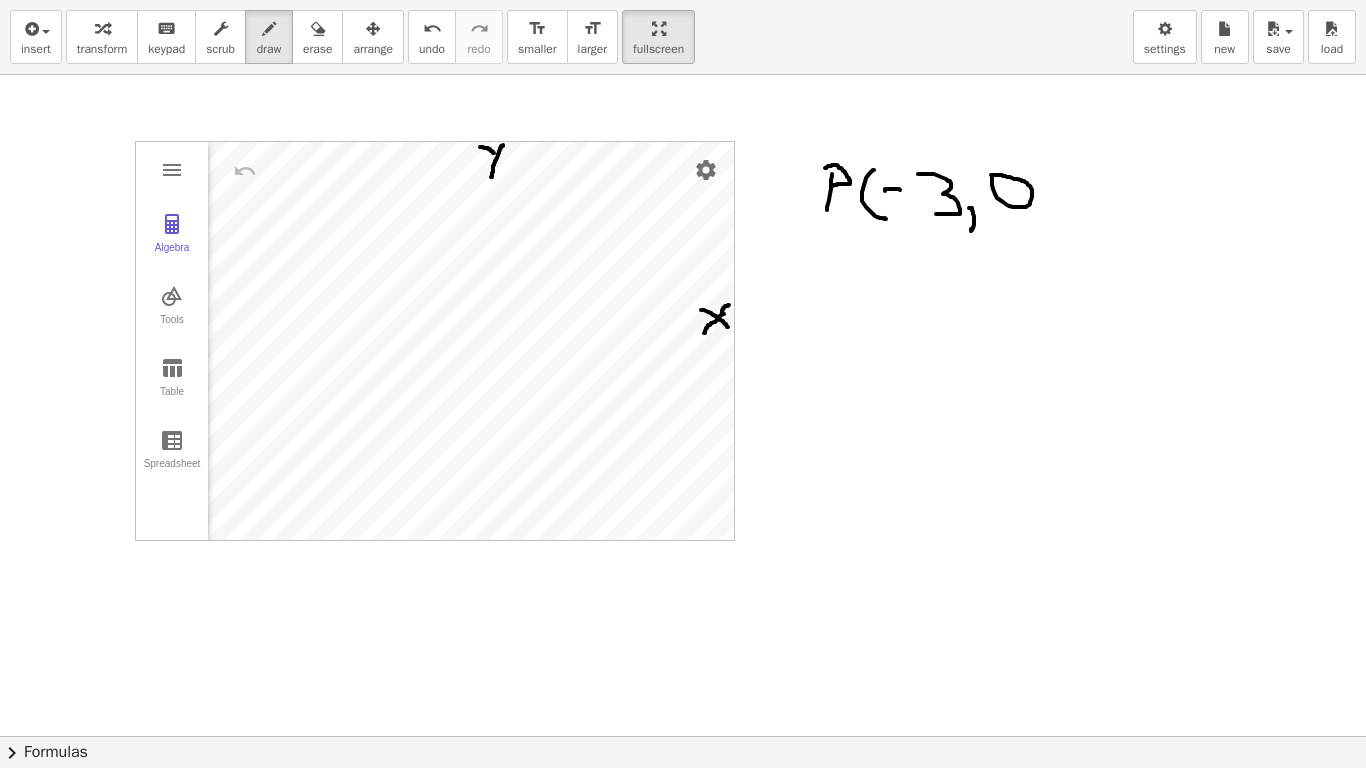drag, startPoint x: 992, startPoint y: 176, endPoint x: 1043, endPoint y: 176, distance: 51 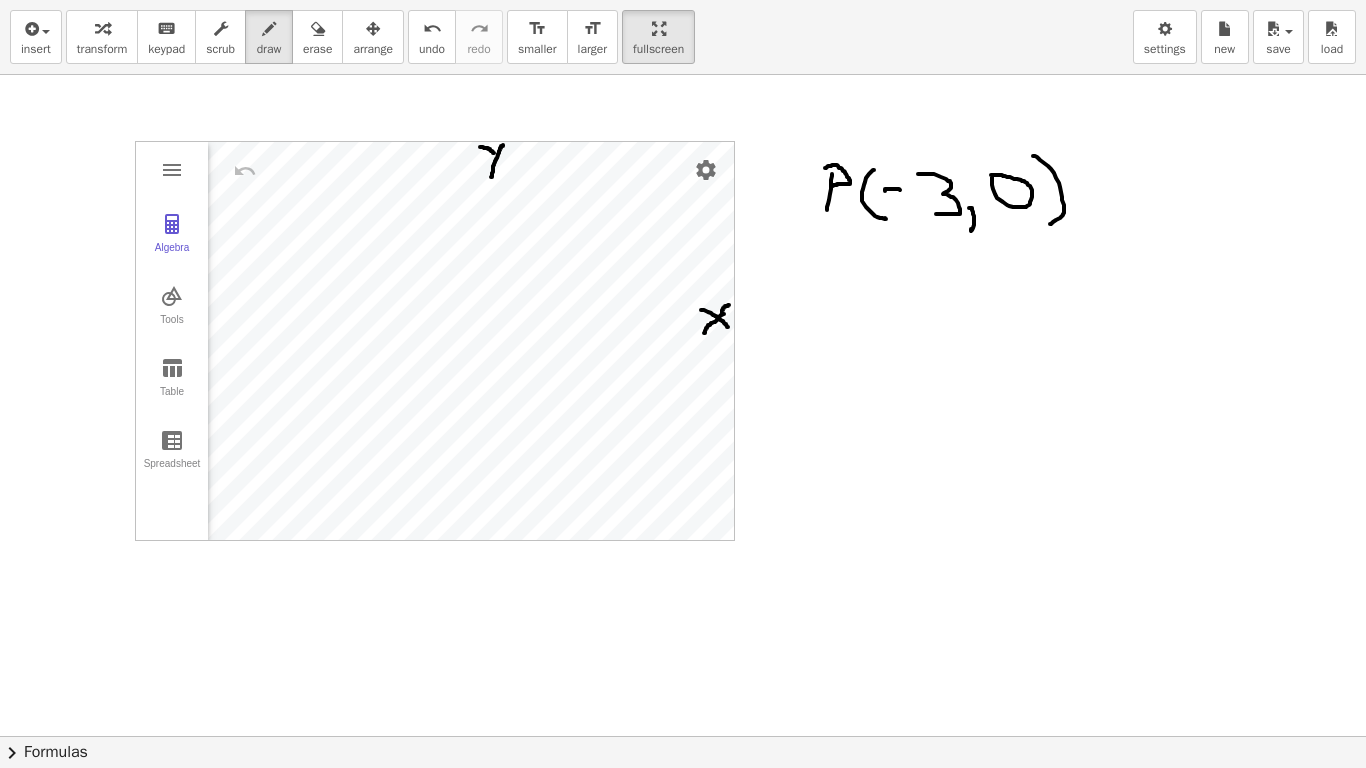 drag, startPoint x: 1033, startPoint y: 156, endPoint x: 1054, endPoint y: 222, distance: 69.260376 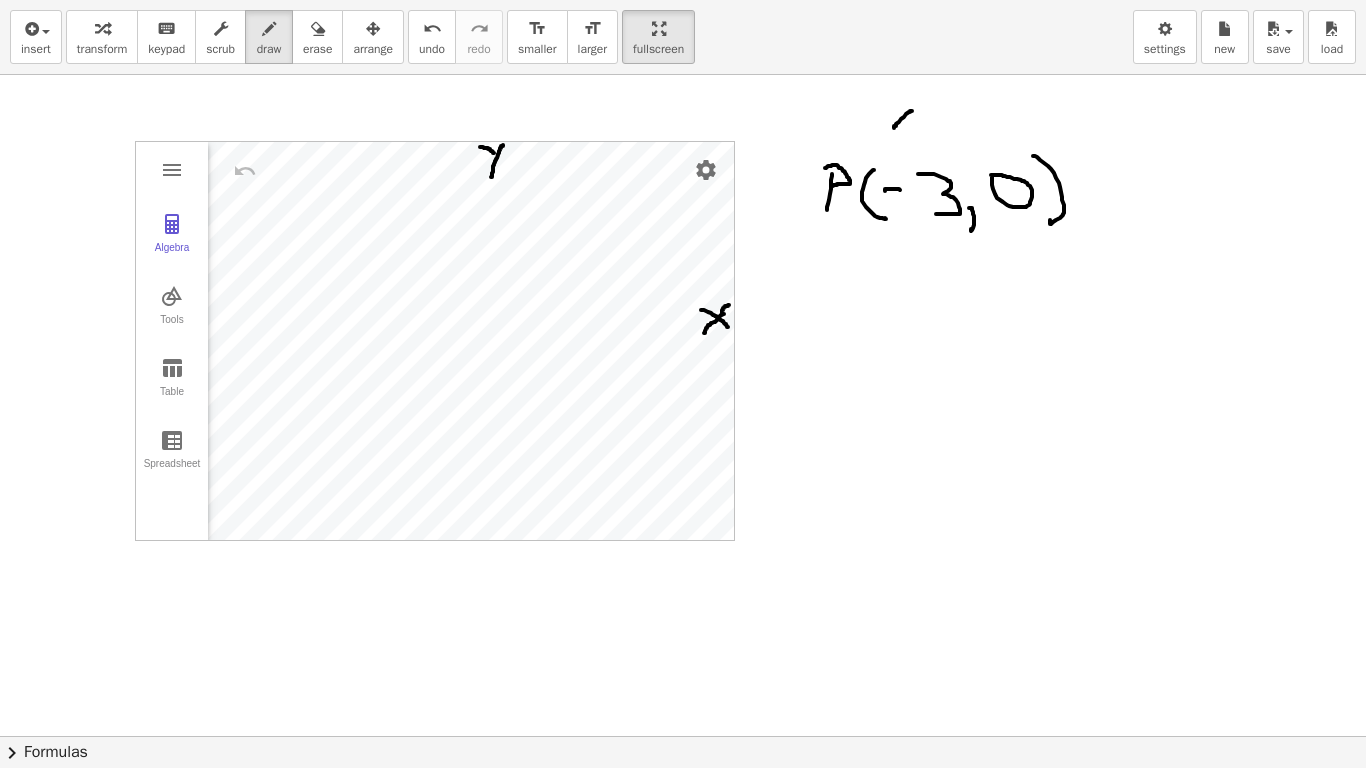 drag, startPoint x: 909, startPoint y: 112, endPoint x: 892, endPoint y: 131, distance: 25.495098 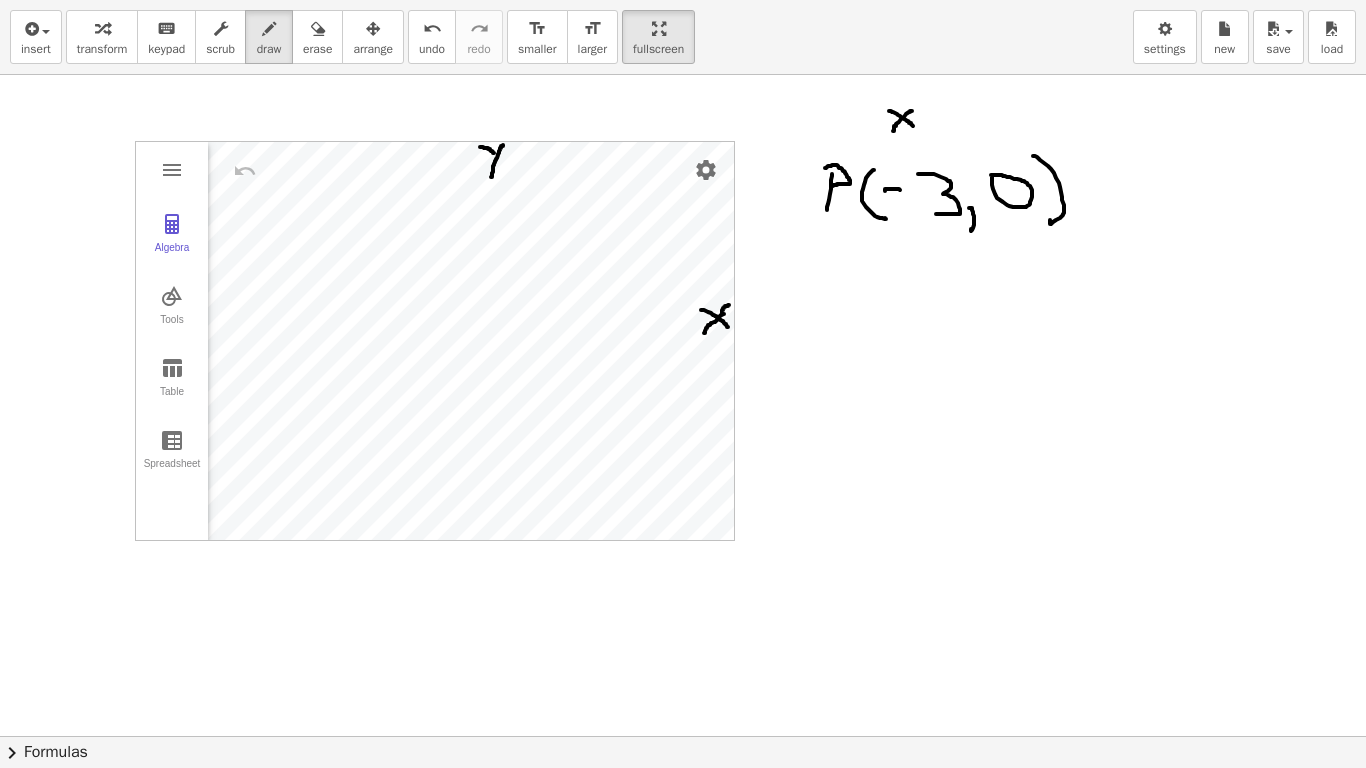 drag, startPoint x: 889, startPoint y: 111, endPoint x: 917, endPoint y: 126, distance: 31.764761 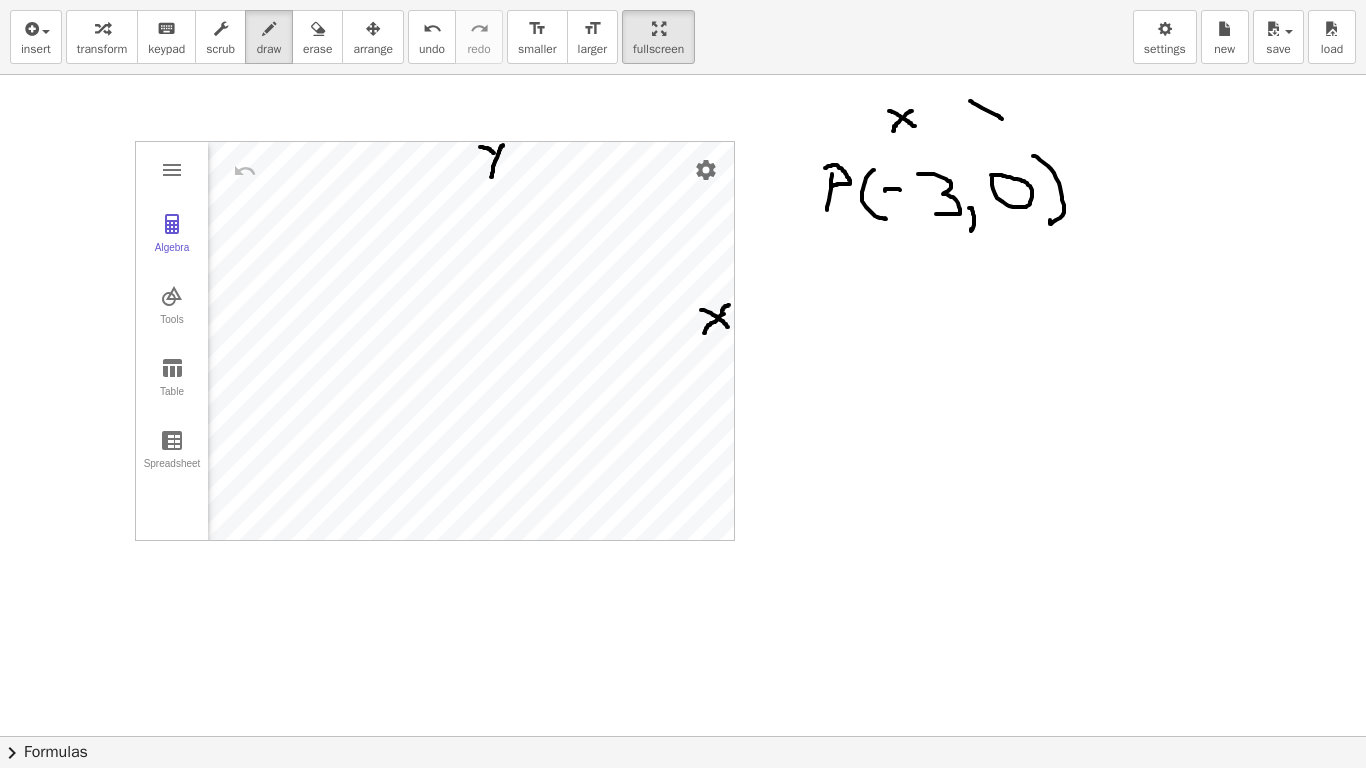 drag, startPoint x: 970, startPoint y: 101, endPoint x: 1002, endPoint y: 119, distance: 36.71512 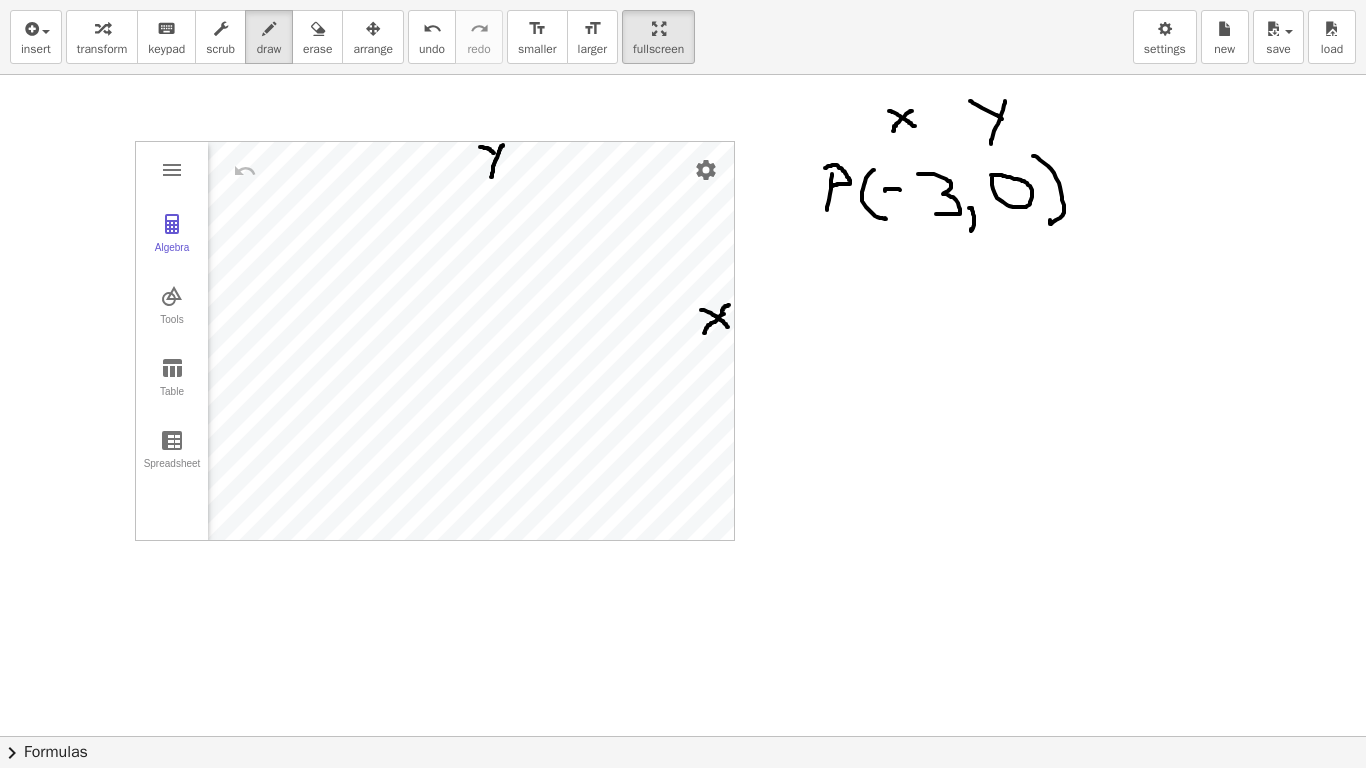 drag, startPoint x: 1005, startPoint y: 101, endPoint x: 994, endPoint y: 146, distance: 46.32494 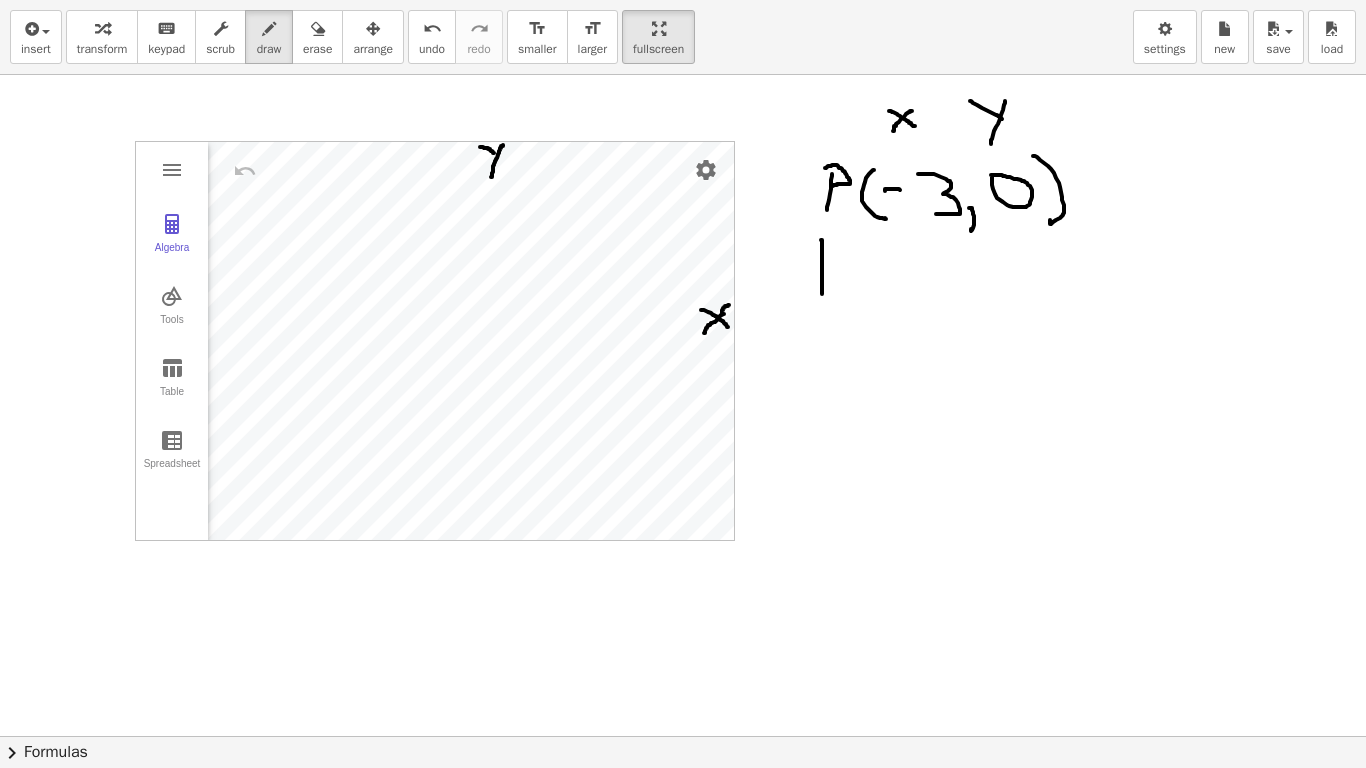 drag, startPoint x: 821, startPoint y: 240, endPoint x: 822, endPoint y: 268, distance: 28.01785 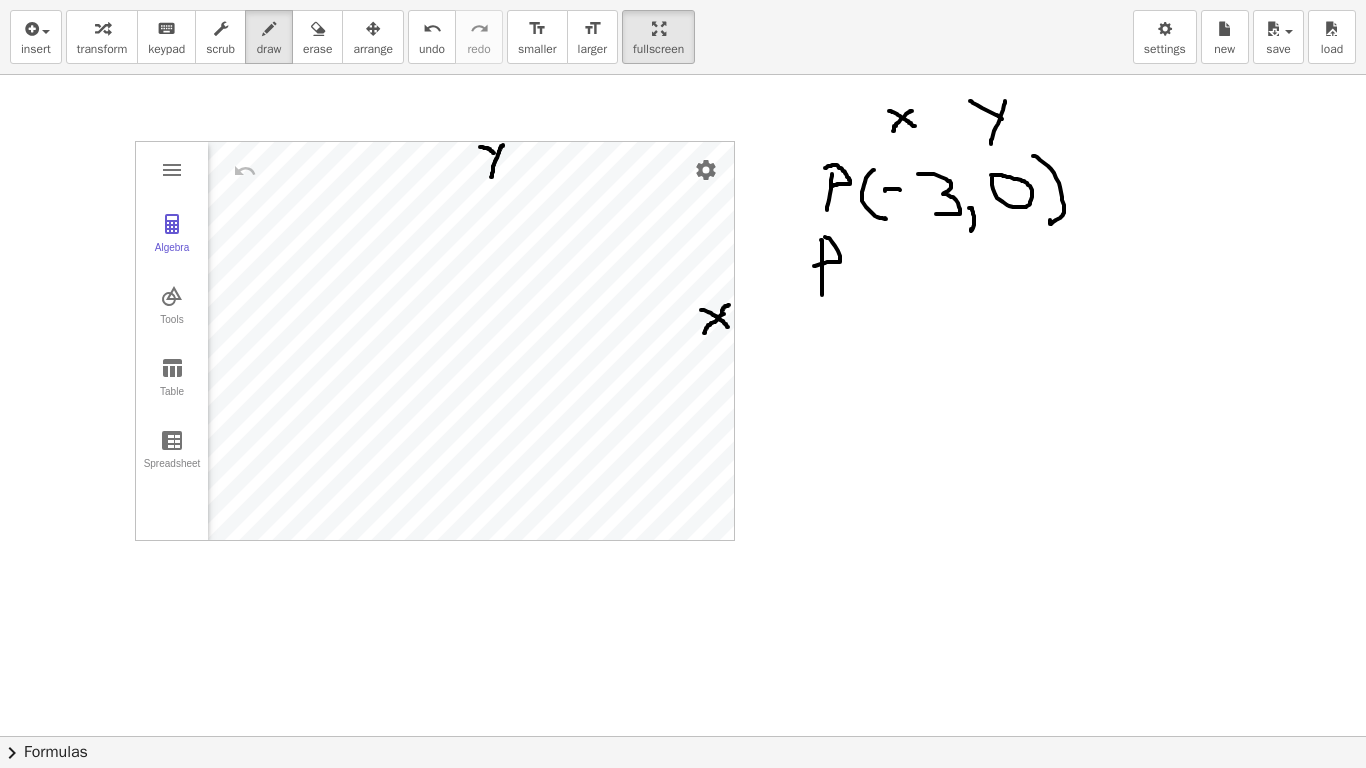 drag, startPoint x: 840, startPoint y: 256, endPoint x: 814, endPoint y: 266, distance: 27.856777 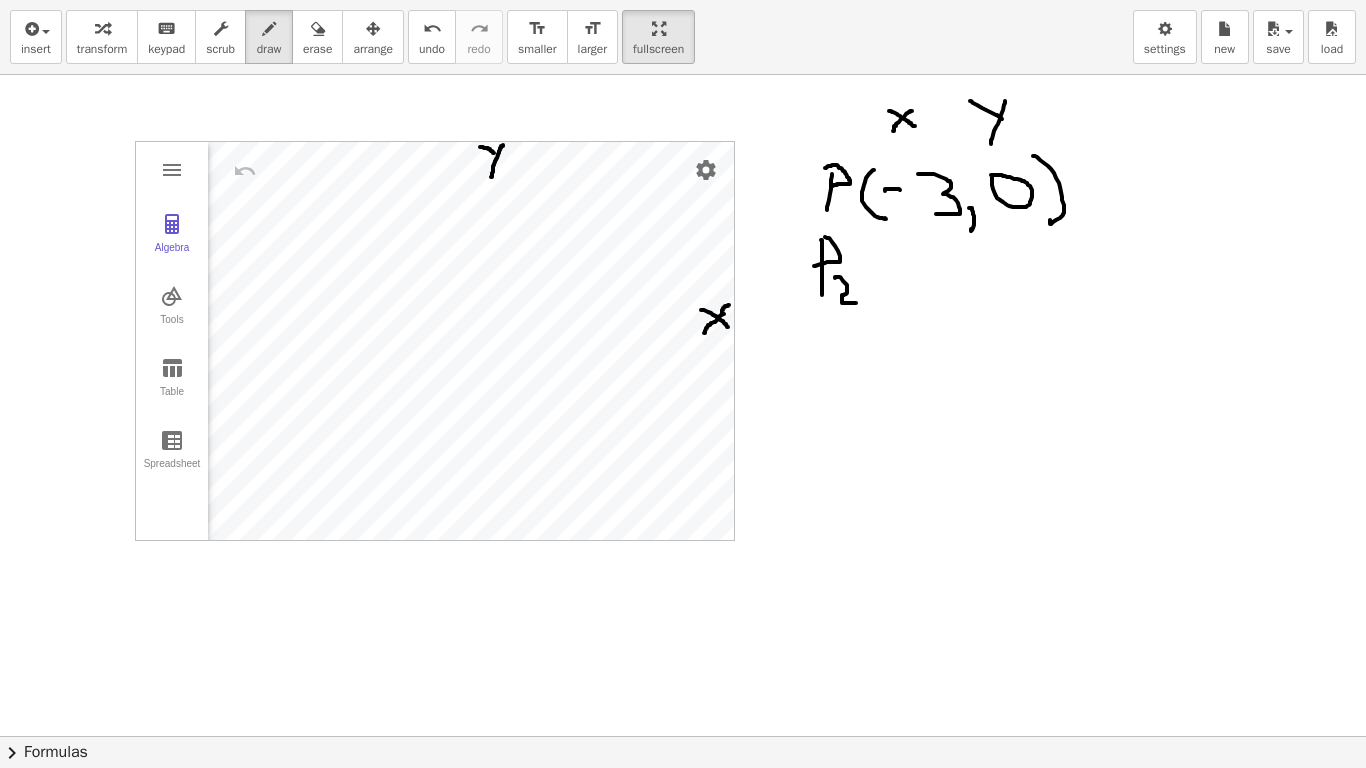 drag, startPoint x: 835, startPoint y: 278, endPoint x: 856, endPoint y: 303, distance: 32.649654 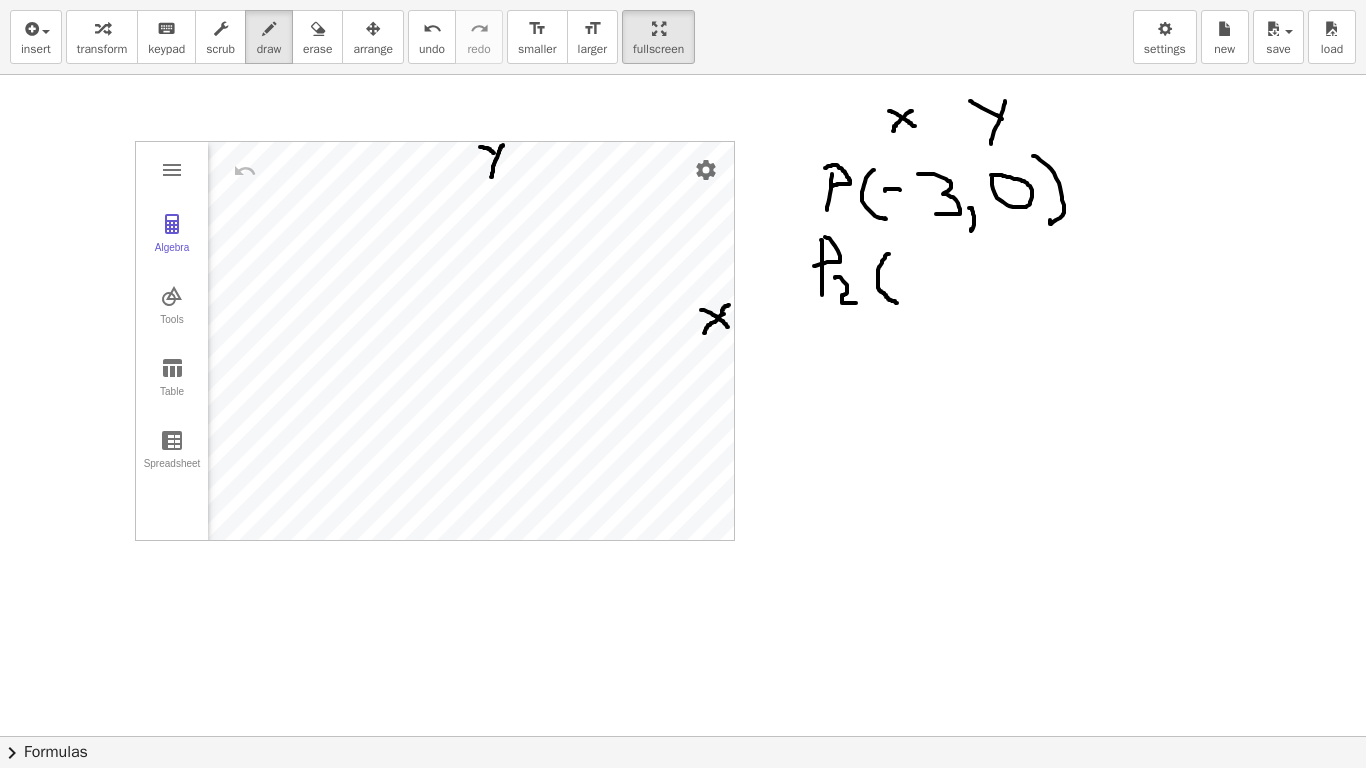 drag, startPoint x: 885, startPoint y: 258, endPoint x: 897, endPoint y: 303, distance: 46.572525 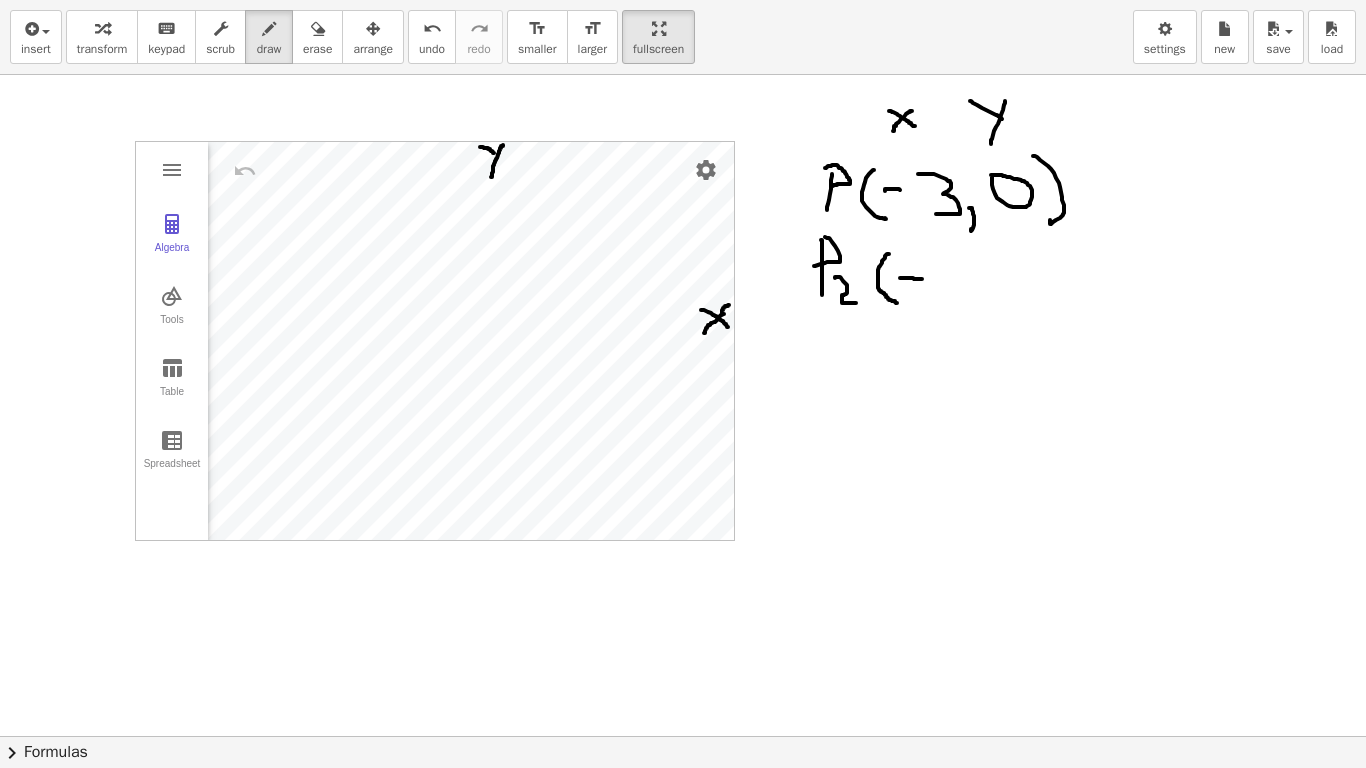 drag, startPoint x: 900, startPoint y: 278, endPoint x: 922, endPoint y: 279, distance: 22.022715 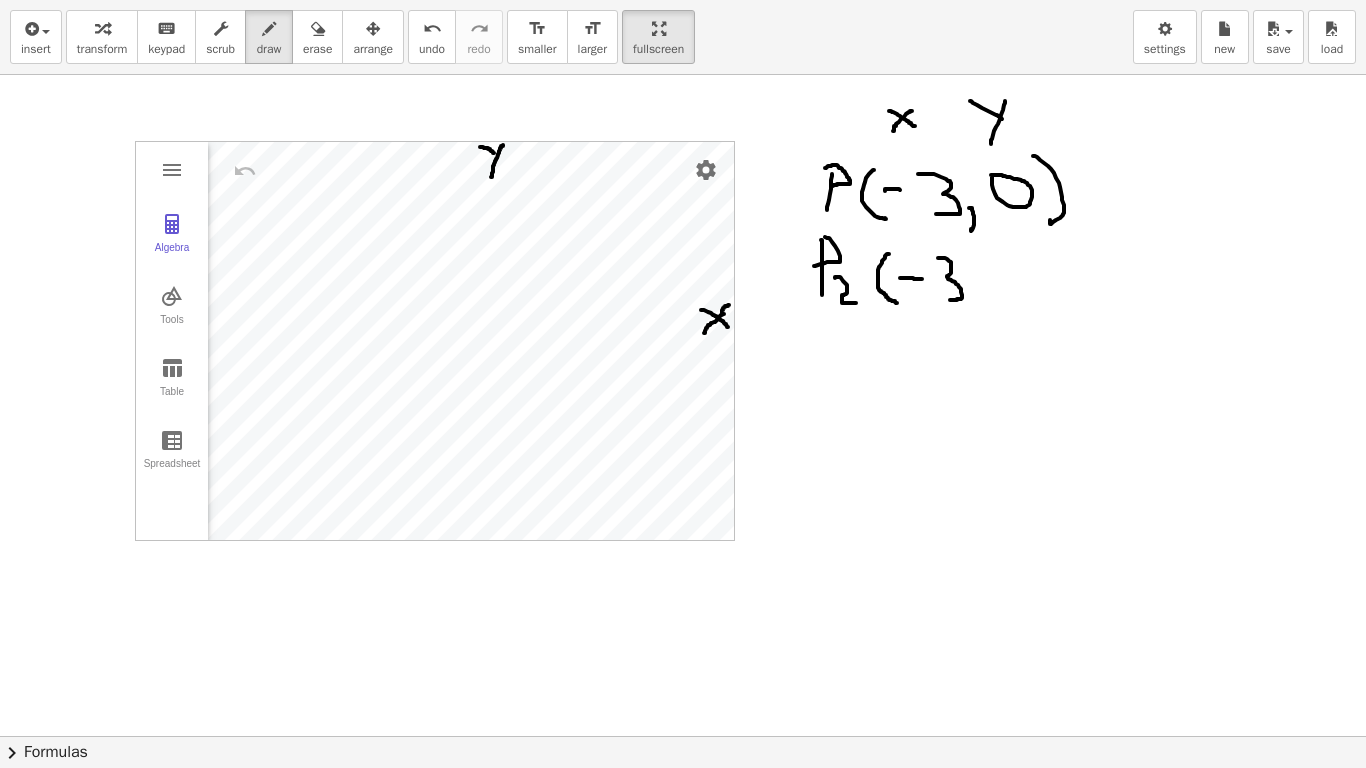 drag, startPoint x: 938, startPoint y: 258, endPoint x: 951, endPoint y: 298, distance: 42.059483 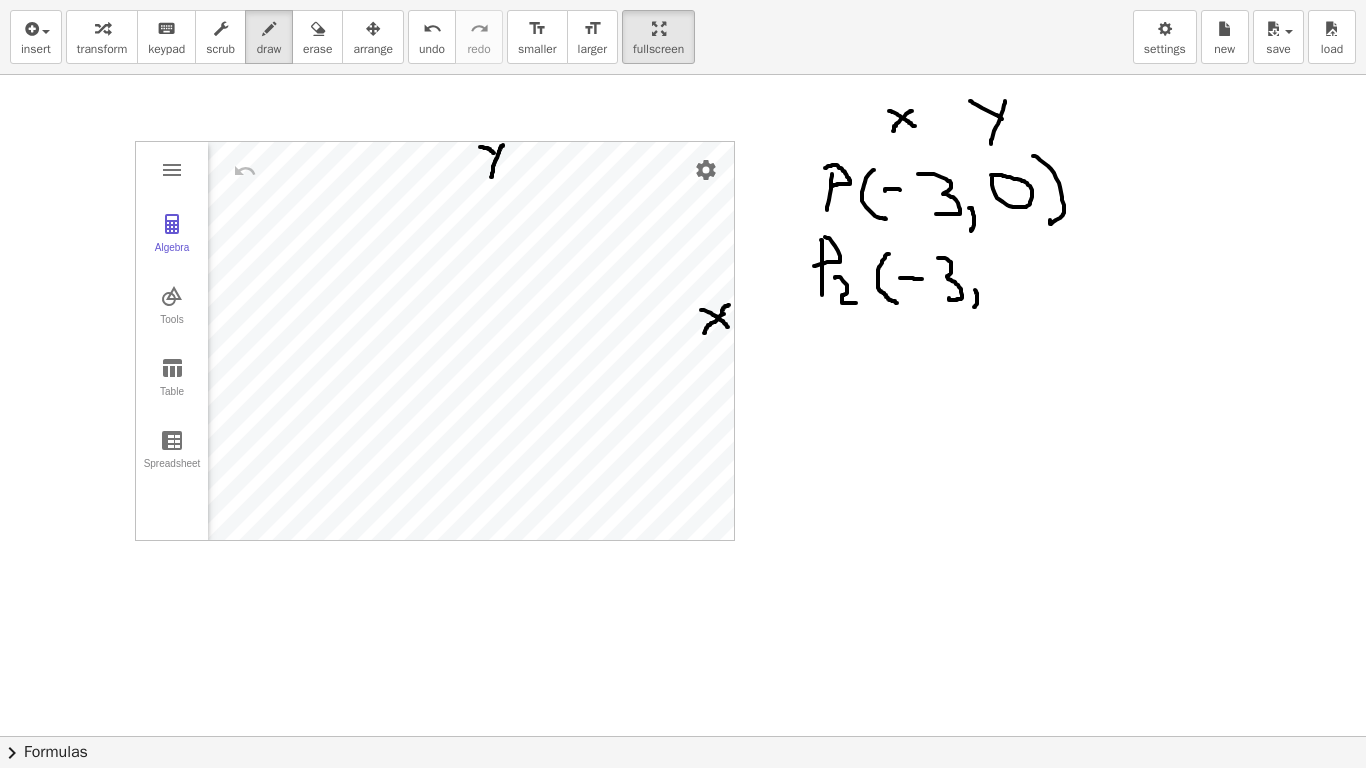 drag, startPoint x: 975, startPoint y: 290, endPoint x: 971, endPoint y: 309, distance: 19.416489 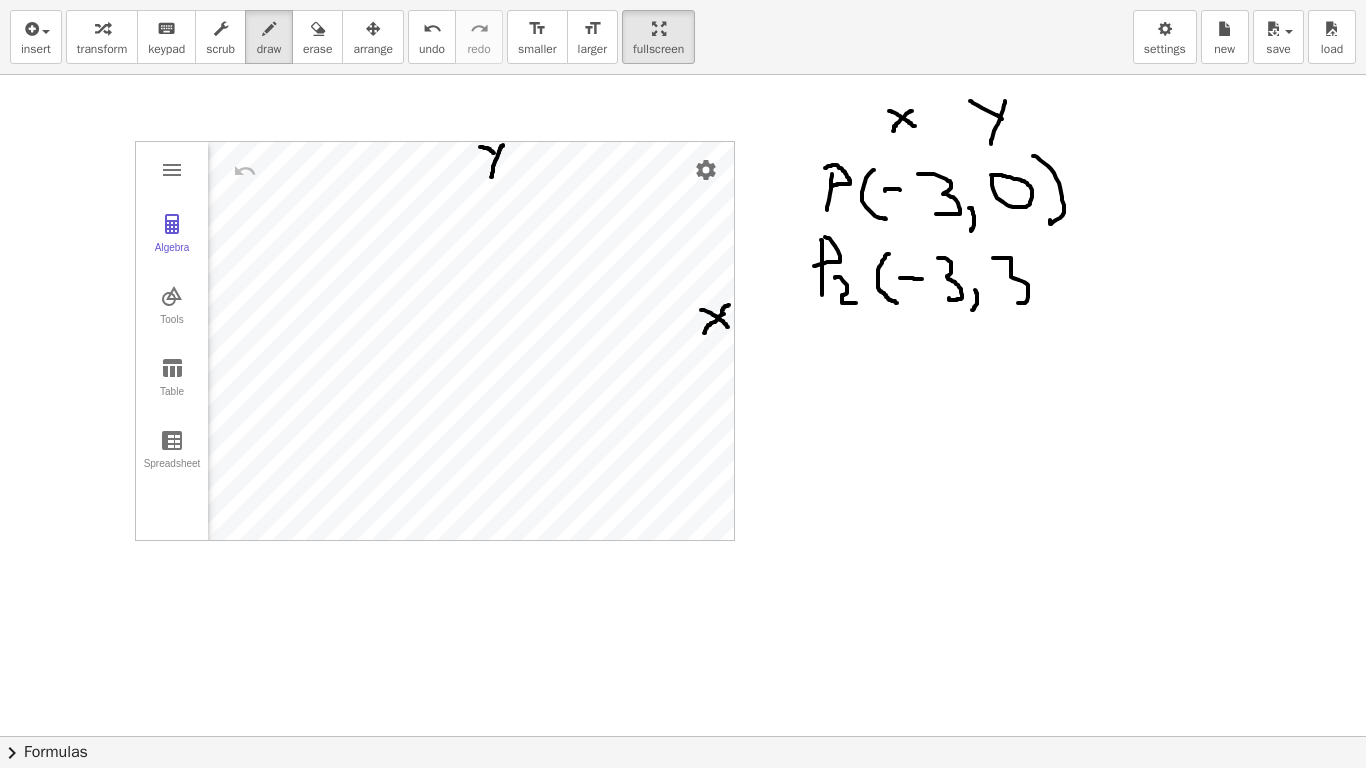 drag, startPoint x: 993, startPoint y: 258, endPoint x: 1016, endPoint y: 299, distance: 47.010635 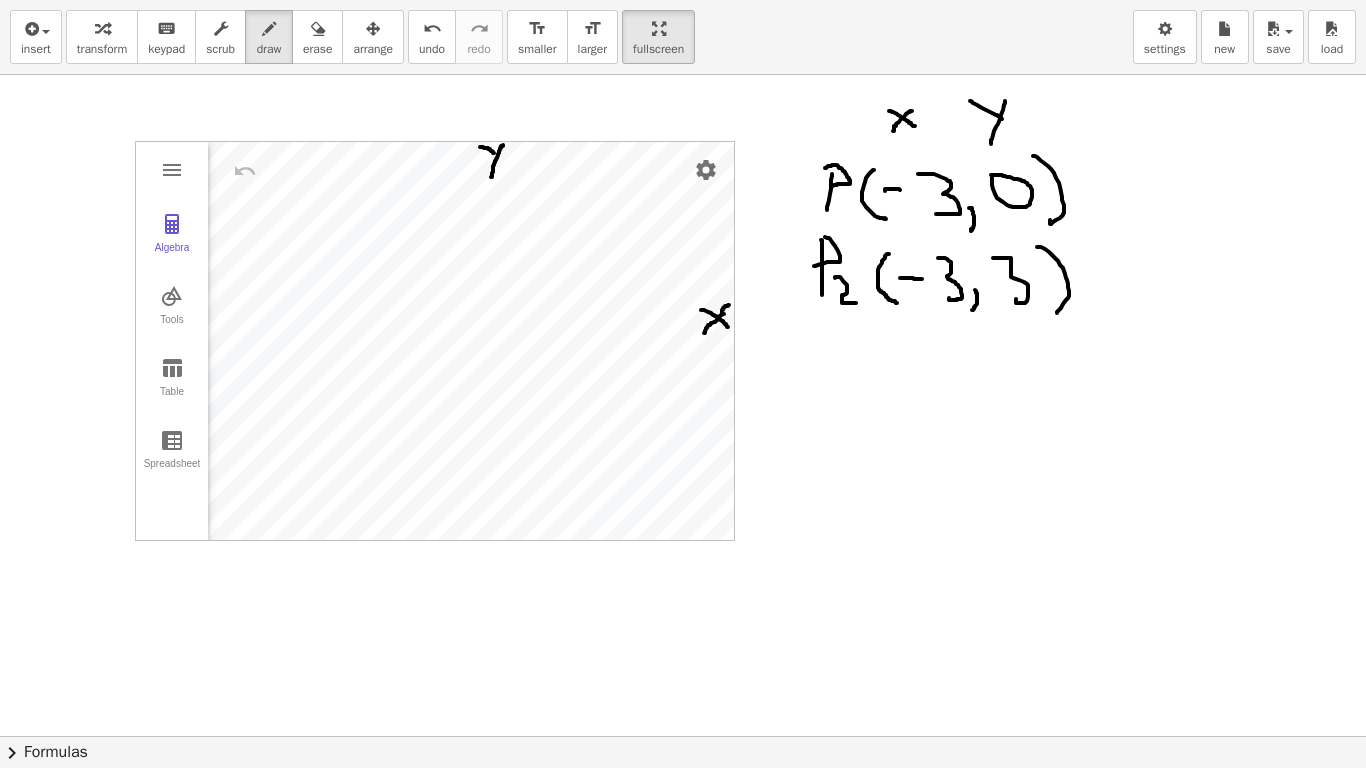 drag, startPoint x: 1053, startPoint y: 256, endPoint x: 1049, endPoint y: 312, distance: 56.142673 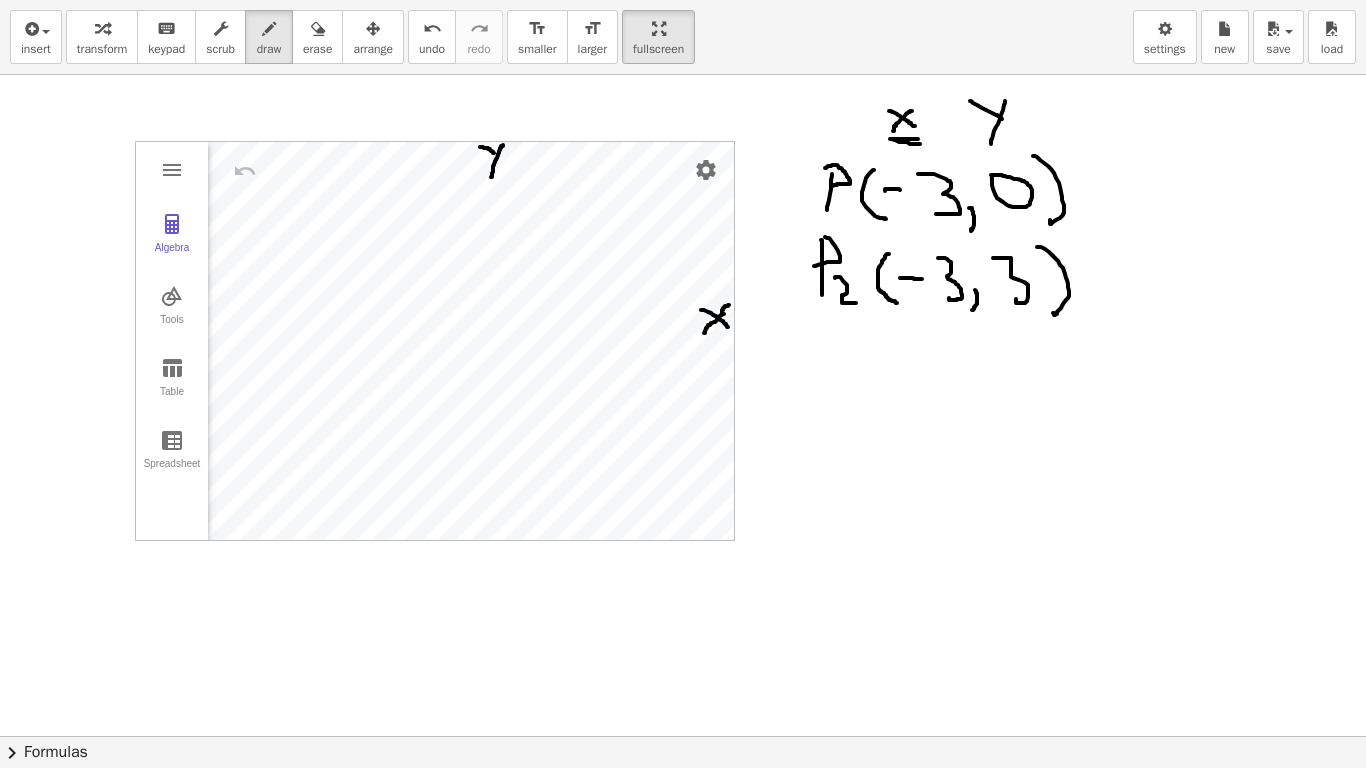 drag, startPoint x: 903, startPoint y: 139, endPoint x: 956, endPoint y: 156, distance: 55.65968 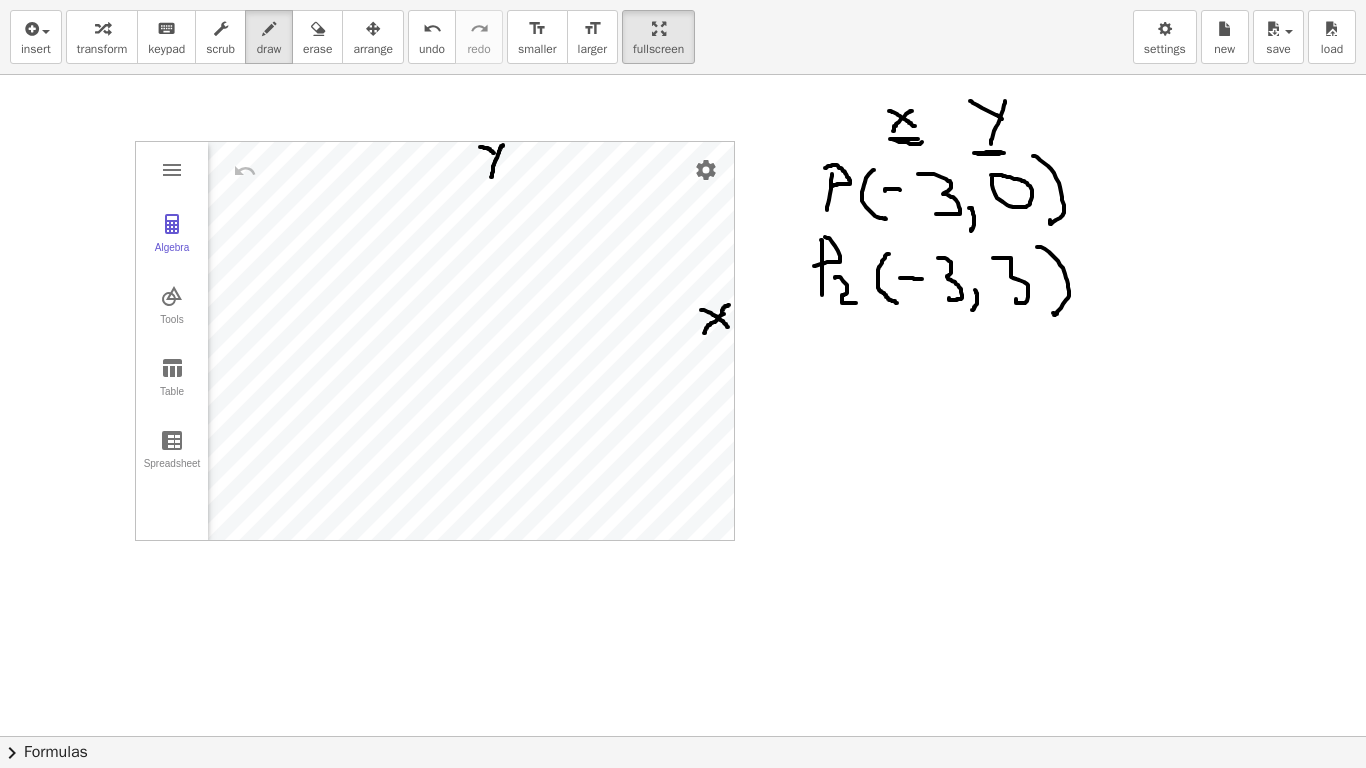 click at bounding box center (683, 736) 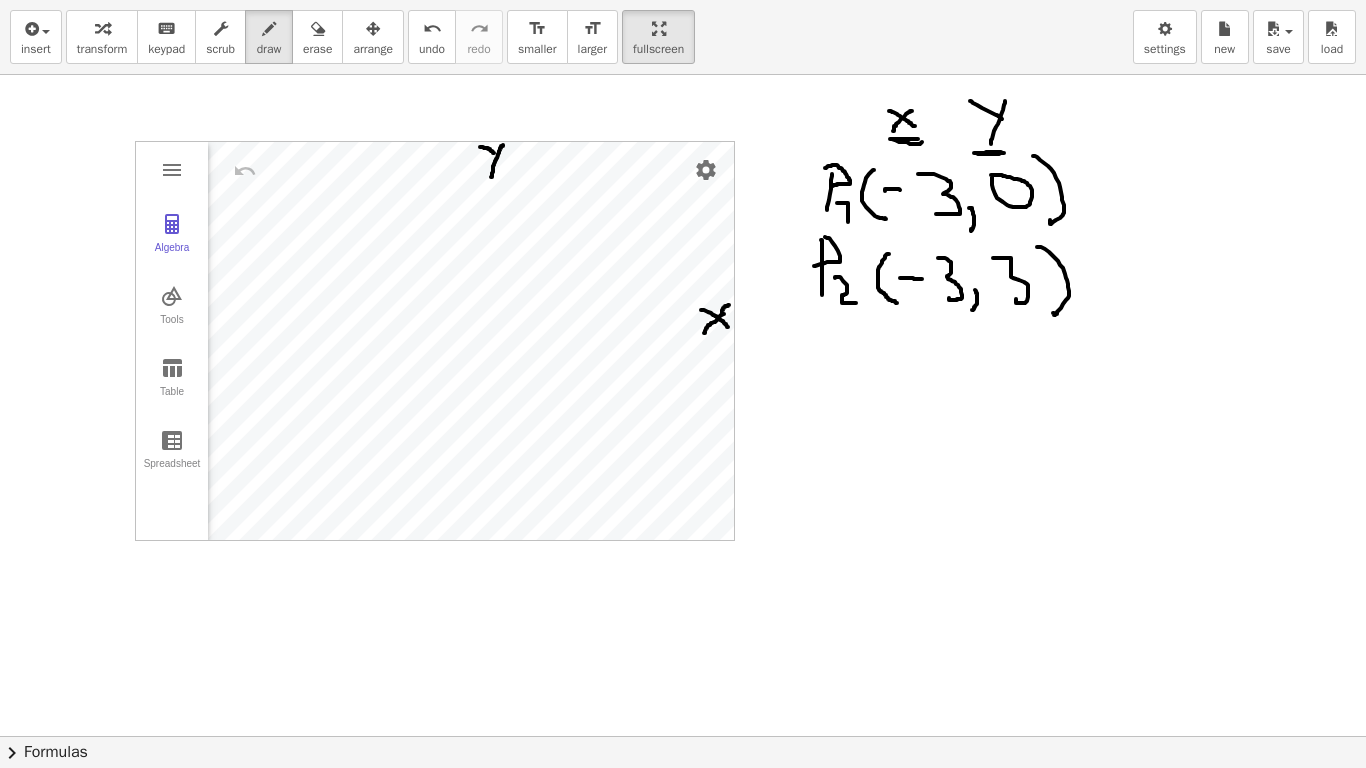 drag, startPoint x: 837, startPoint y: 203, endPoint x: 849, endPoint y: 220, distance: 20.808653 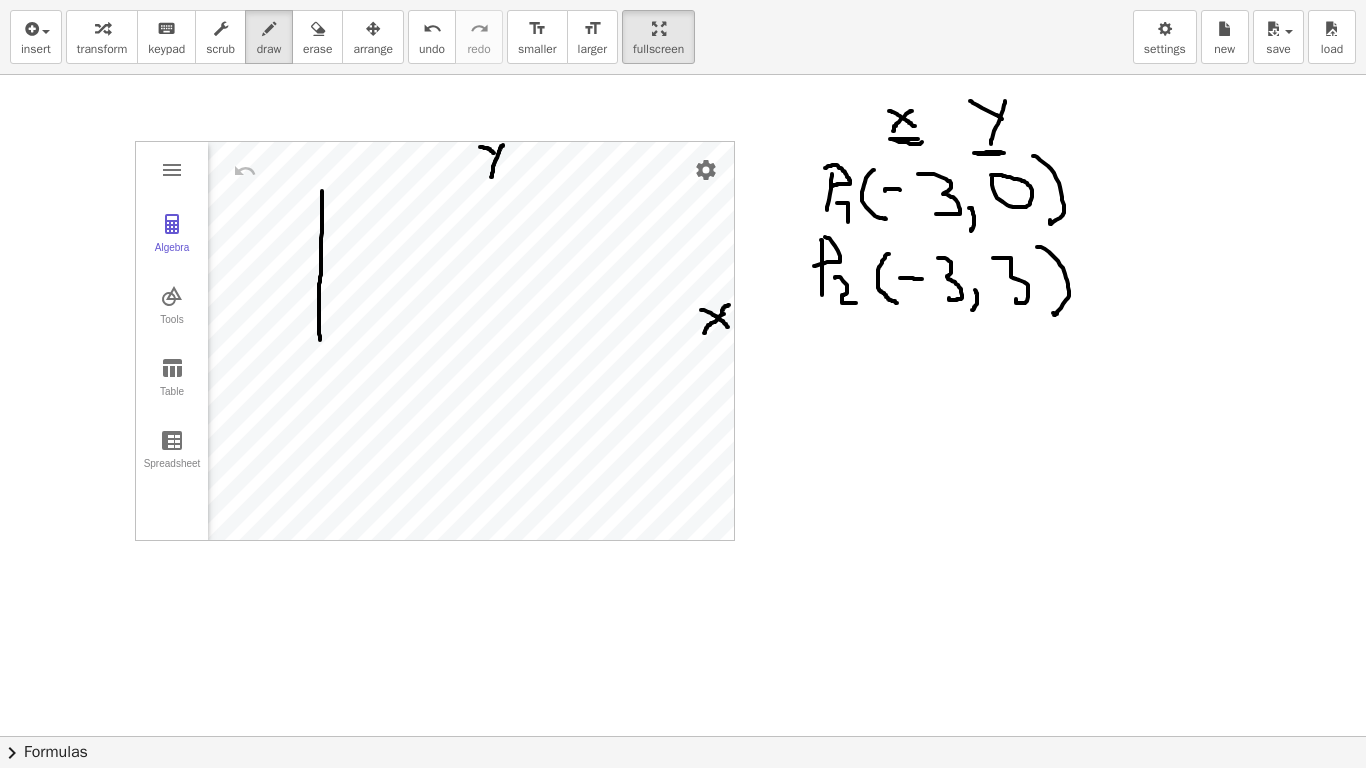 drag, startPoint x: 320, startPoint y: 340, endPoint x: 322, endPoint y: 191, distance: 149.01343 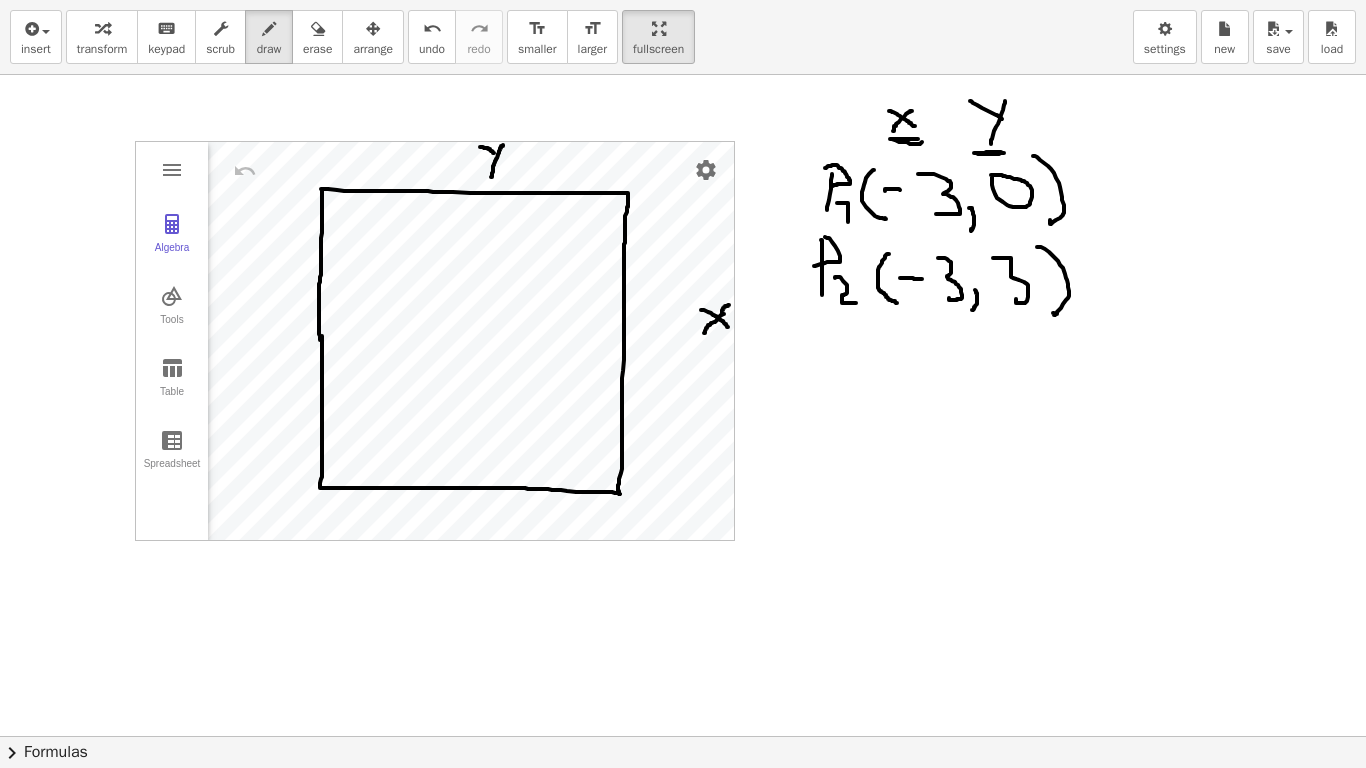 drag, startPoint x: 321, startPoint y: 189, endPoint x: 322, endPoint y: 334, distance: 145.00345 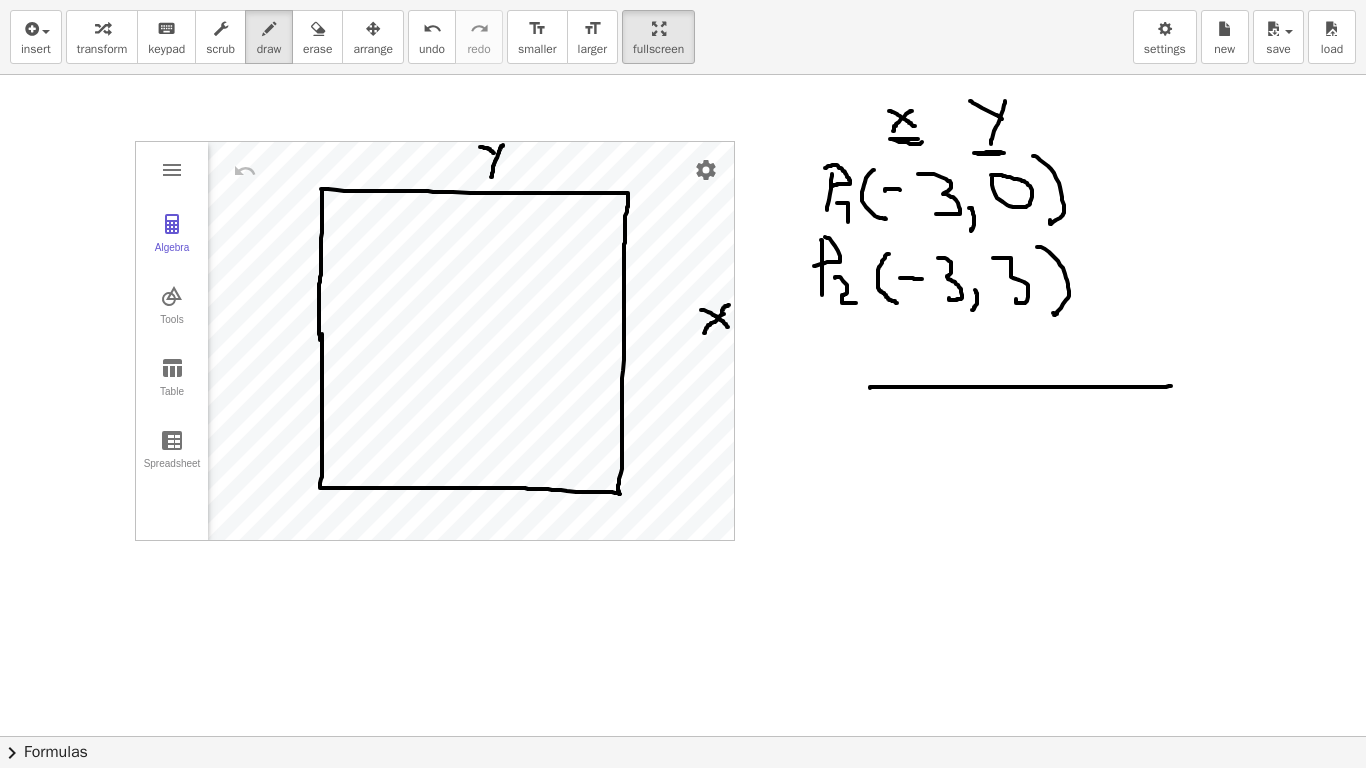 drag, startPoint x: 870, startPoint y: 388, endPoint x: 1171, endPoint y: 386, distance: 301.00665 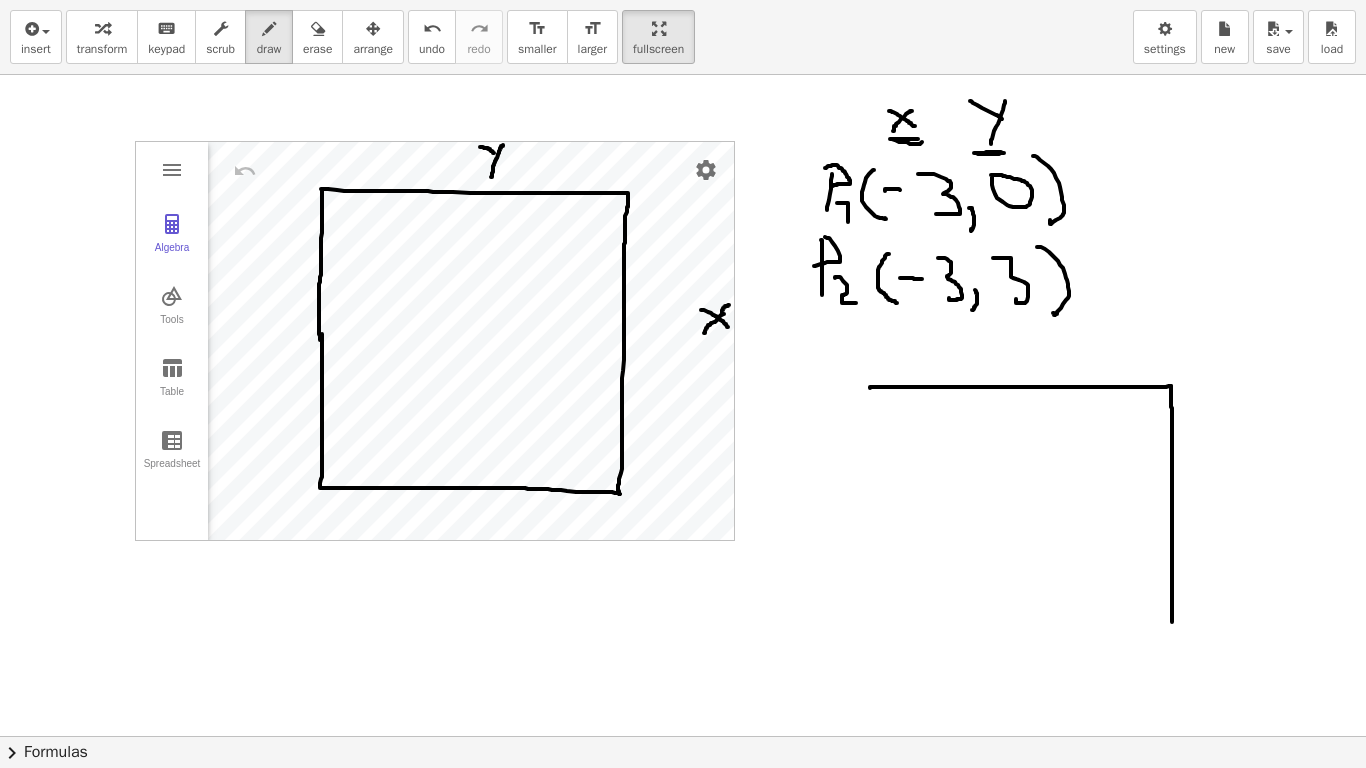 drag, startPoint x: 1171, startPoint y: 386, endPoint x: 1177, endPoint y: 604, distance: 218.08255 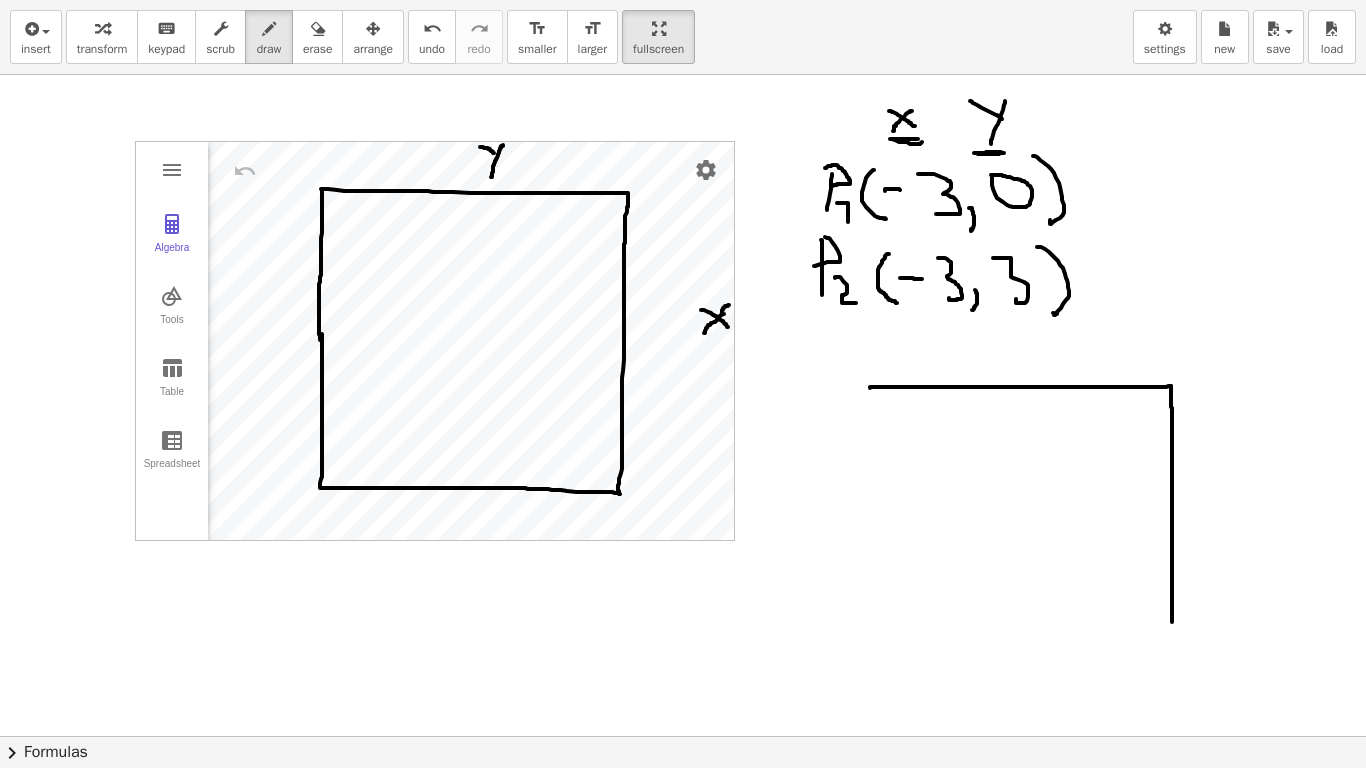 drag, startPoint x: 661, startPoint y: 37, endPoint x: 661, endPoint y: -50, distance: 87 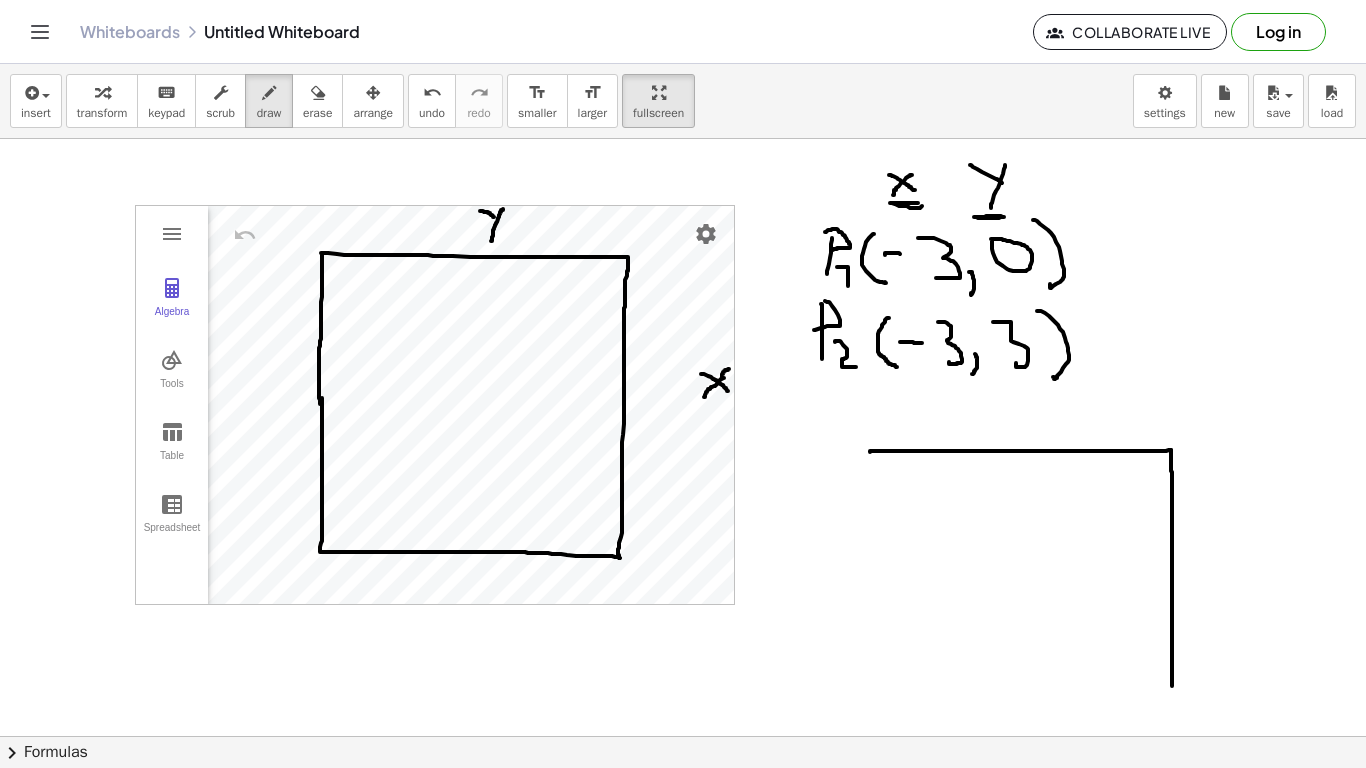 click on "Graspable Math Activities Get Started Activity Bank Assigned Work Classes Whiteboards Reference v1.26.2 | Privacy policy © 2025 | Graspable, Inc. Whiteboards Untitled Whiteboard Collaborate Live  Log in    insert select one: Math Expression Function Text Youtube Video Graphing Geometry Geometry 3D transform keyboard keypad scrub draw erase arrange undo undo redo redo format_size smaller format_size larger fullscreen load   save new settings     Algebra Tools Table Spreadsheet GeoGebra Graphing Calculator Basic Tools Move Point Slider Intersect Extremum Roots Best Fit Line Edit Select Objects Move Graphics View Delete Show / Hide Label Show / Hide Object Copy Visual Style Media Text Points Point Intersect Point on Object Attach / Detach Point Extremum Roots Complex Number List Lines Line Ray Vector Others Pen Freehand Function Button Check Box Input Box   × chevron_right  Formulas
Drag one side of a formula onto a highlighted expression on the canvas to apply it." at bounding box center (683, 384) 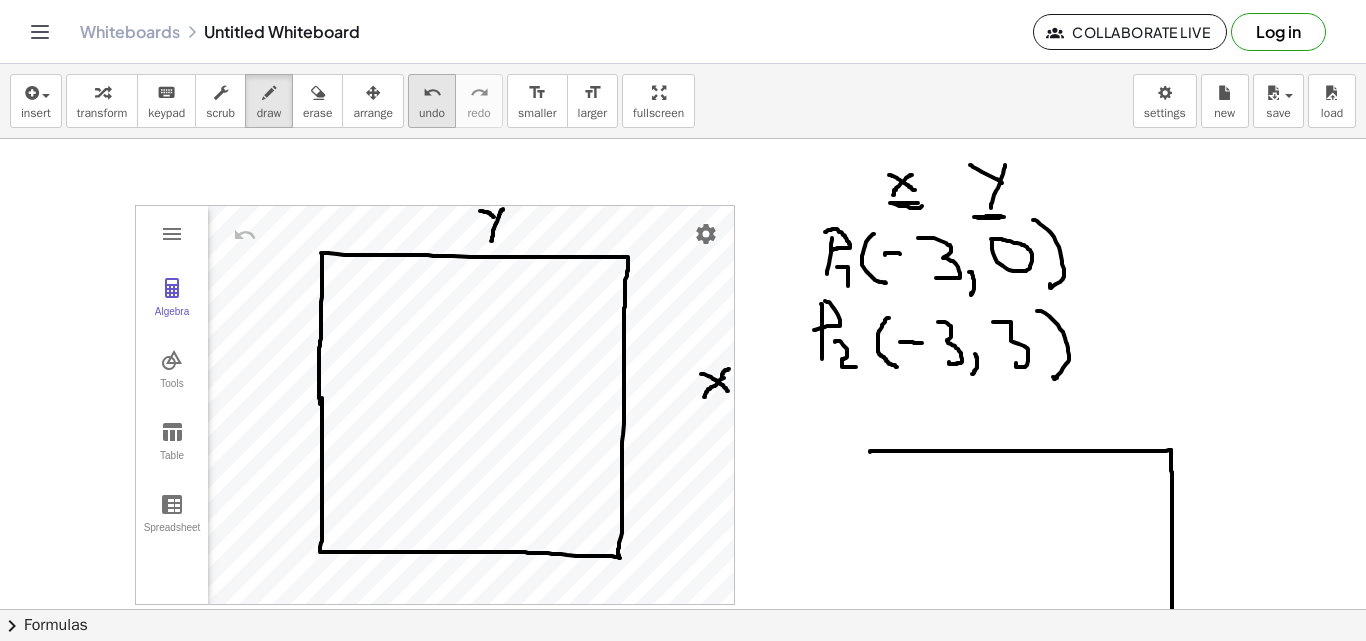 click on "undo" at bounding box center (432, 113) 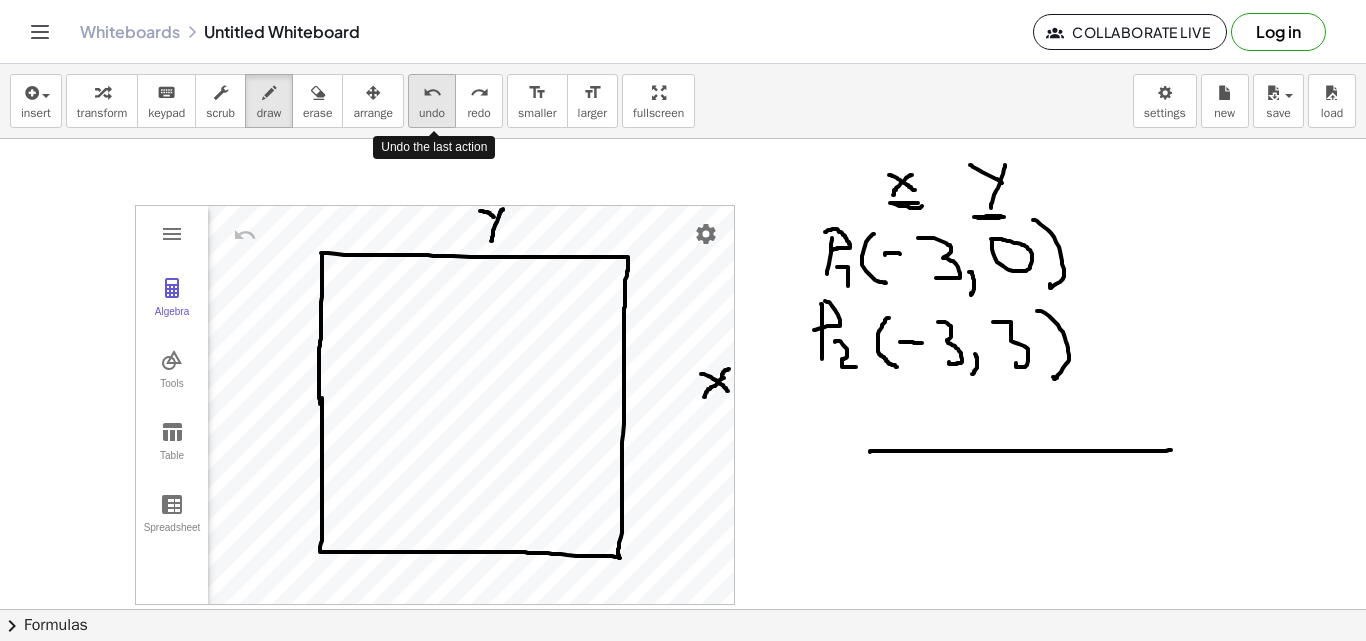 click on "undo" at bounding box center (432, 113) 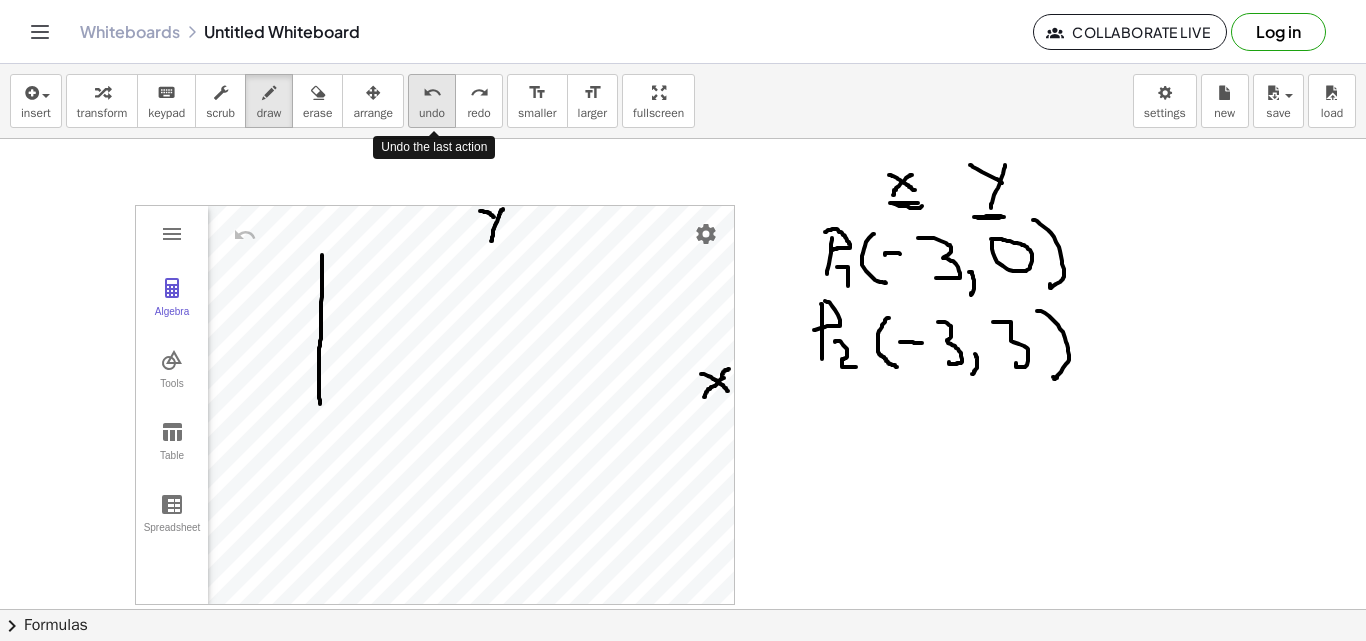 click on "undo" at bounding box center [432, 113] 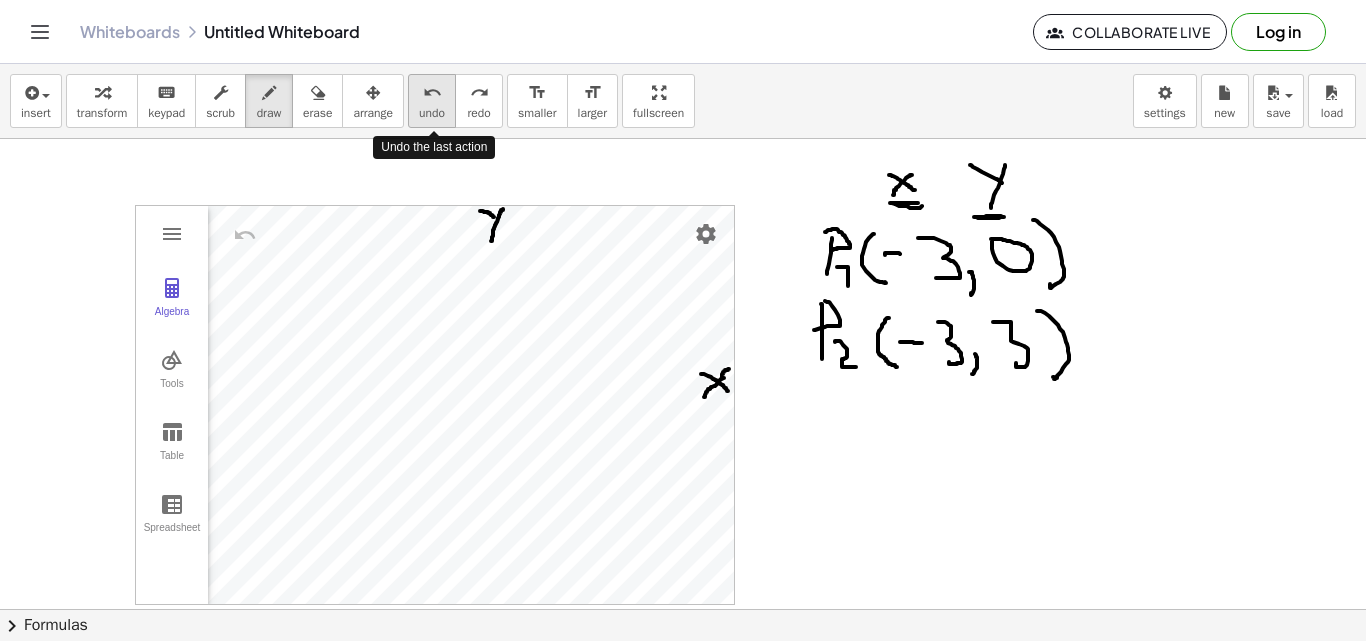 click on "undo" at bounding box center [432, 113] 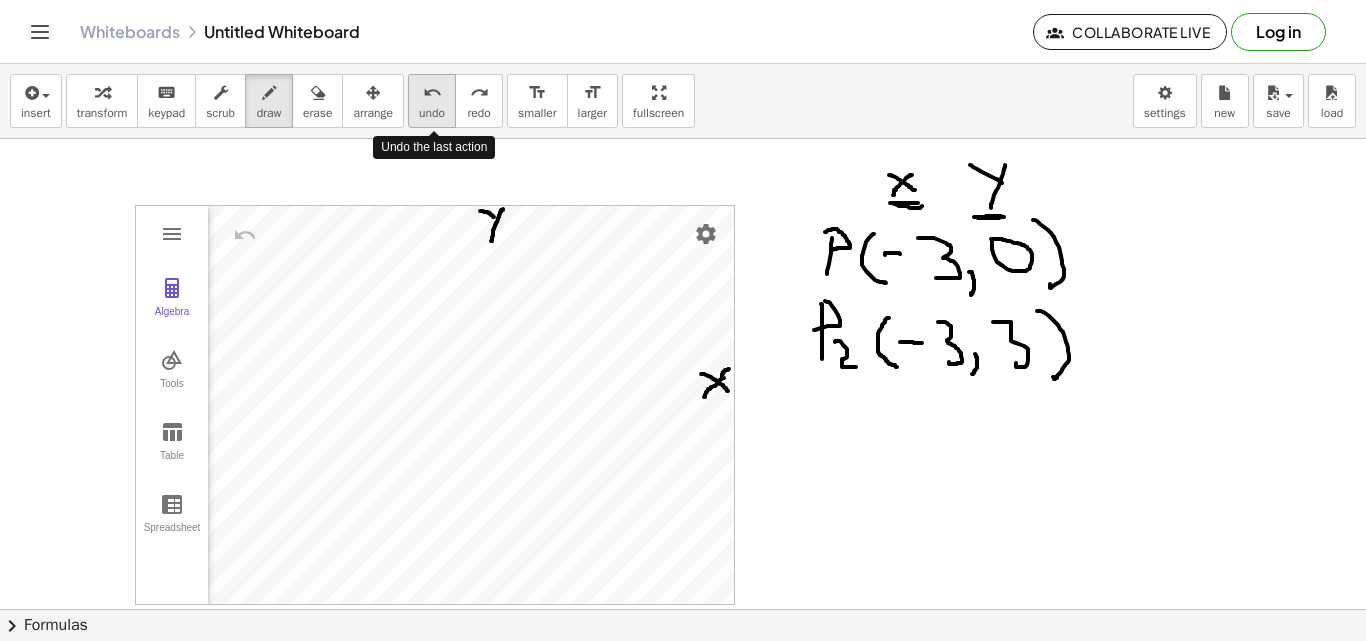 click on "undo" at bounding box center [432, 113] 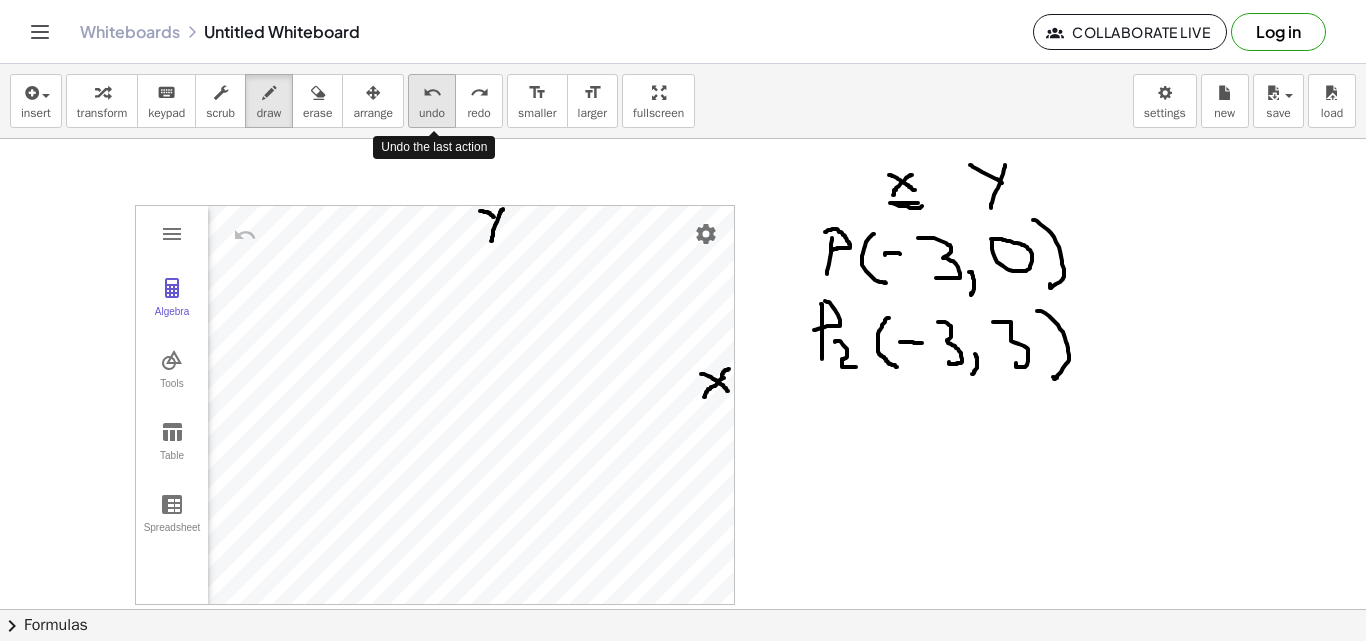 click on "undo" at bounding box center (432, 113) 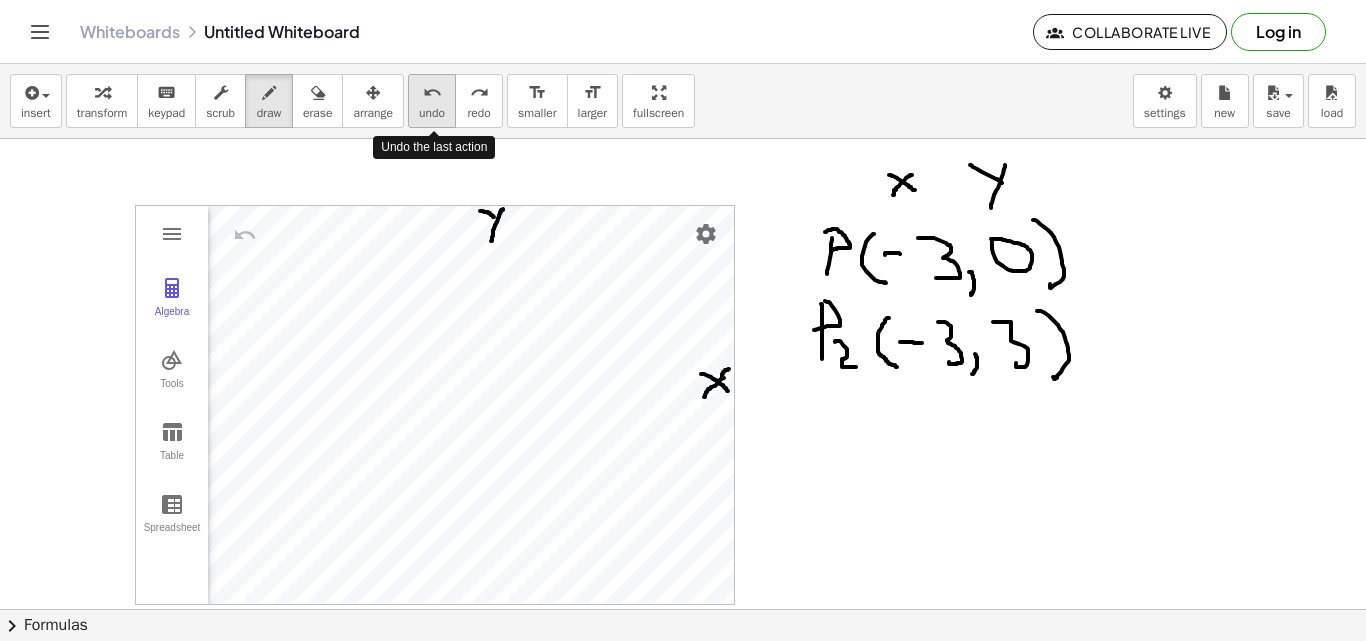 click on "undo" at bounding box center [432, 113] 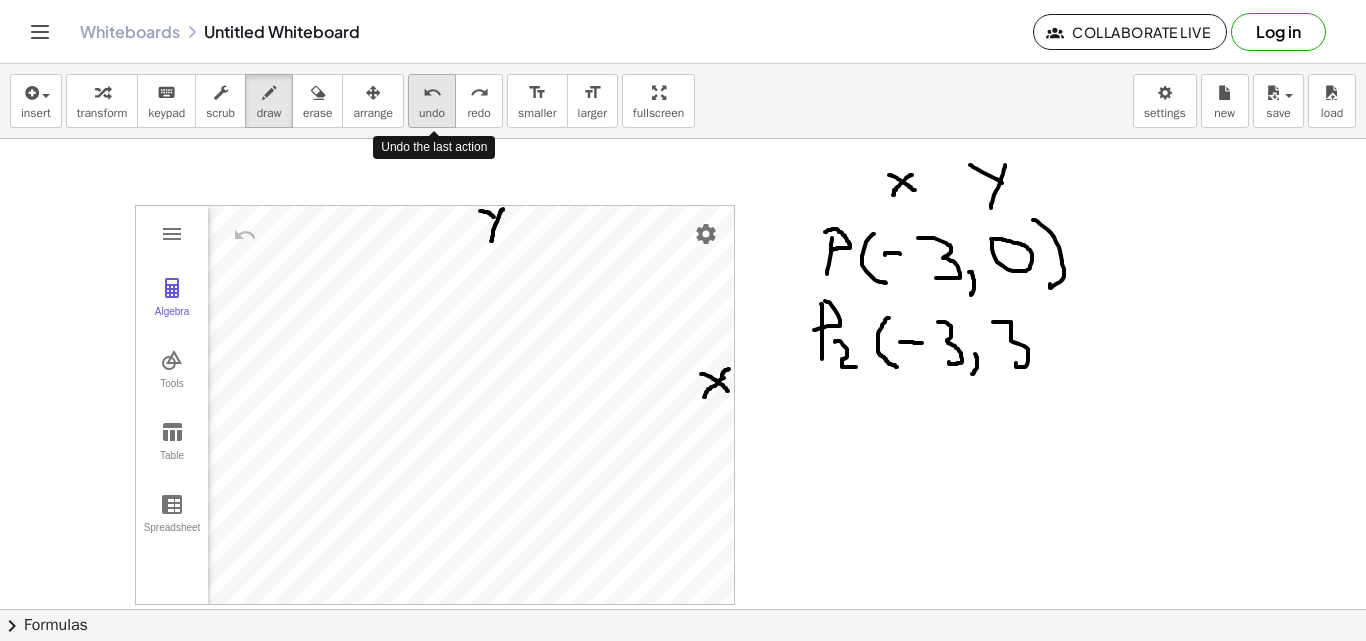 click on "undo" at bounding box center (432, 113) 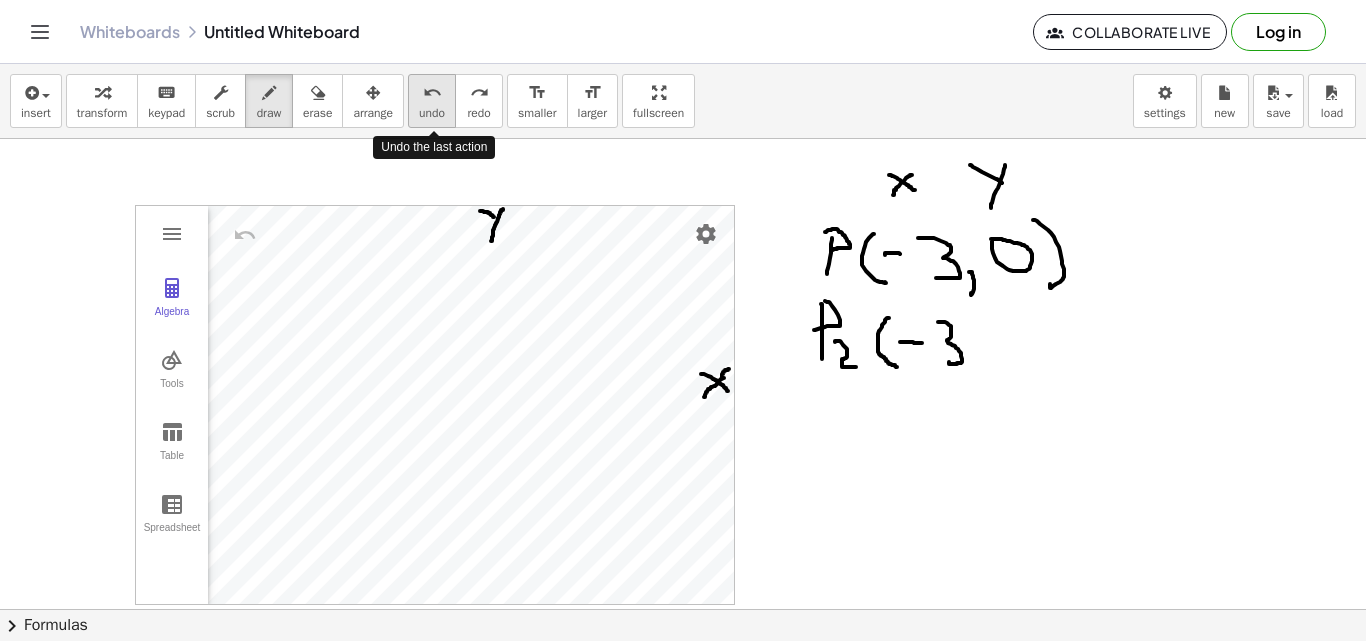 click on "undo" at bounding box center (432, 113) 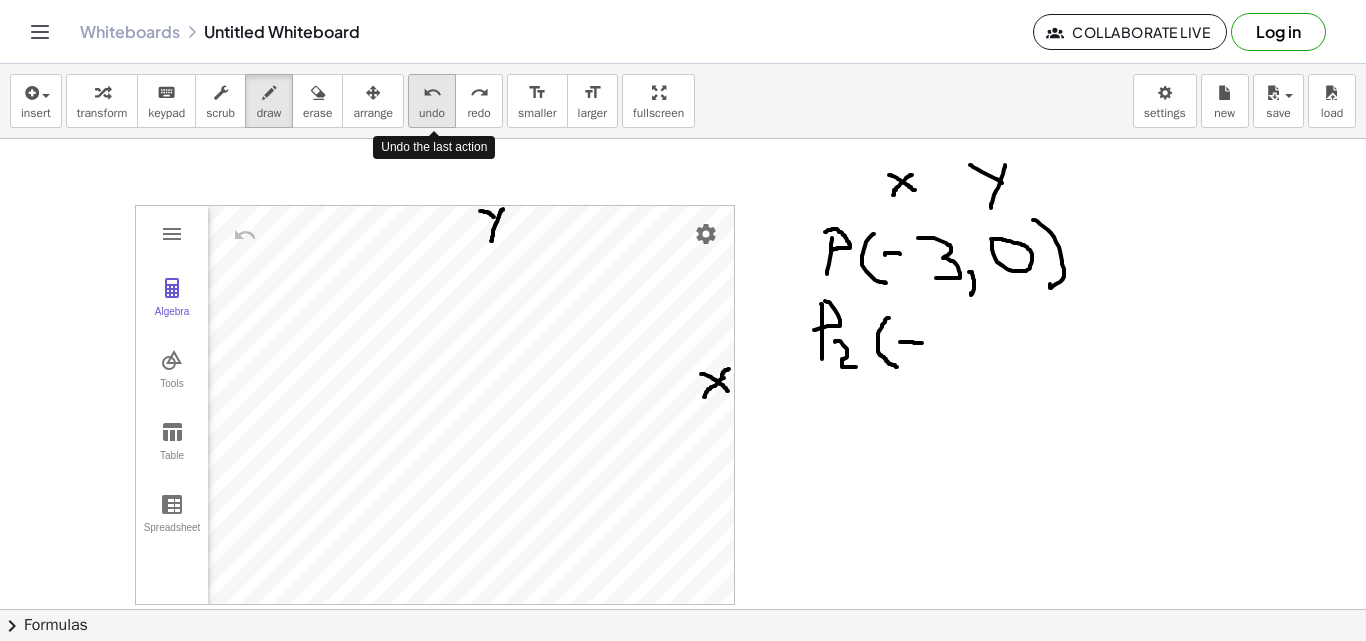 click on "undo" at bounding box center [432, 113] 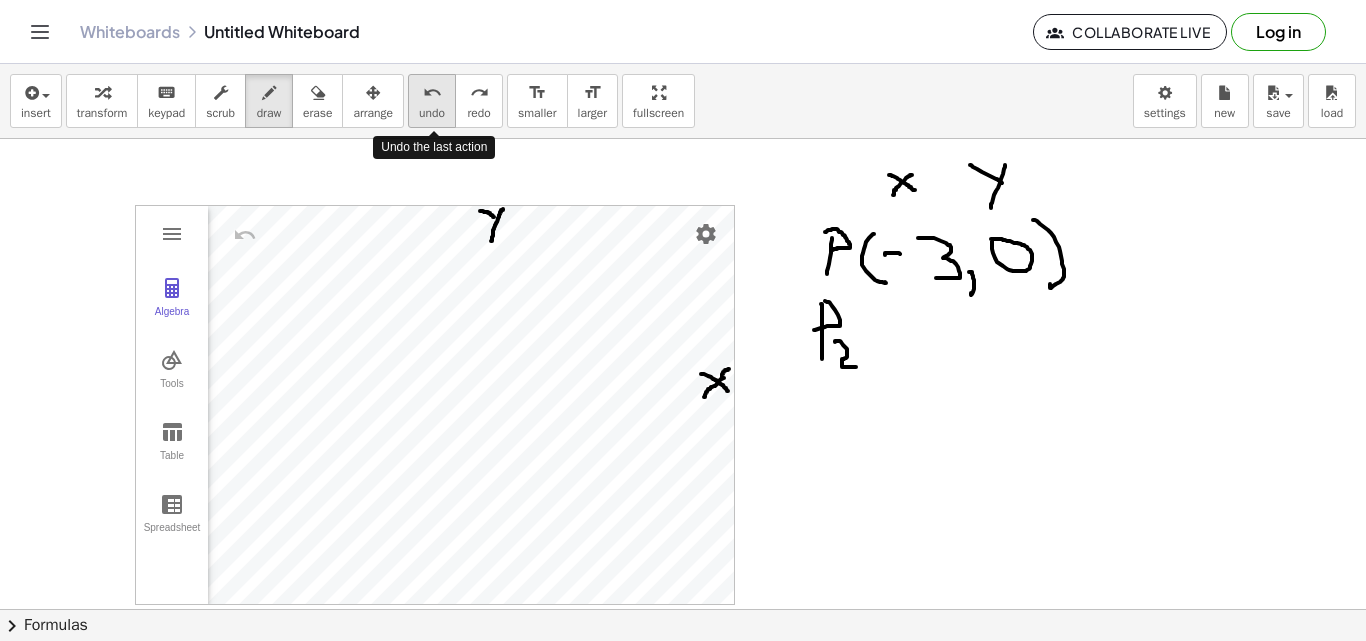 click on "undo" at bounding box center [432, 113] 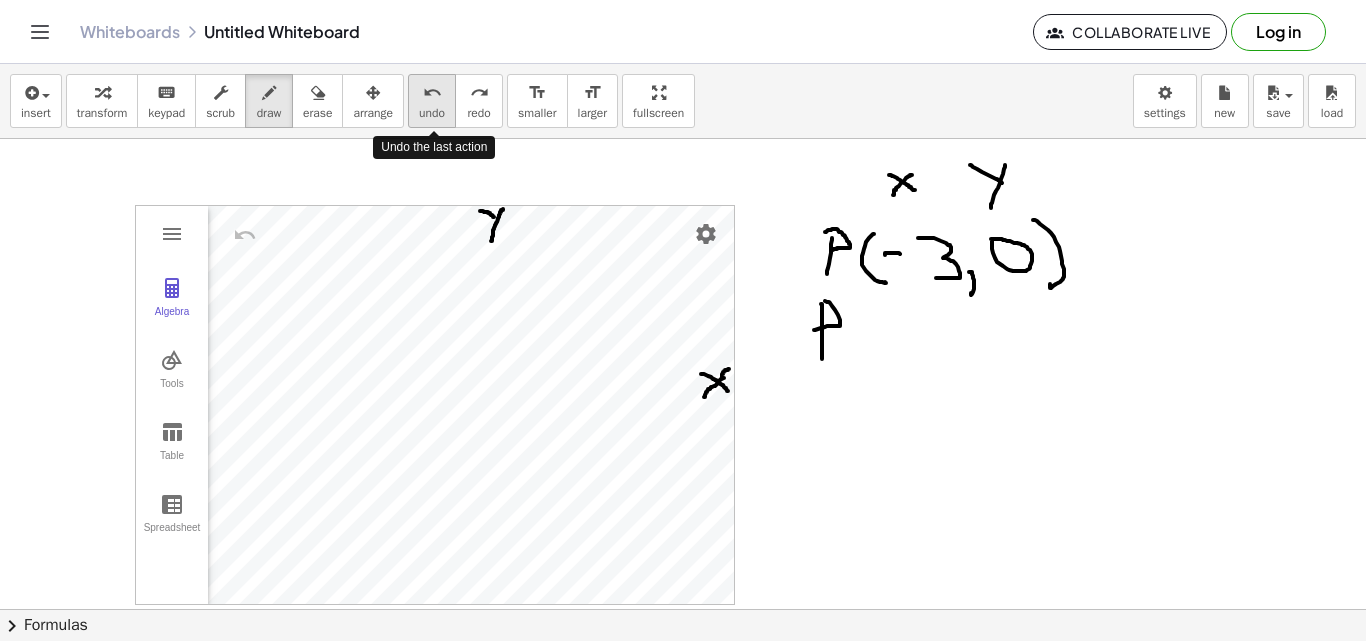 click on "undo" at bounding box center (432, 113) 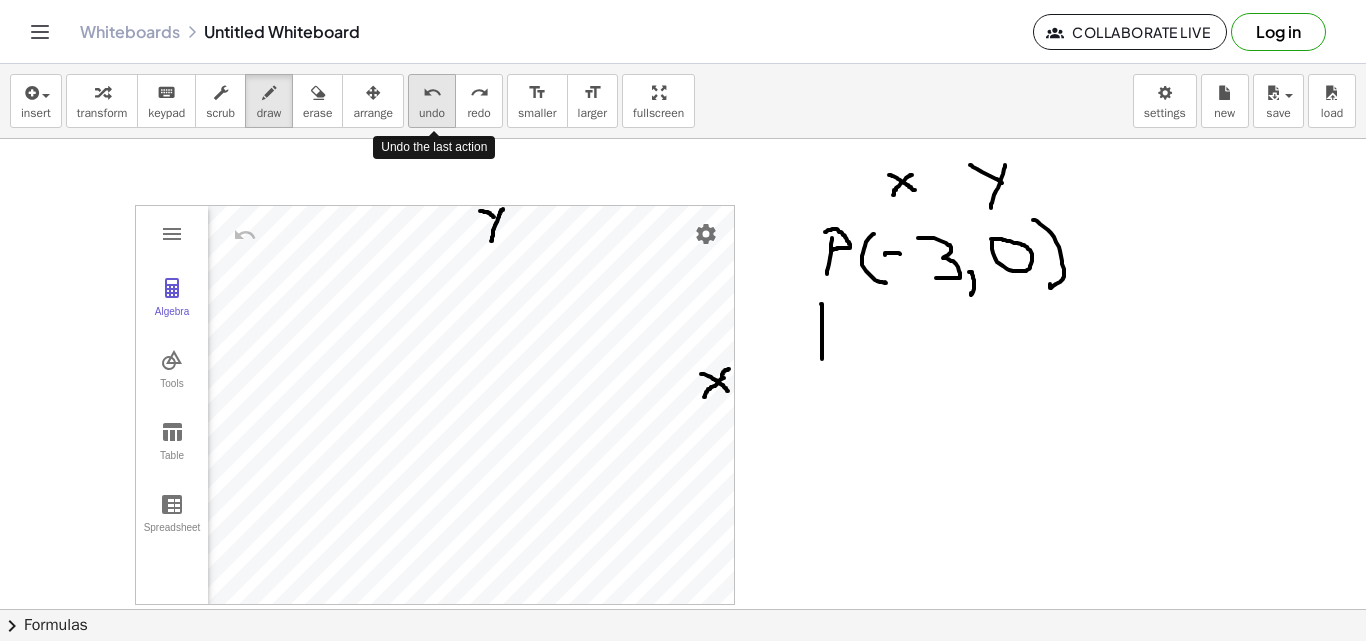 click on "undo" at bounding box center (432, 113) 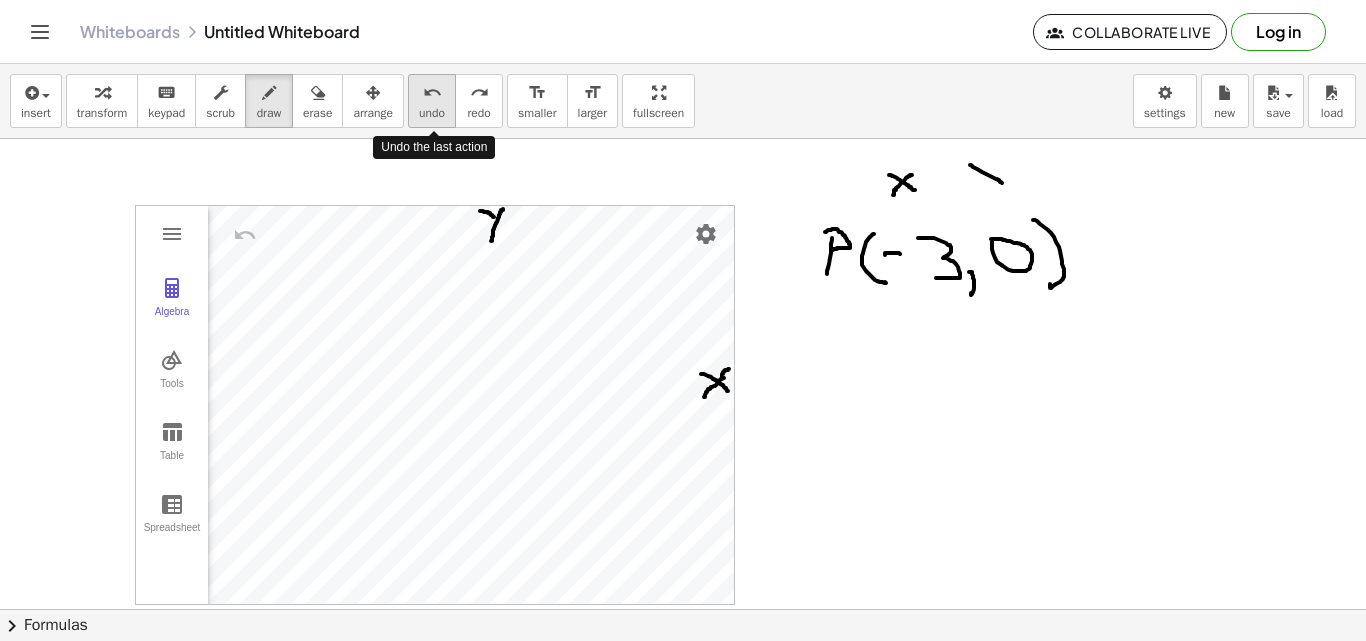 click on "undo" at bounding box center [432, 113] 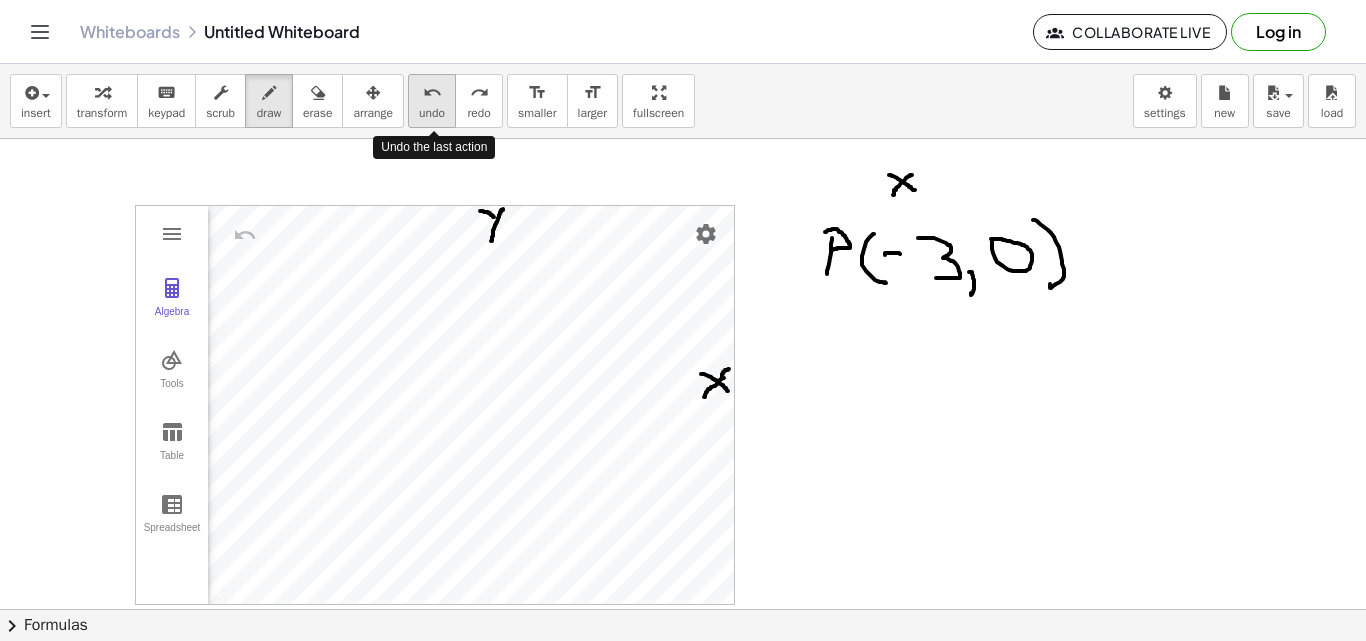 click on "undo" at bounding box center (432, 113) 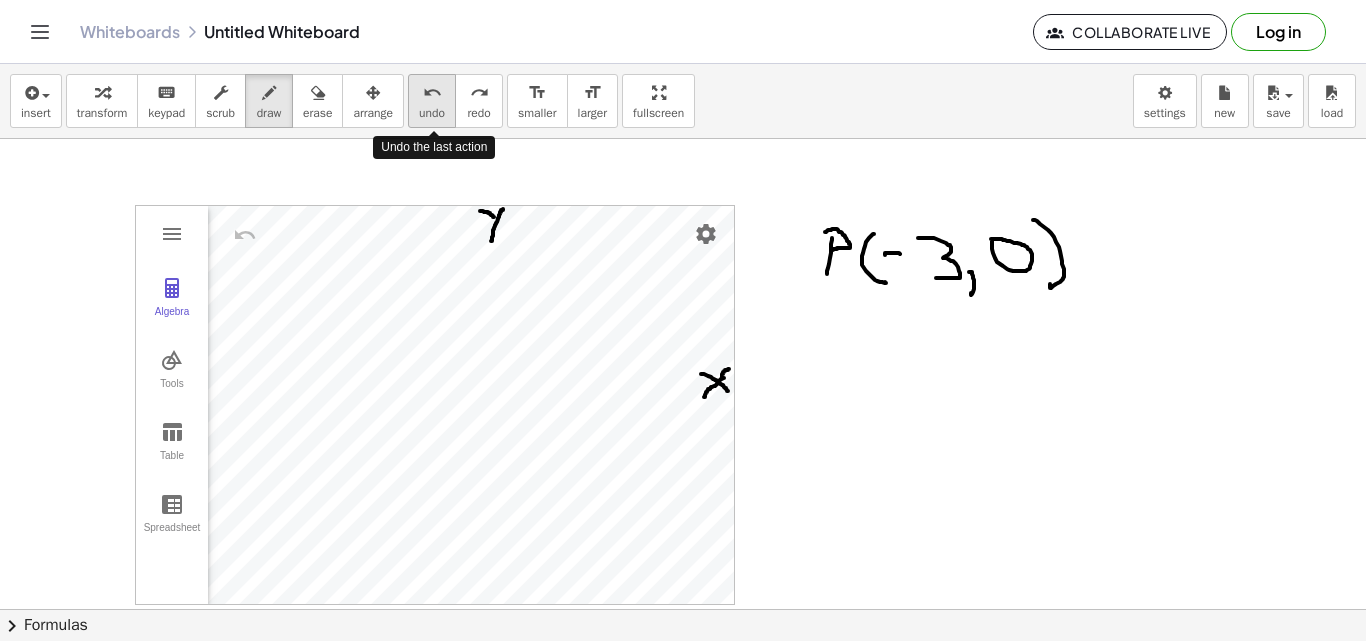 click on "undo" at bounding box center [432, 113] 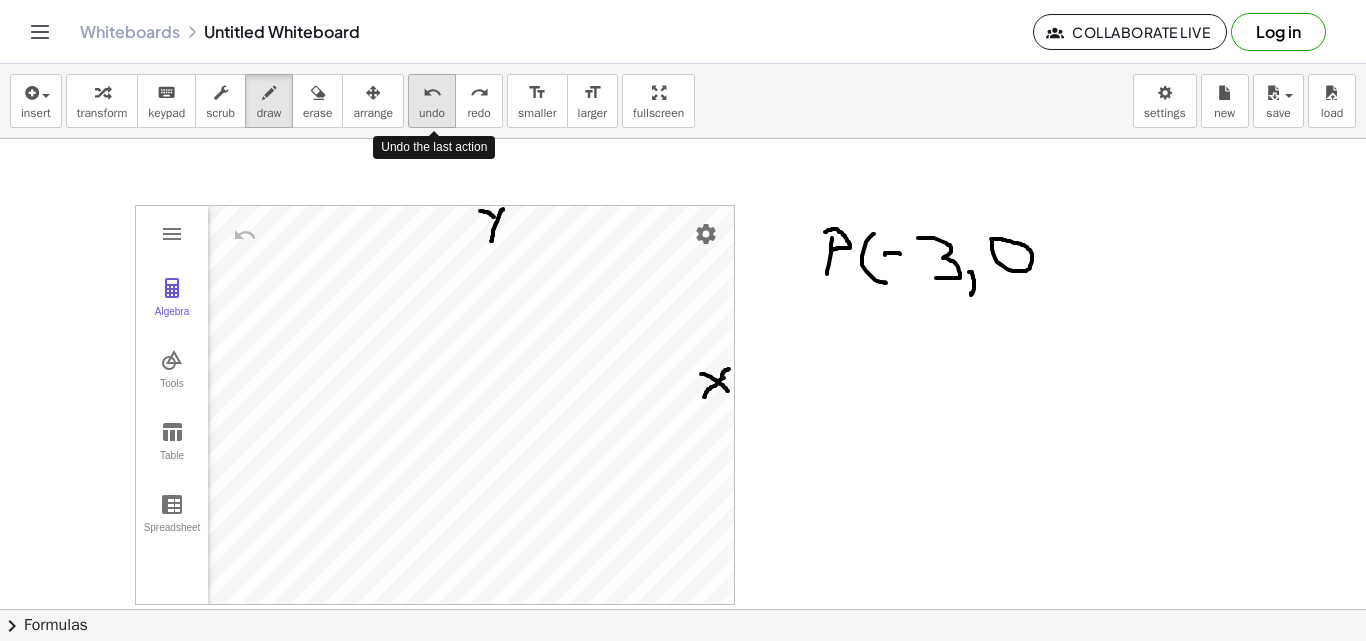 click on "undo" at bounding box center (432, 113) 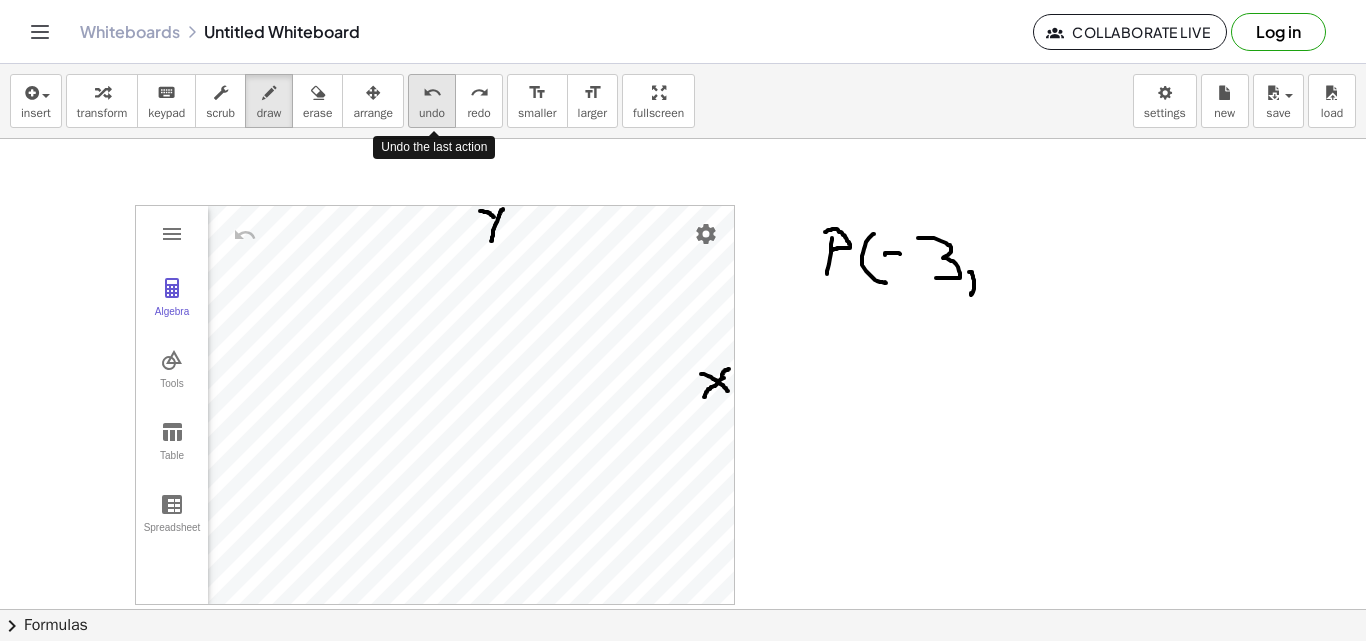 click on "undo" at bounding box center (432, 113) 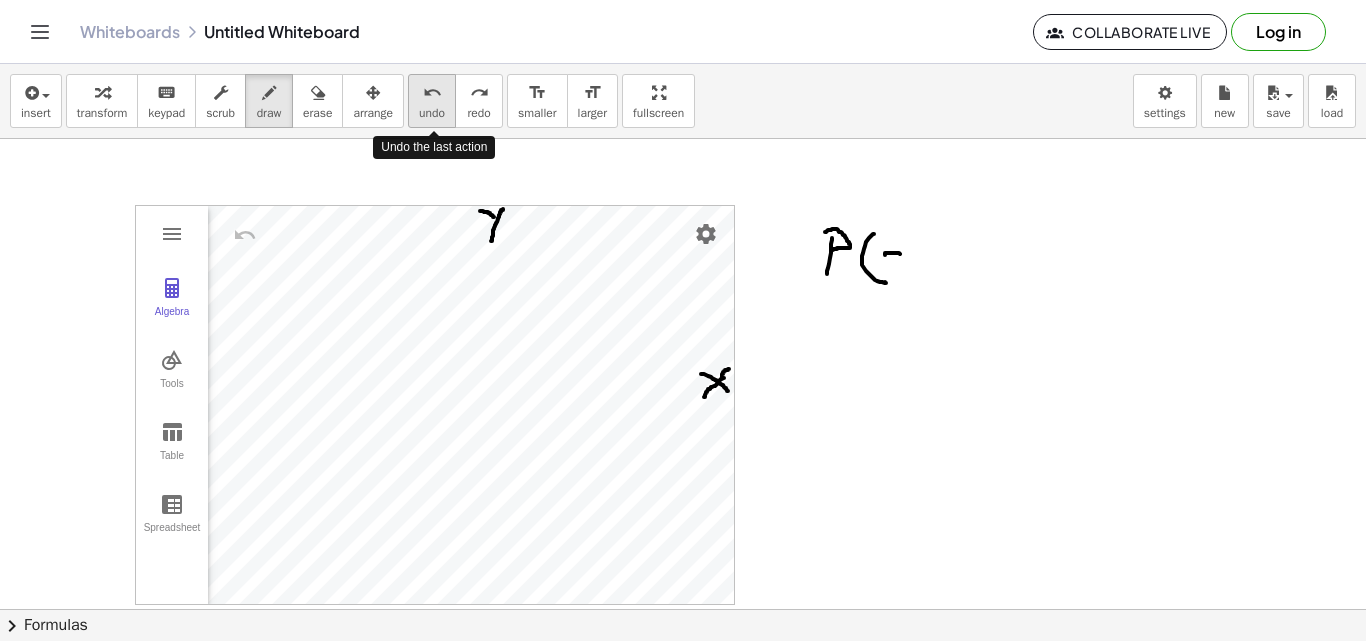 click on "undo undo" at bounding box center (432, 101) 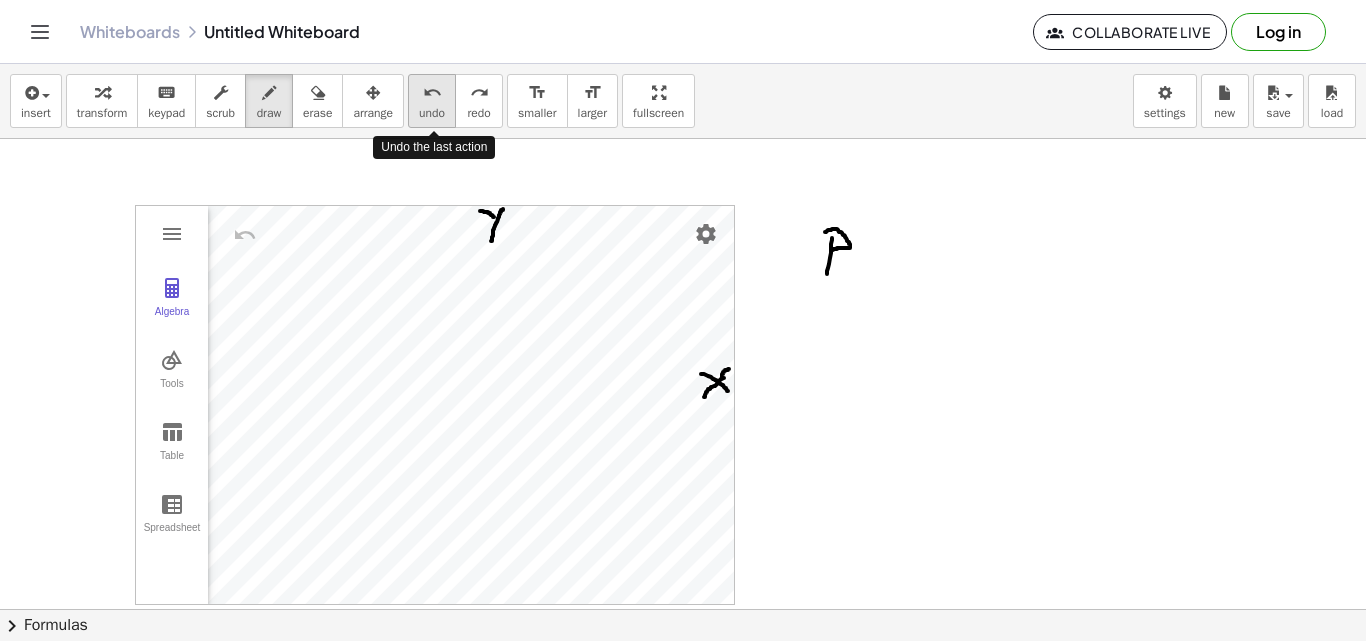 click on "undo undo" at bounding box center [432, 101] 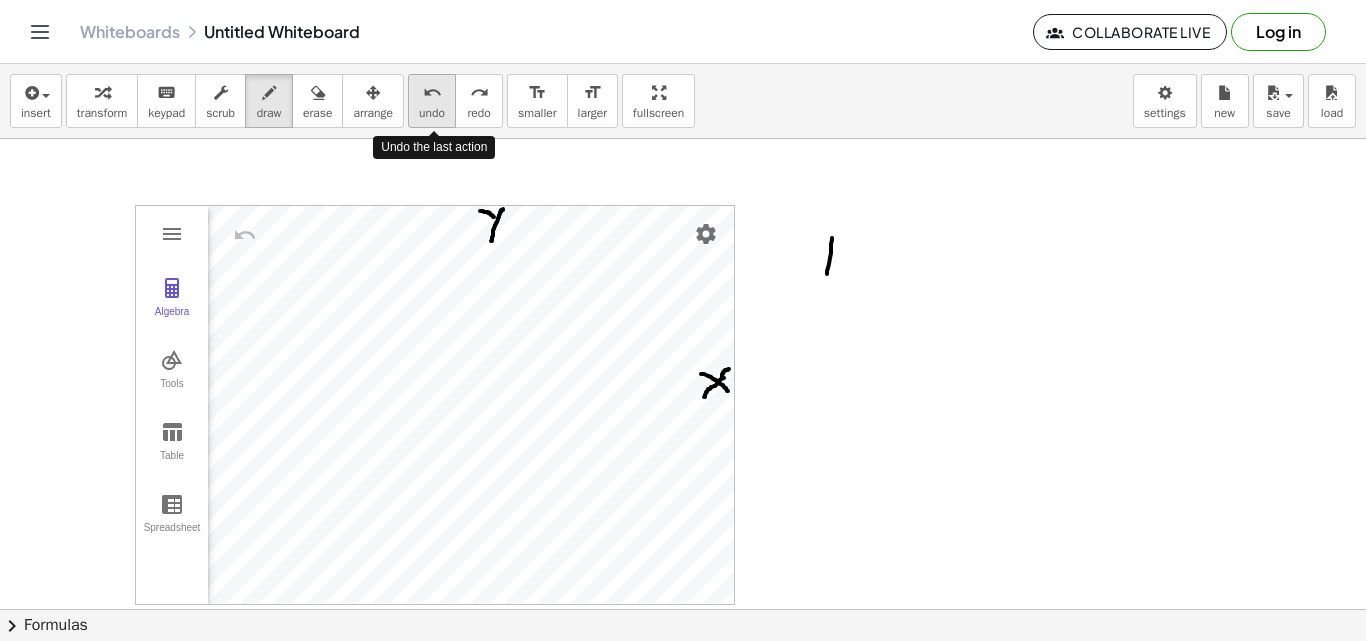click on "undo undo" at bounding box center (432, 101) 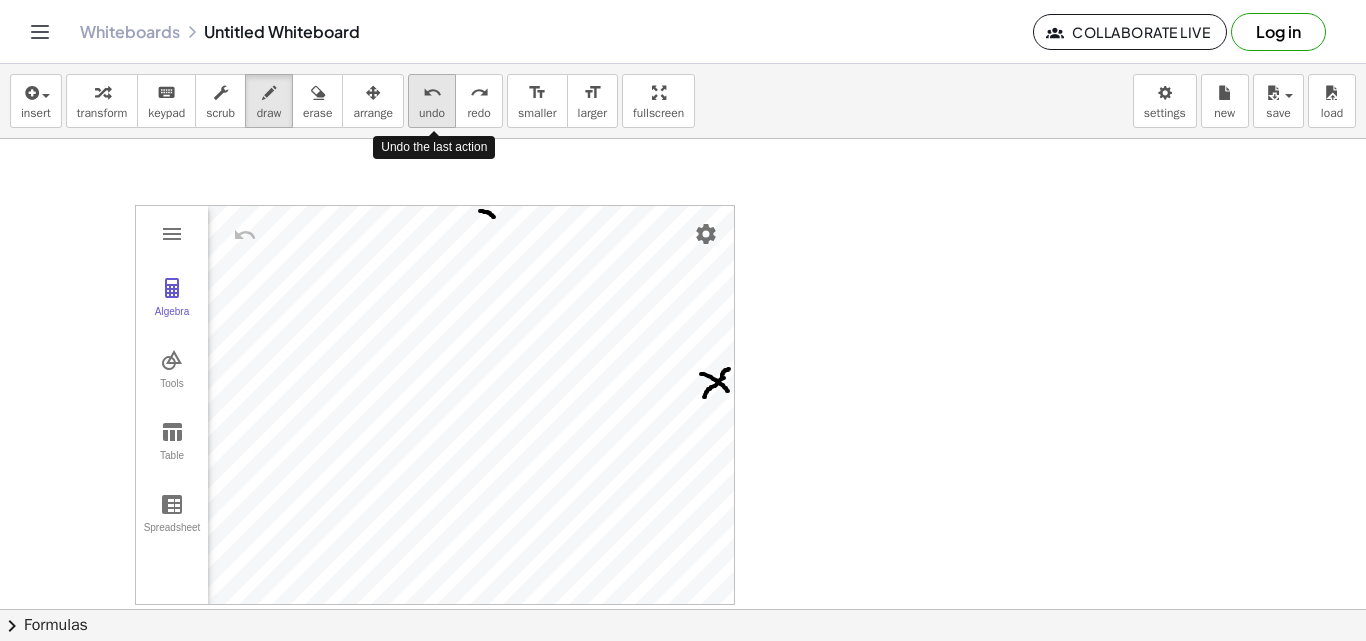 click on "undo undo" at bounding box center [432, 101] 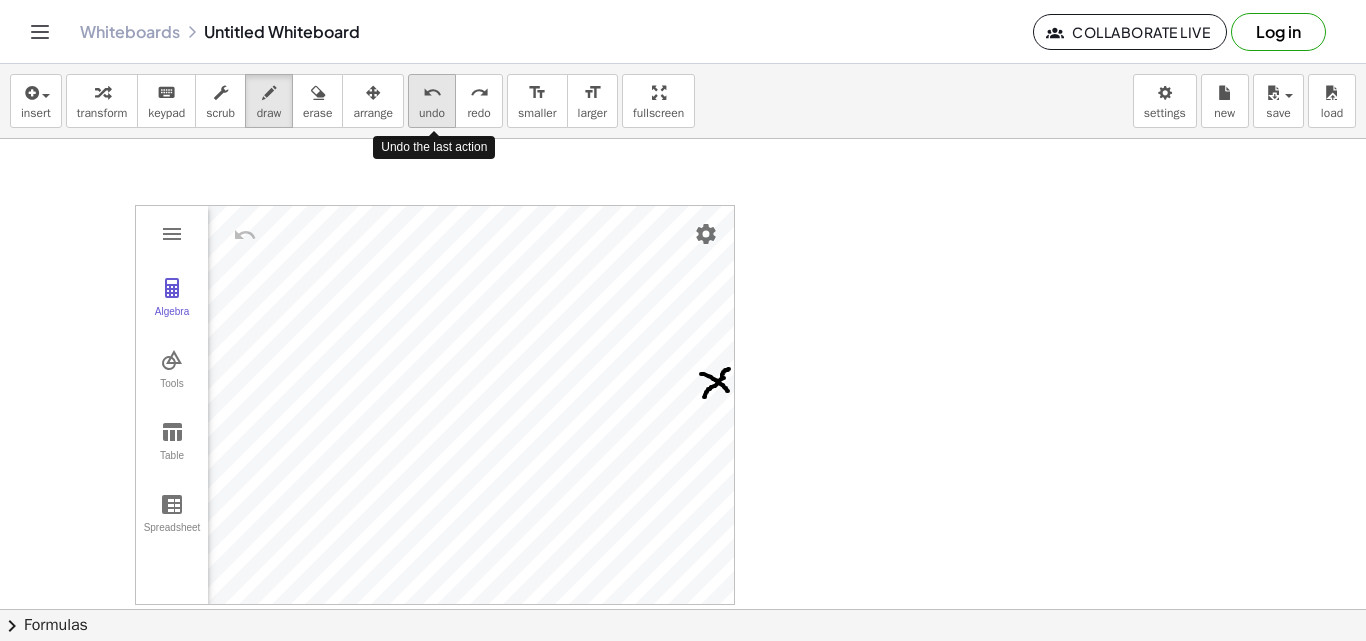click on "undo undo" at bounding box center [432, 101] 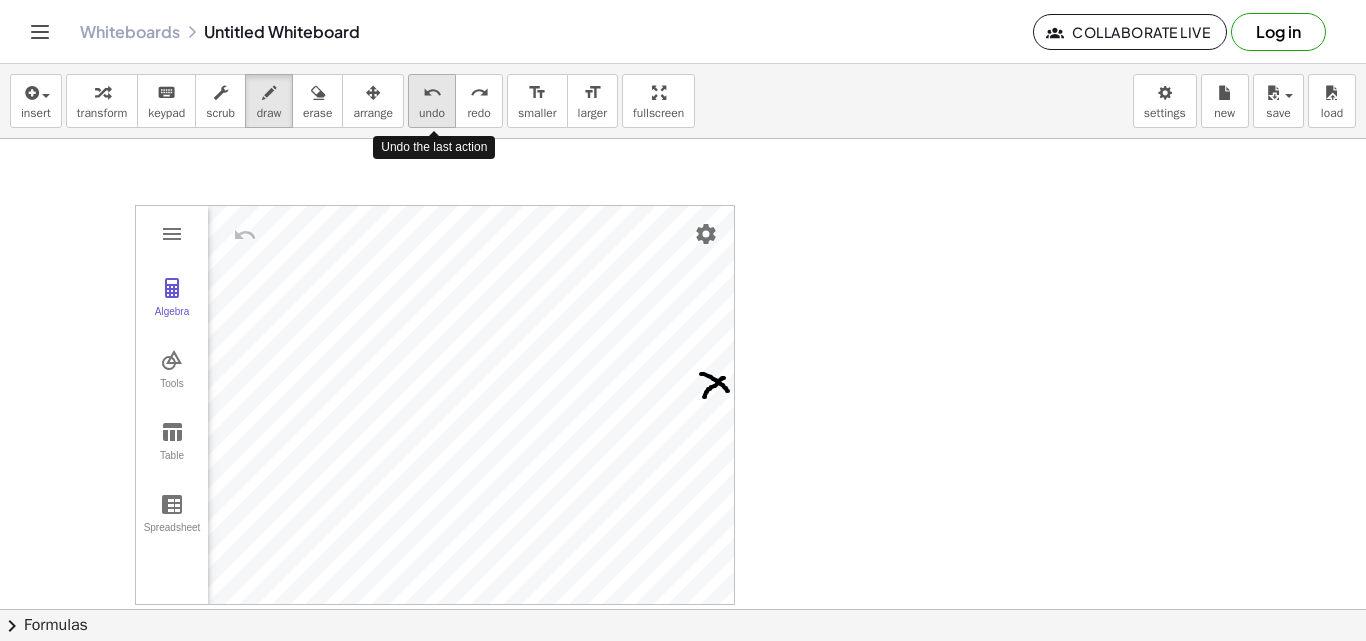 click on "undo undo" at bounding box center [432, 101] 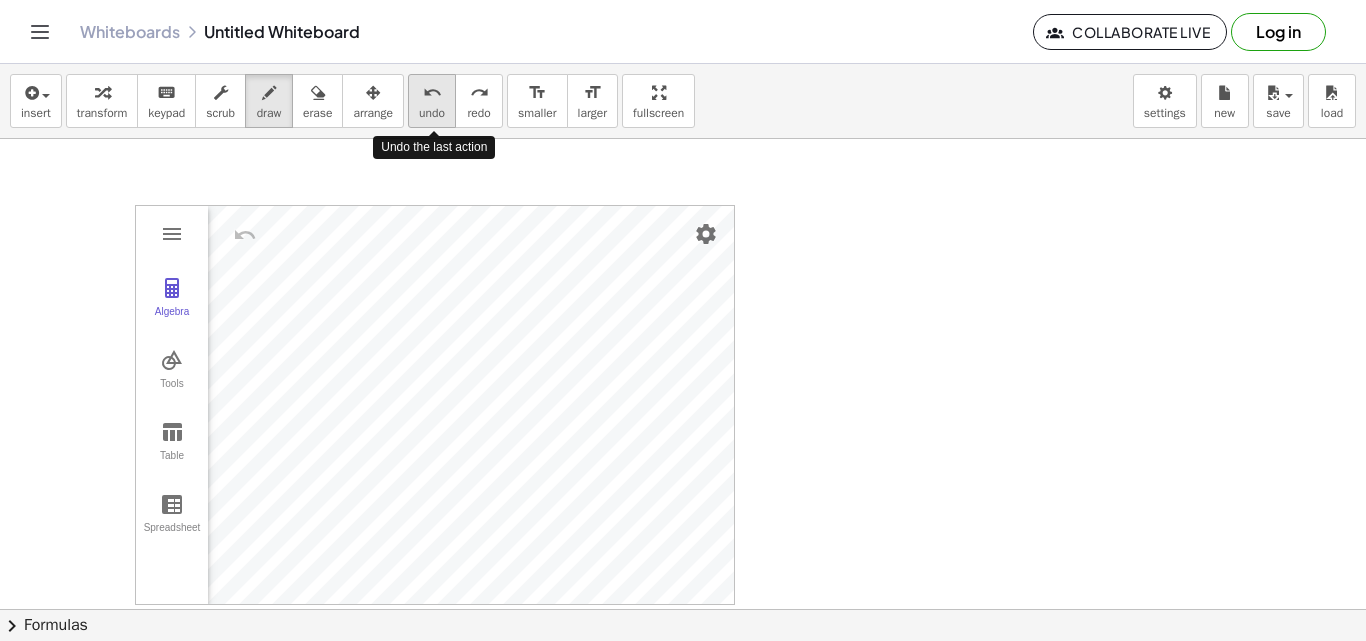 click on "undo undo" at bounding box center [432, 101] 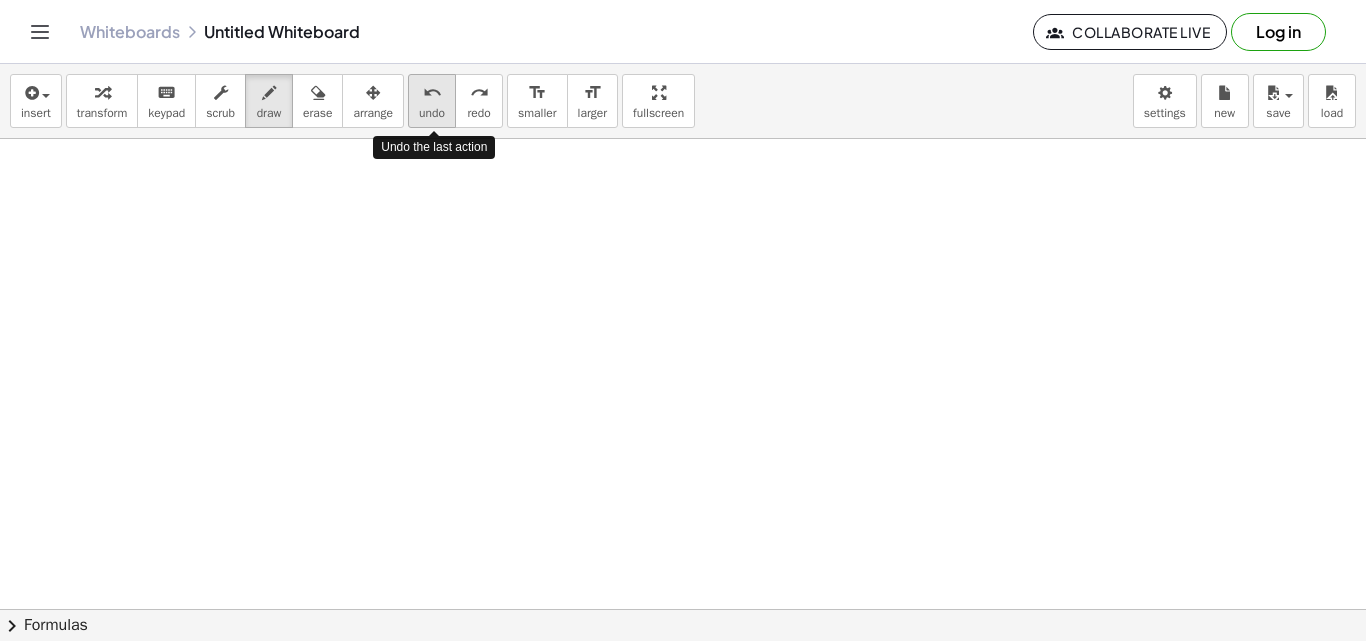 click on "undo undo" at bounding box center (432, 101) 